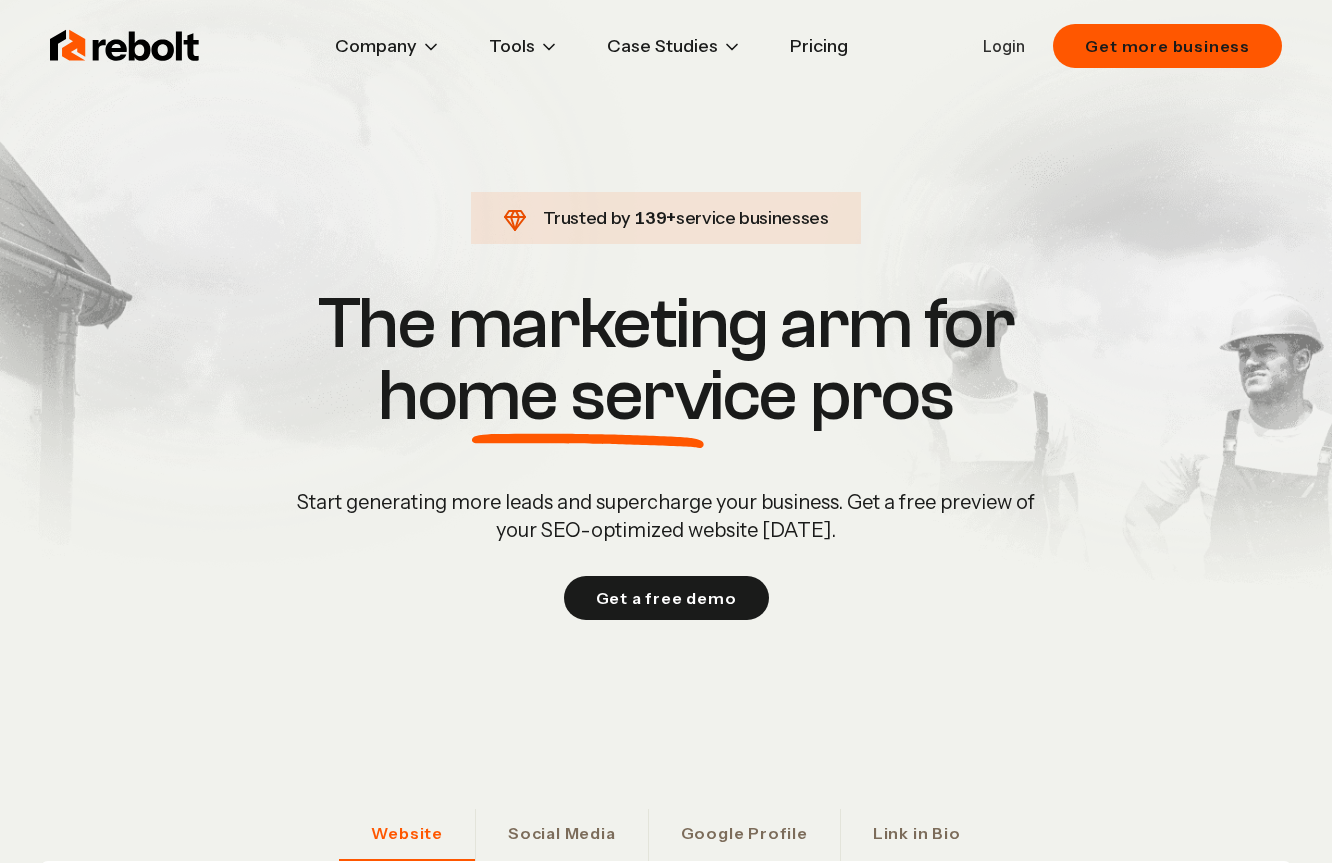 scroll, scrollTop: 0, scrollLeft: 0, axis: both 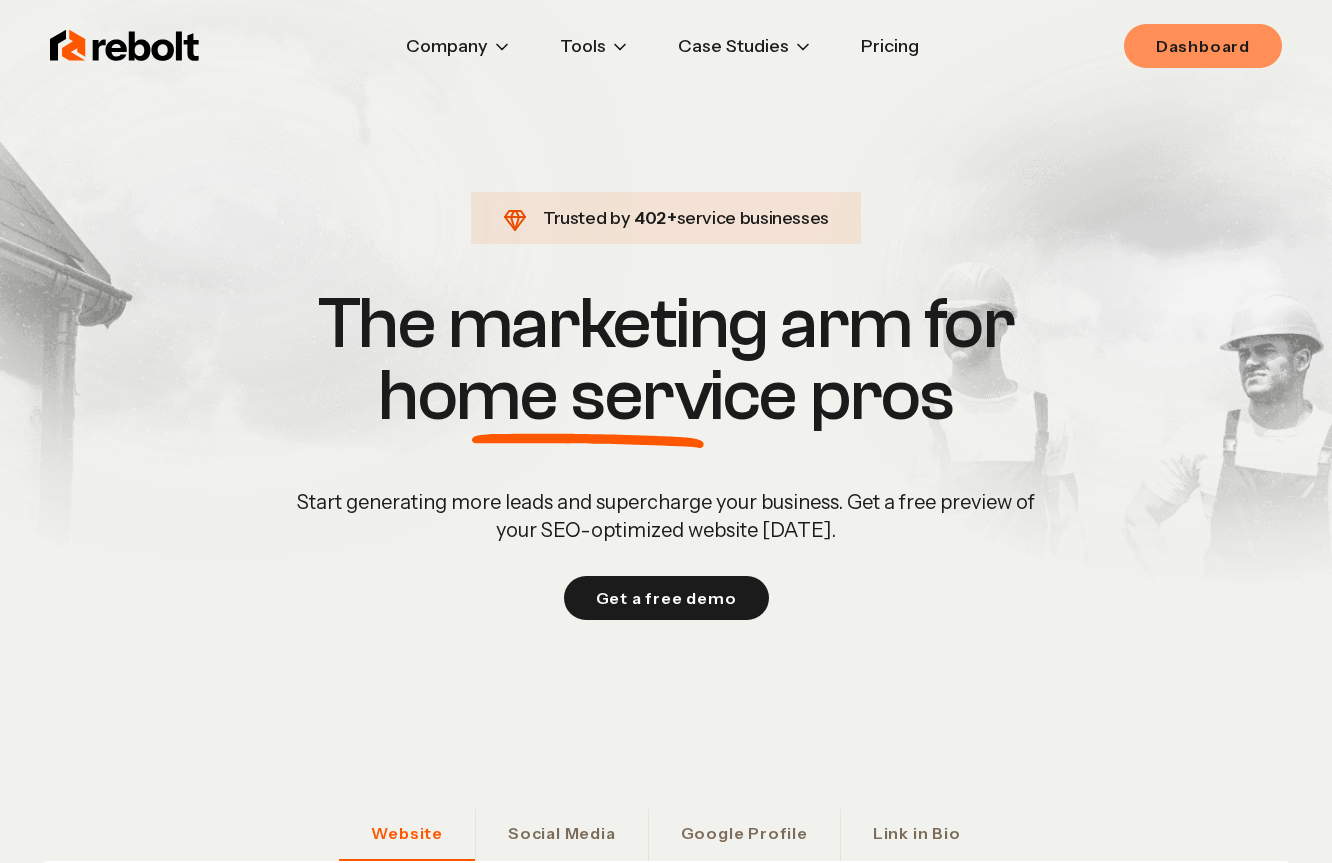 drag, startPoint x: 1199, startPoint y: 72, endPoint x: 1202, endPoint y: 60, distance: 12.369317 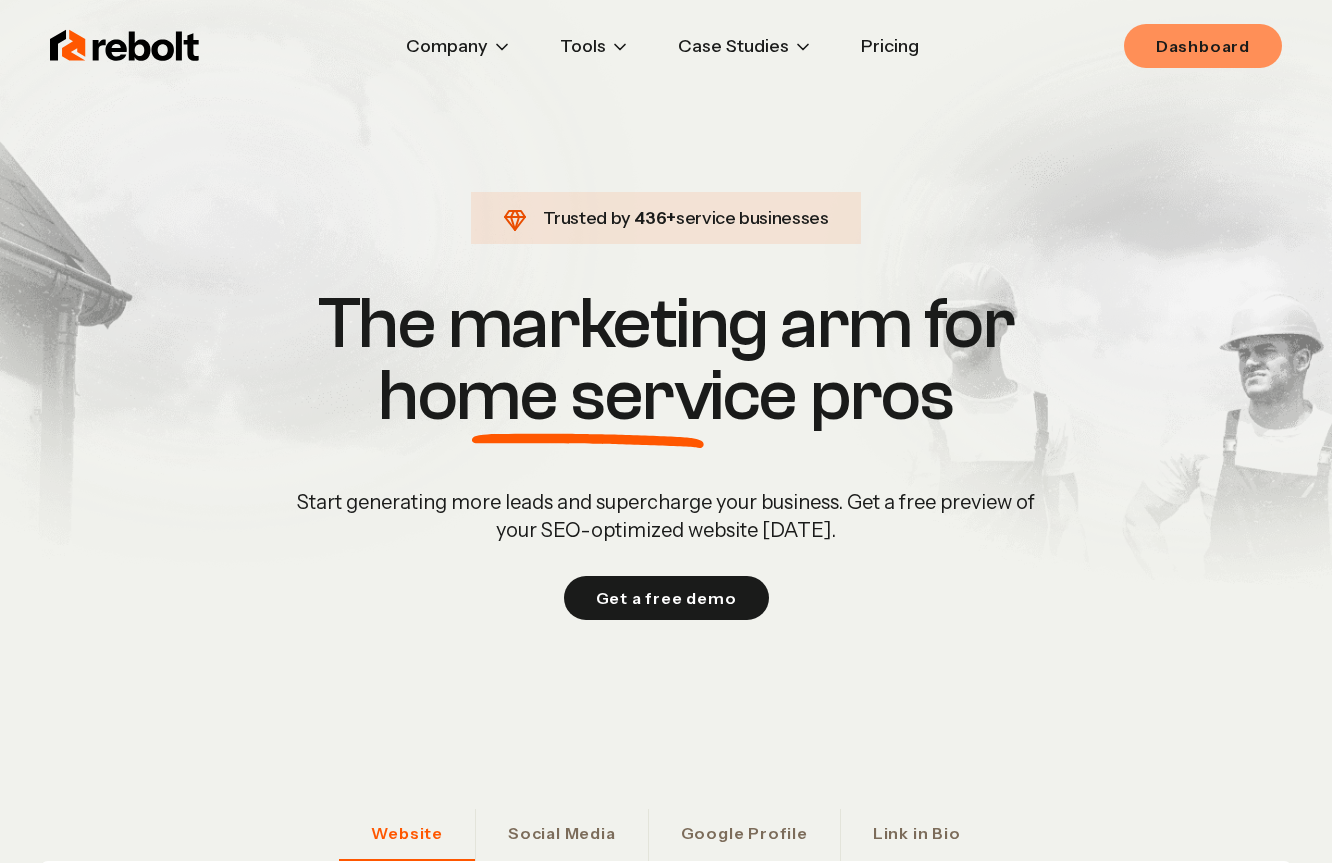click on "Dashboard" at bounding box center (1203, 46) 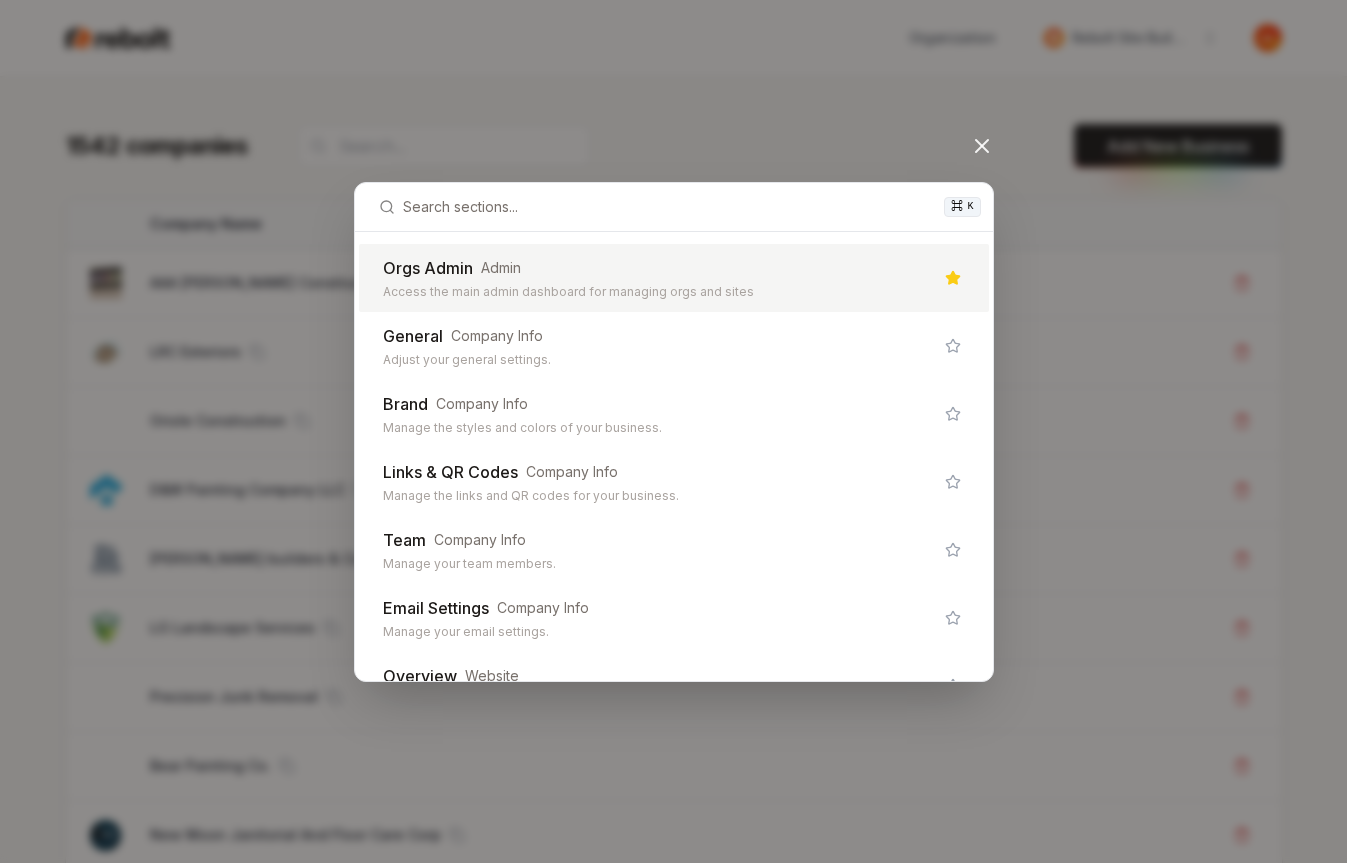 drag, startPoint x: 544, startPoint y: 145, endPoint x: 412, endPoint y: 126, distance: 133.36041 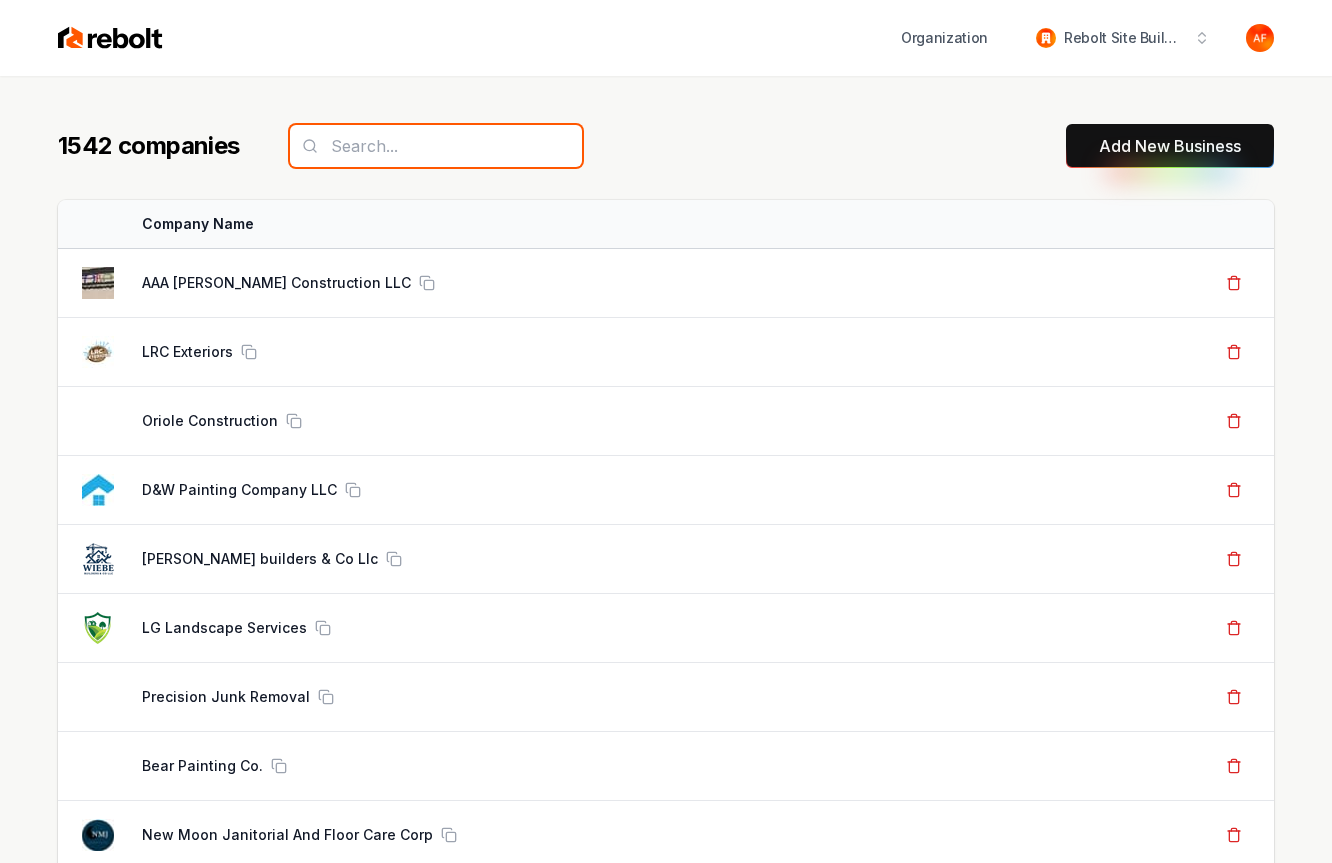 click at bounding box center [436, 146] 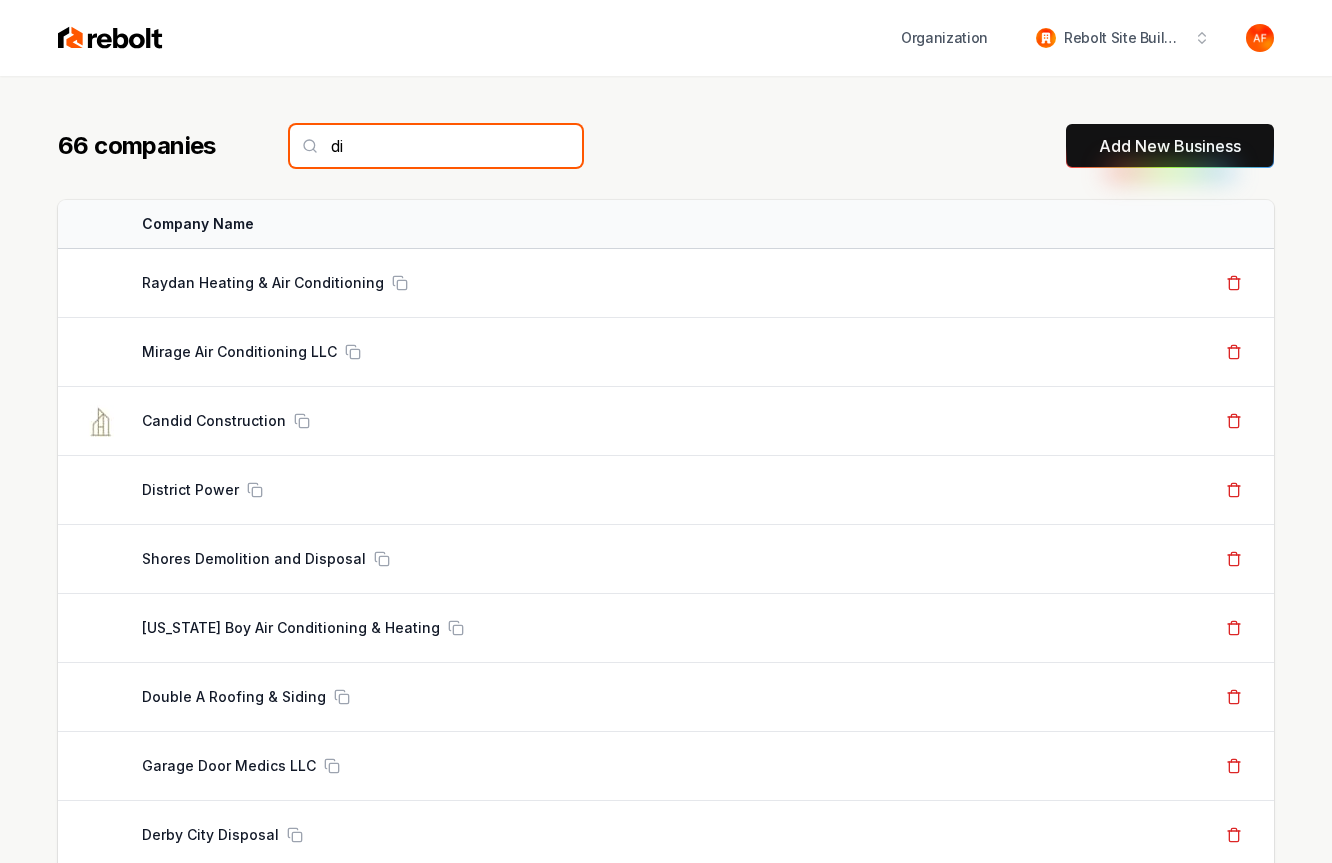 type on "d" 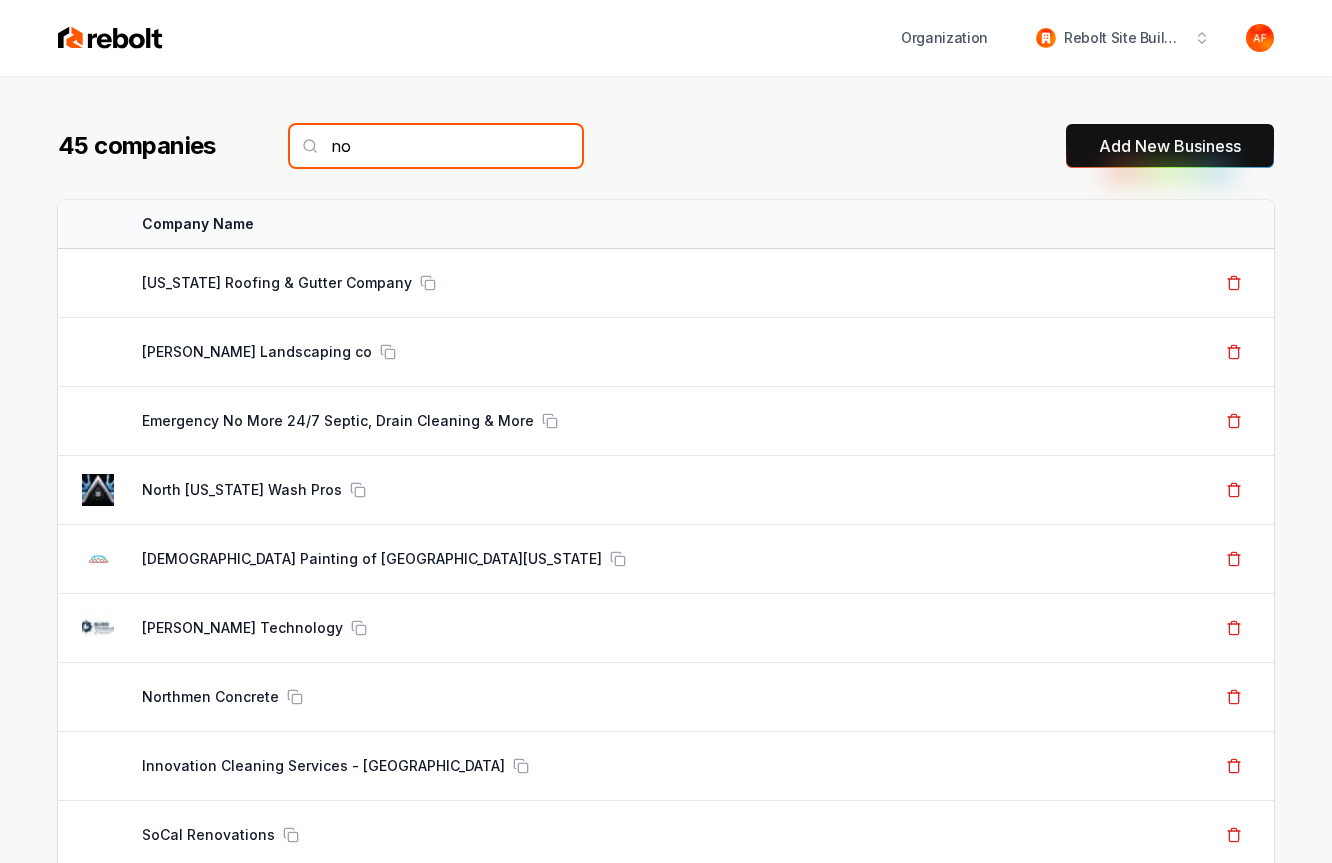 type on "n" 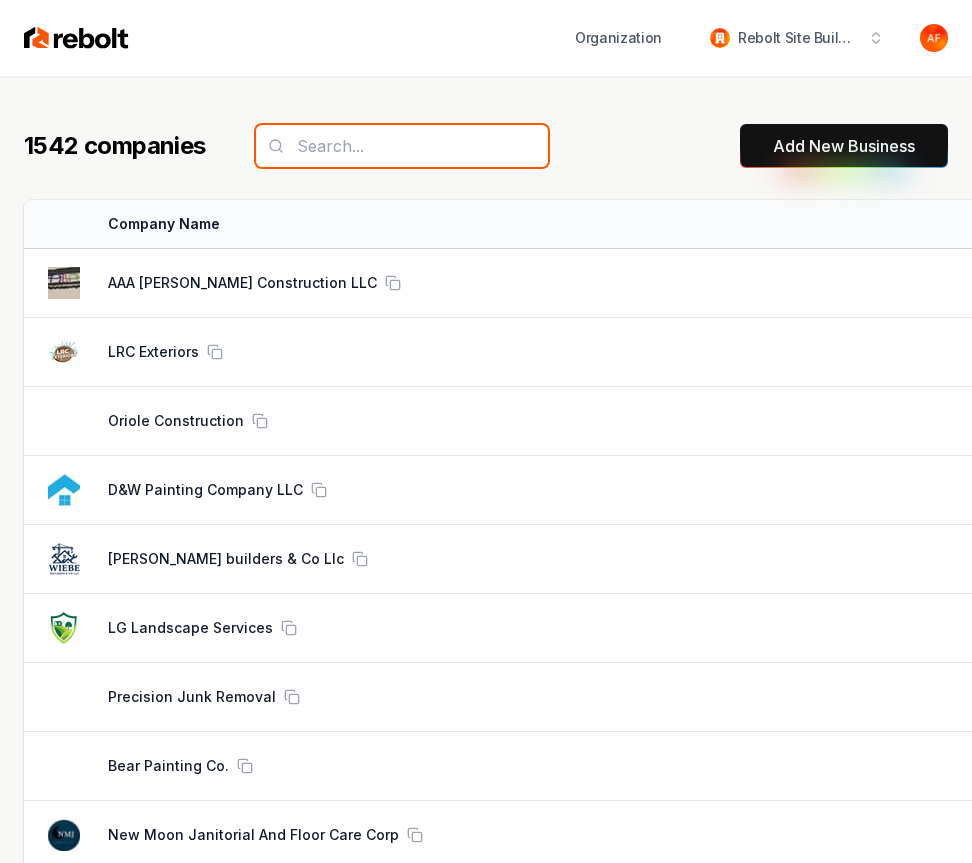 click at bounding box center (402, 146) 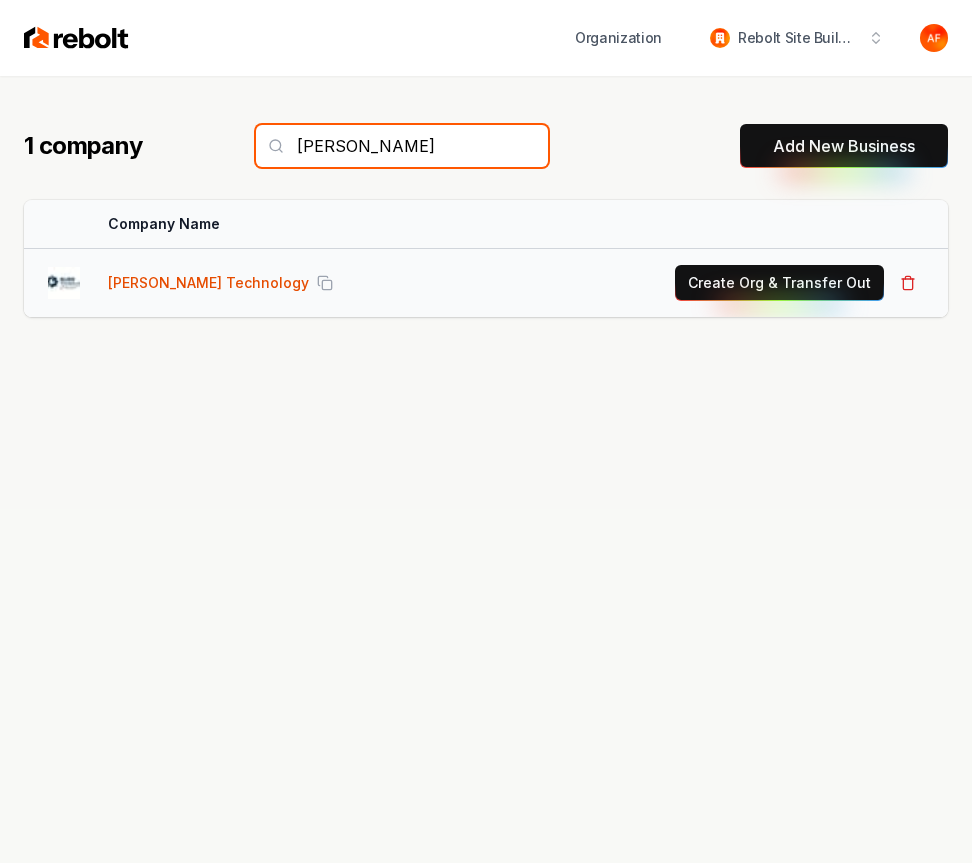 type on "burr" 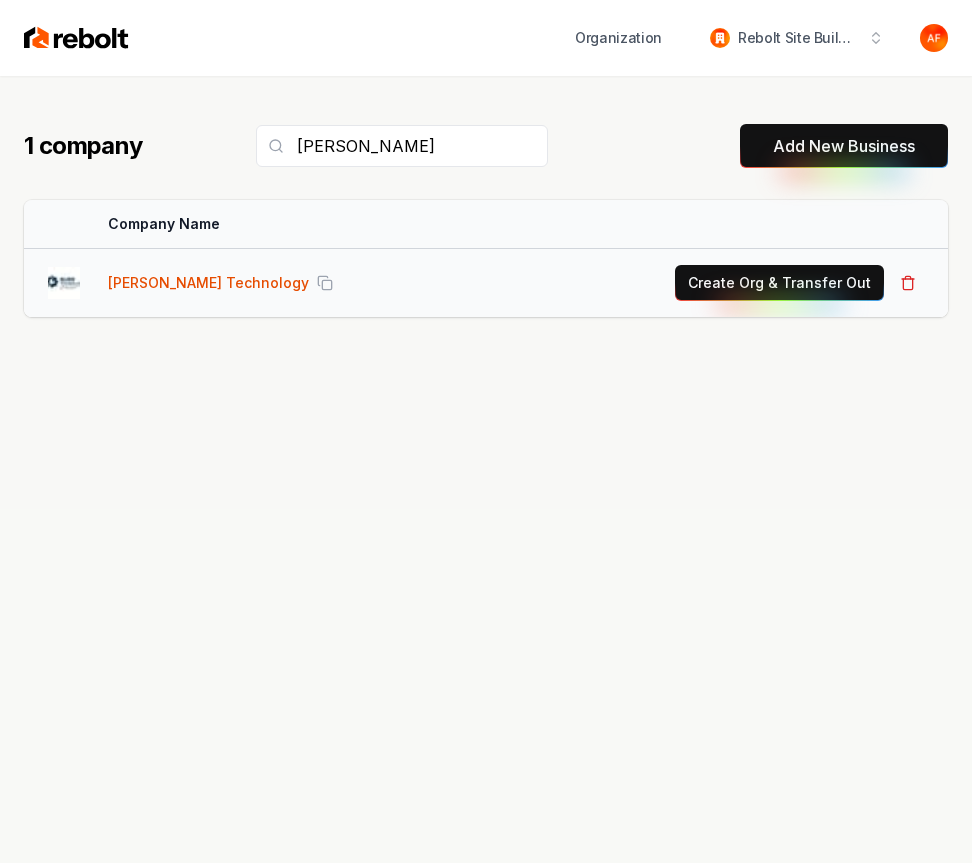 click on "[PERSON_NAME] Technology" at bounding box center (208, 283) 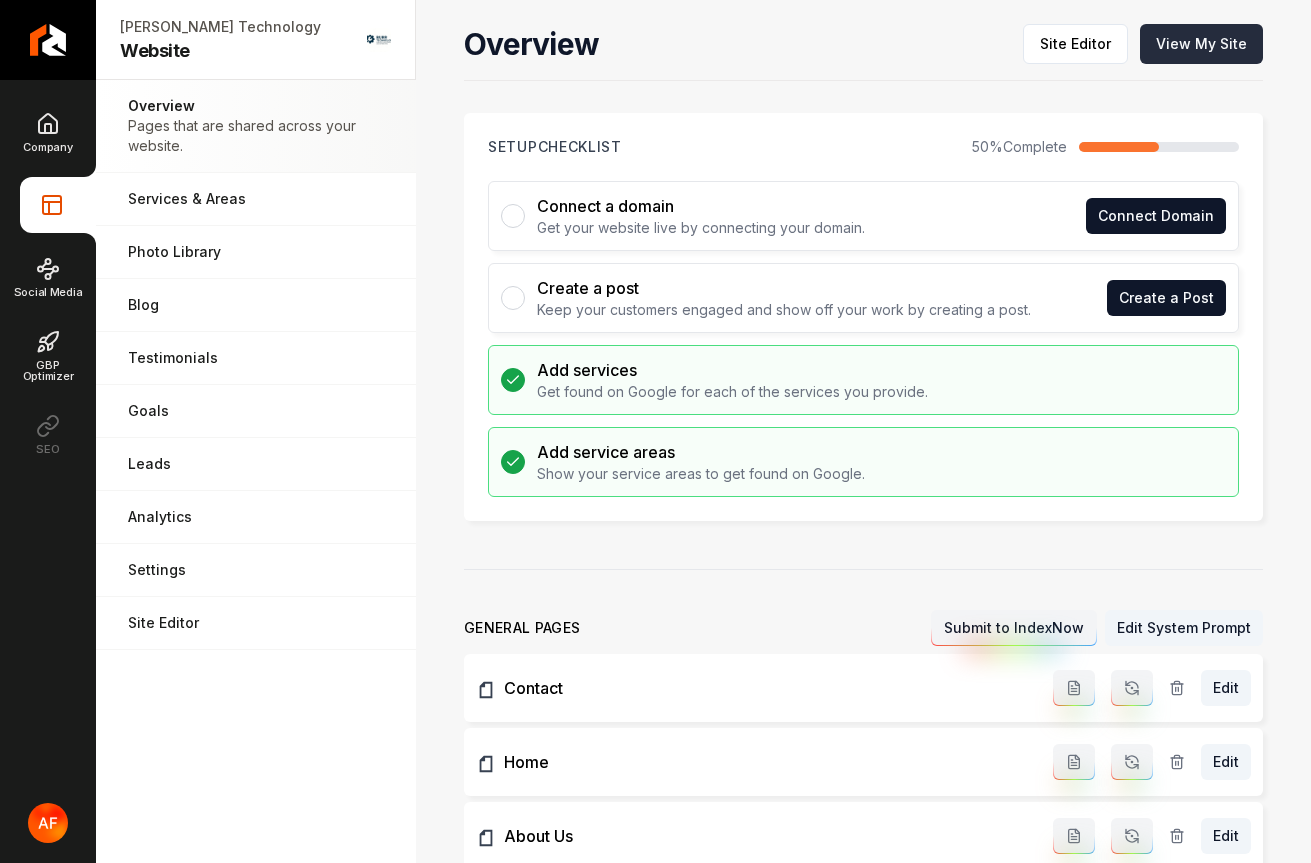 click on "View My Site" at bounding box center (1201, 44) 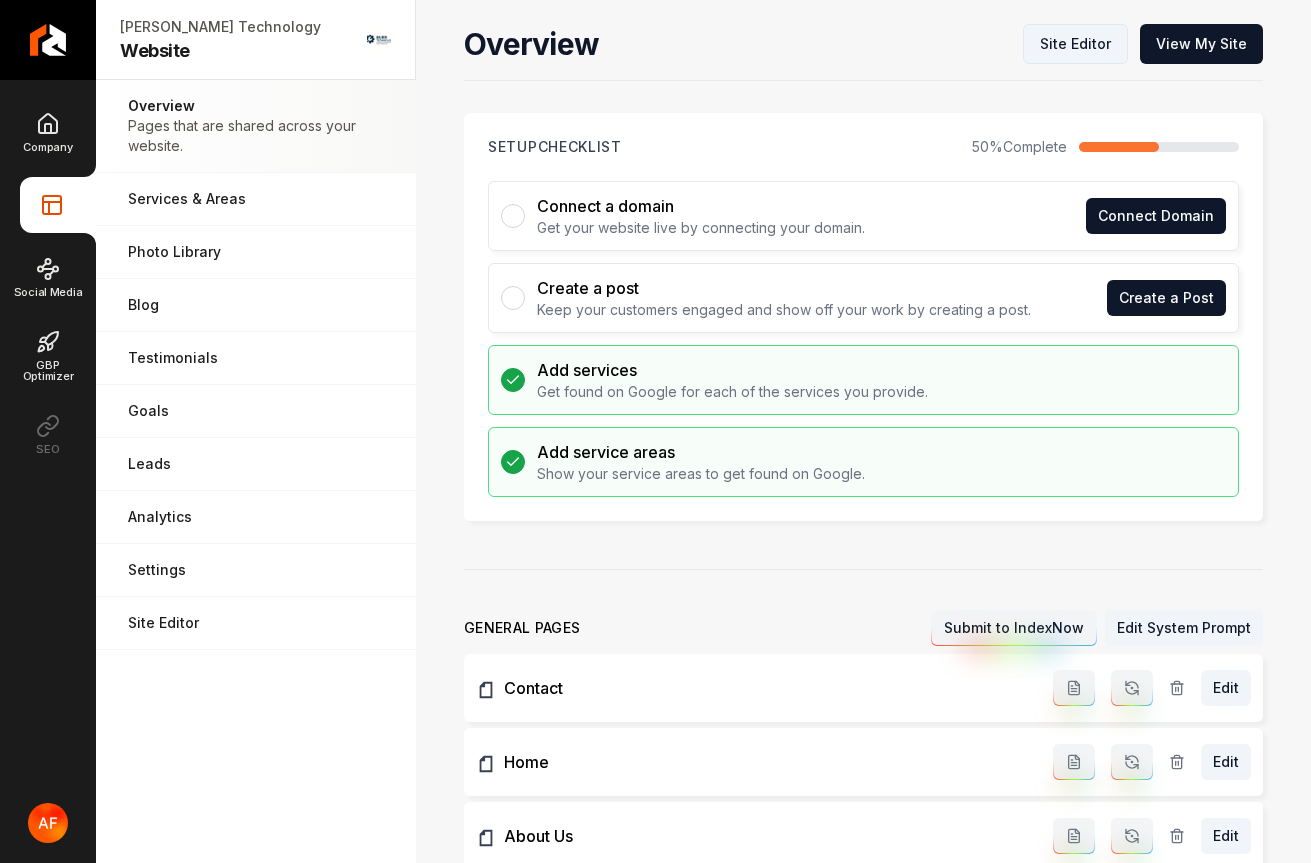 click on "Site Editor" at bounding box center (1075, 44) 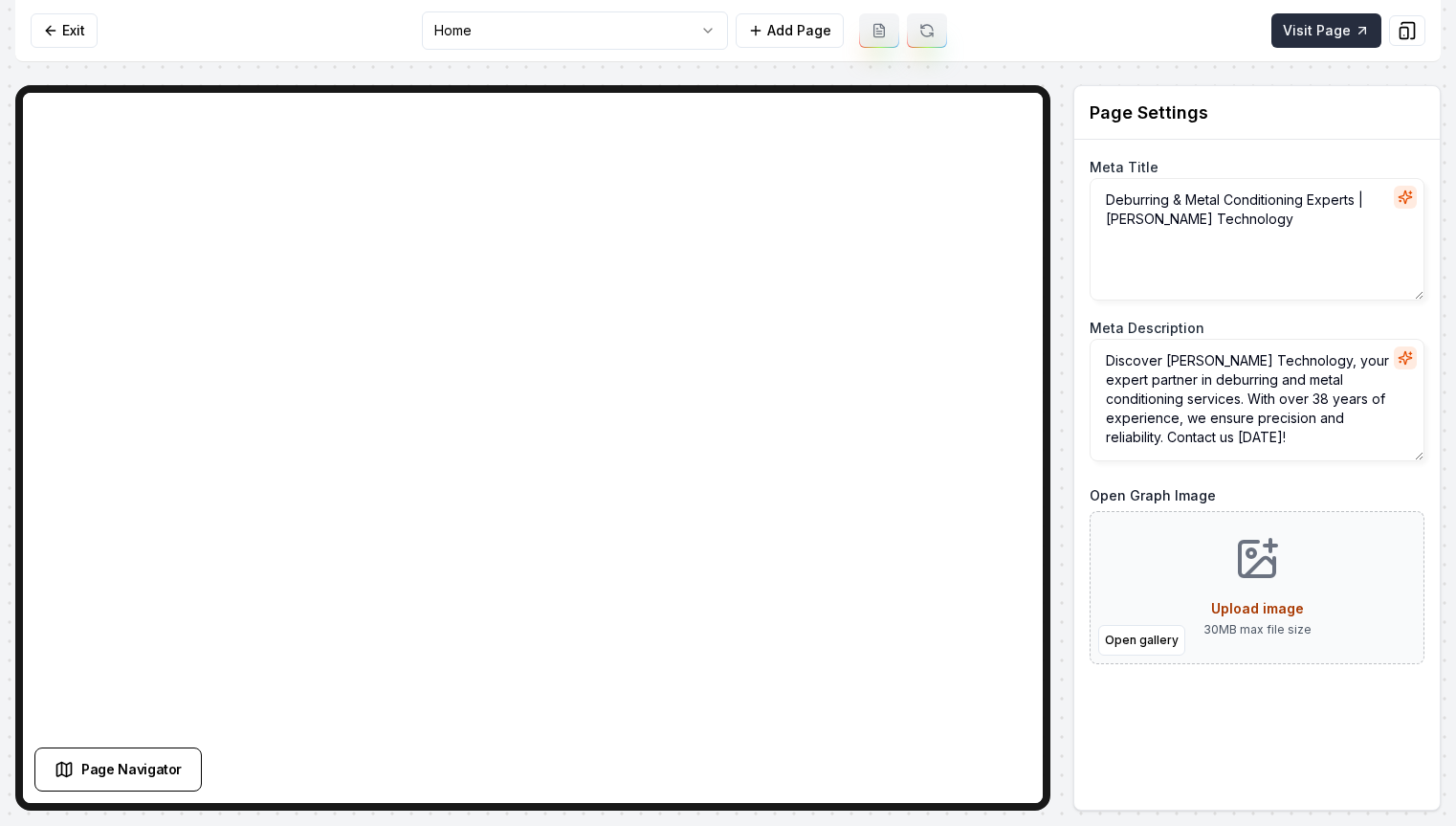 click on "Visit Page" at bounding box center [1326, 31] 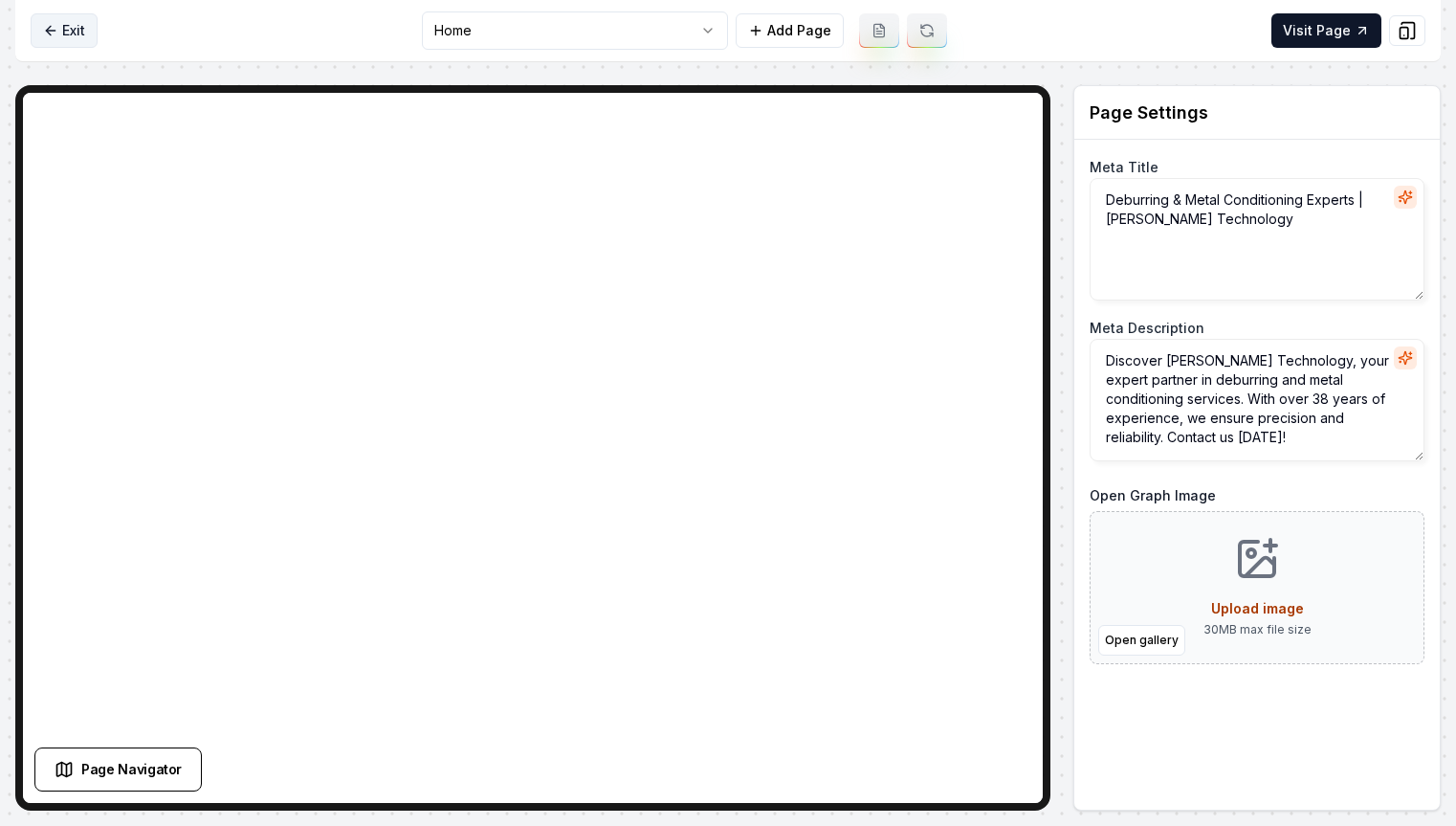 click on "Exit" at bounding box center [64, 31] 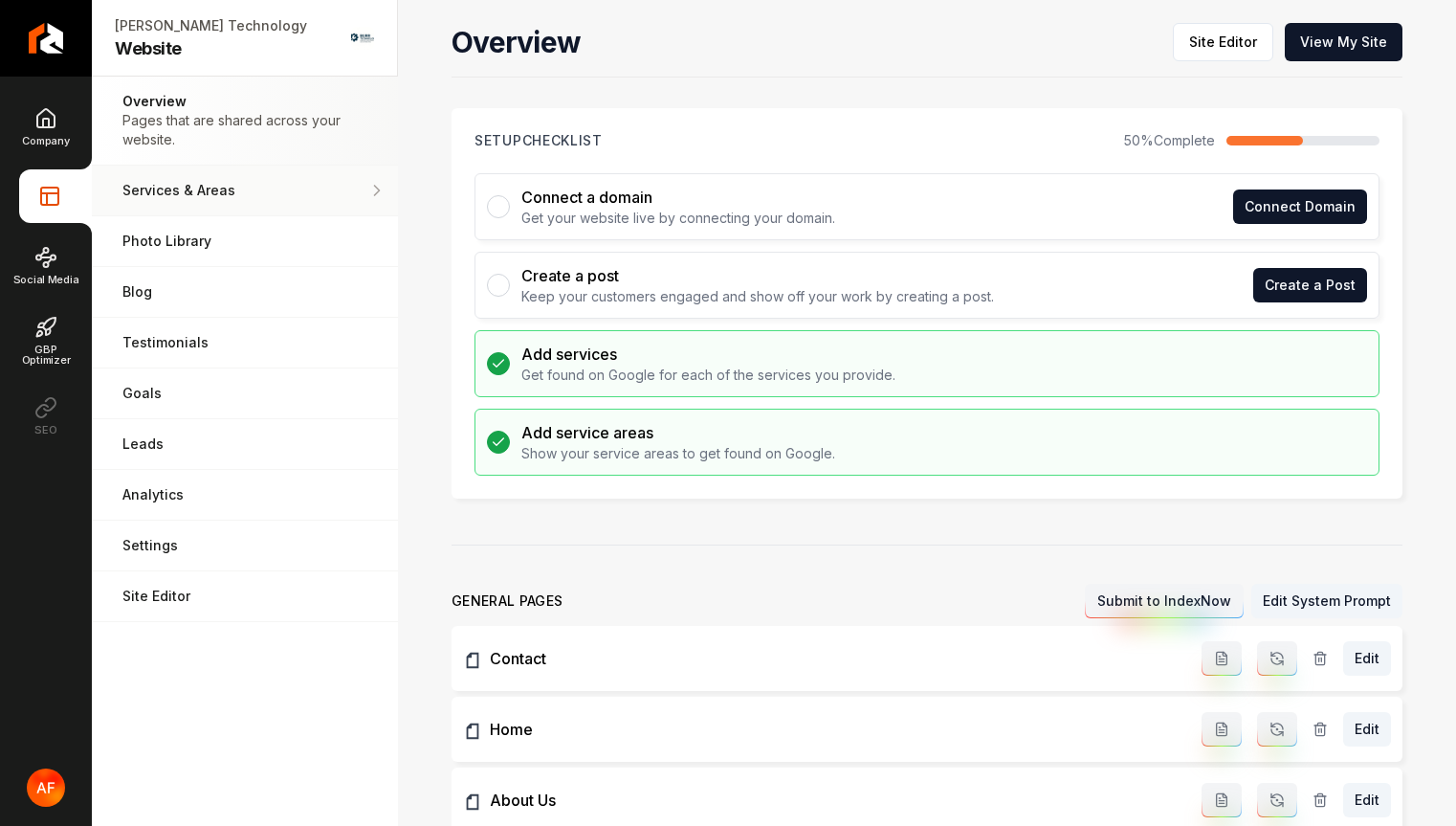 click on "Services & Areas" at bounding box center [245, 190] 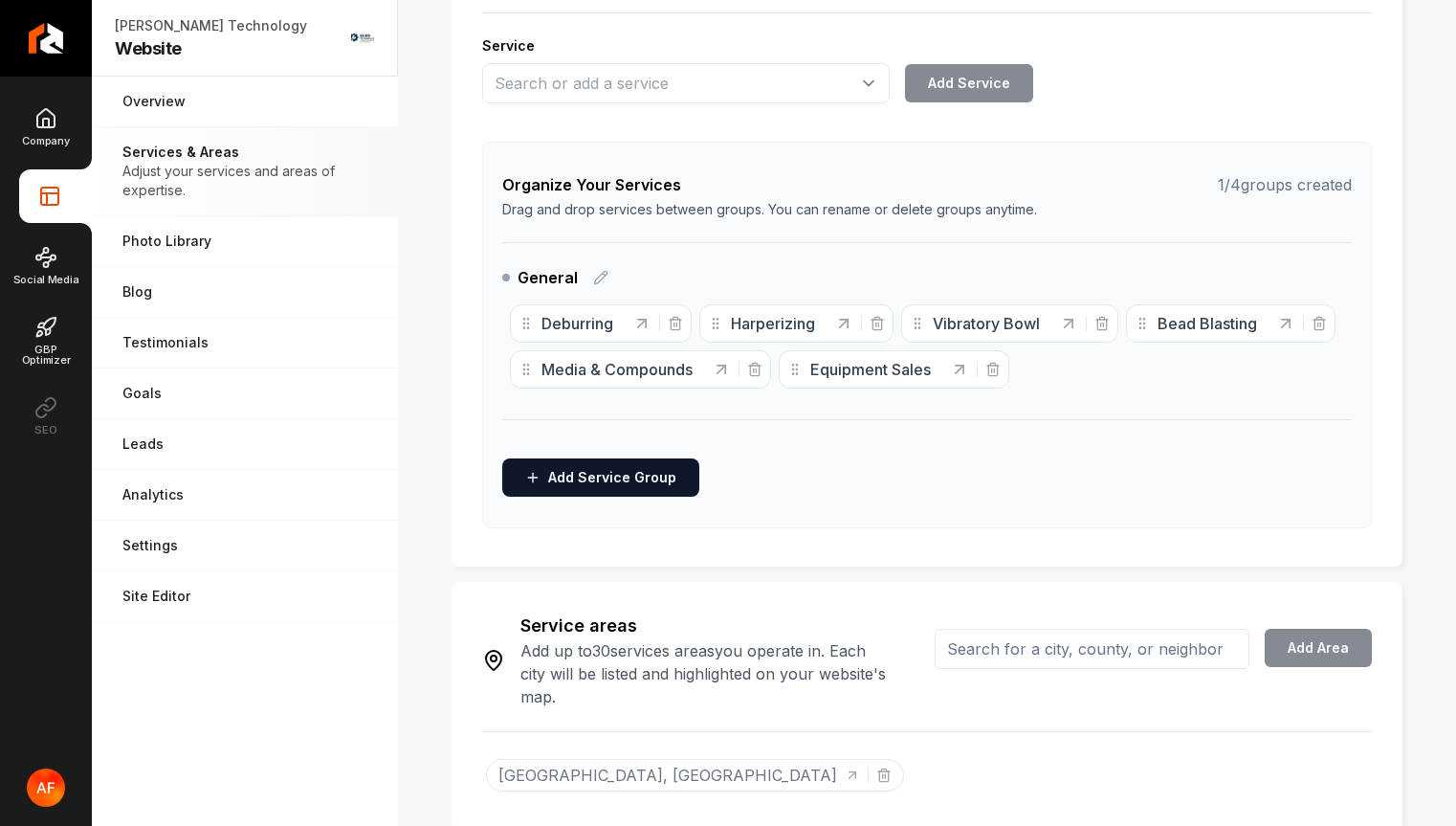 scroll, scrollTop: 368, scrollLeft: 0, axis: vertical 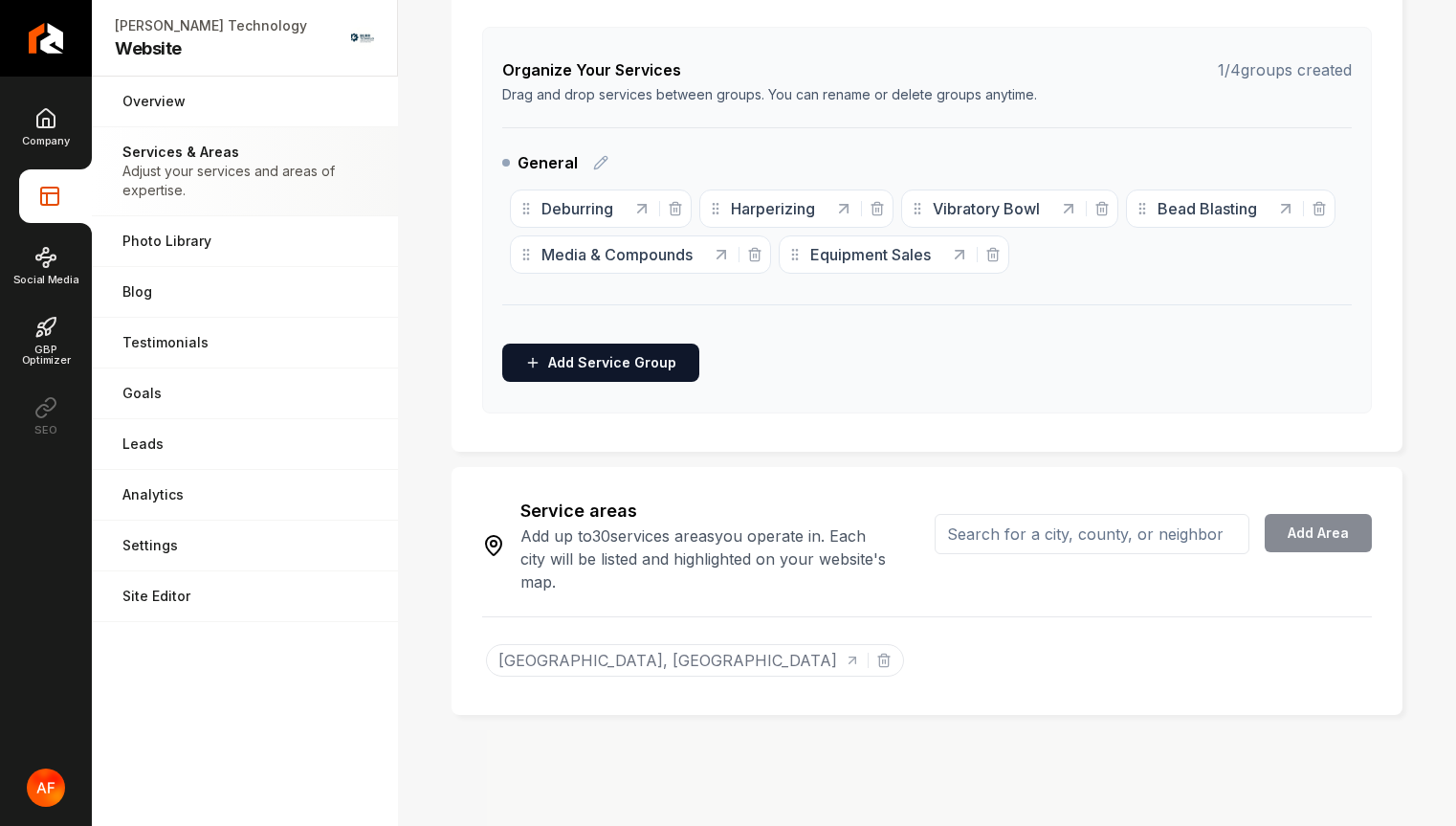 click at bounding box center [1092, 534] 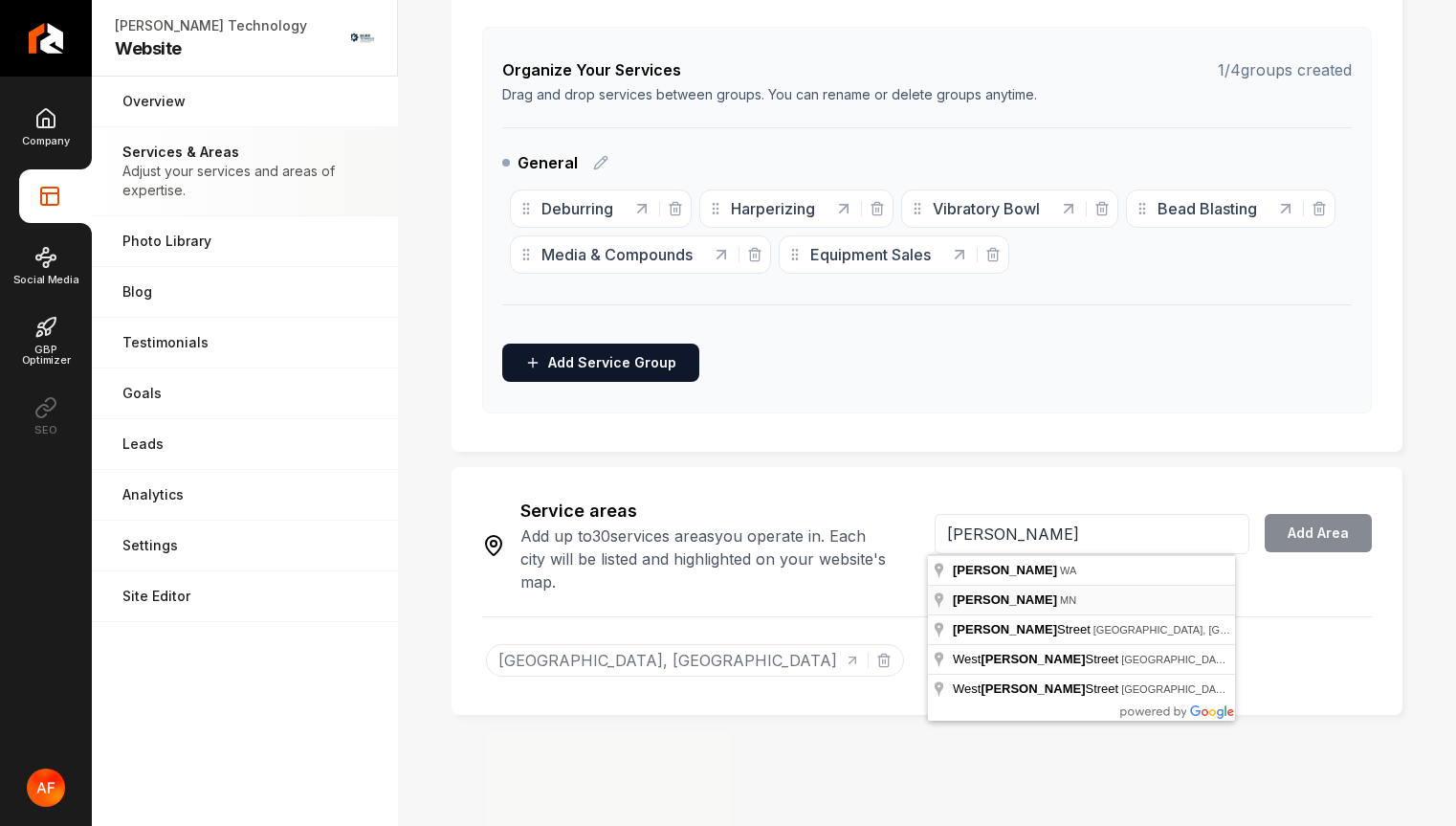 type on "Blaine, [GEOGRAPHIC_DATA]" 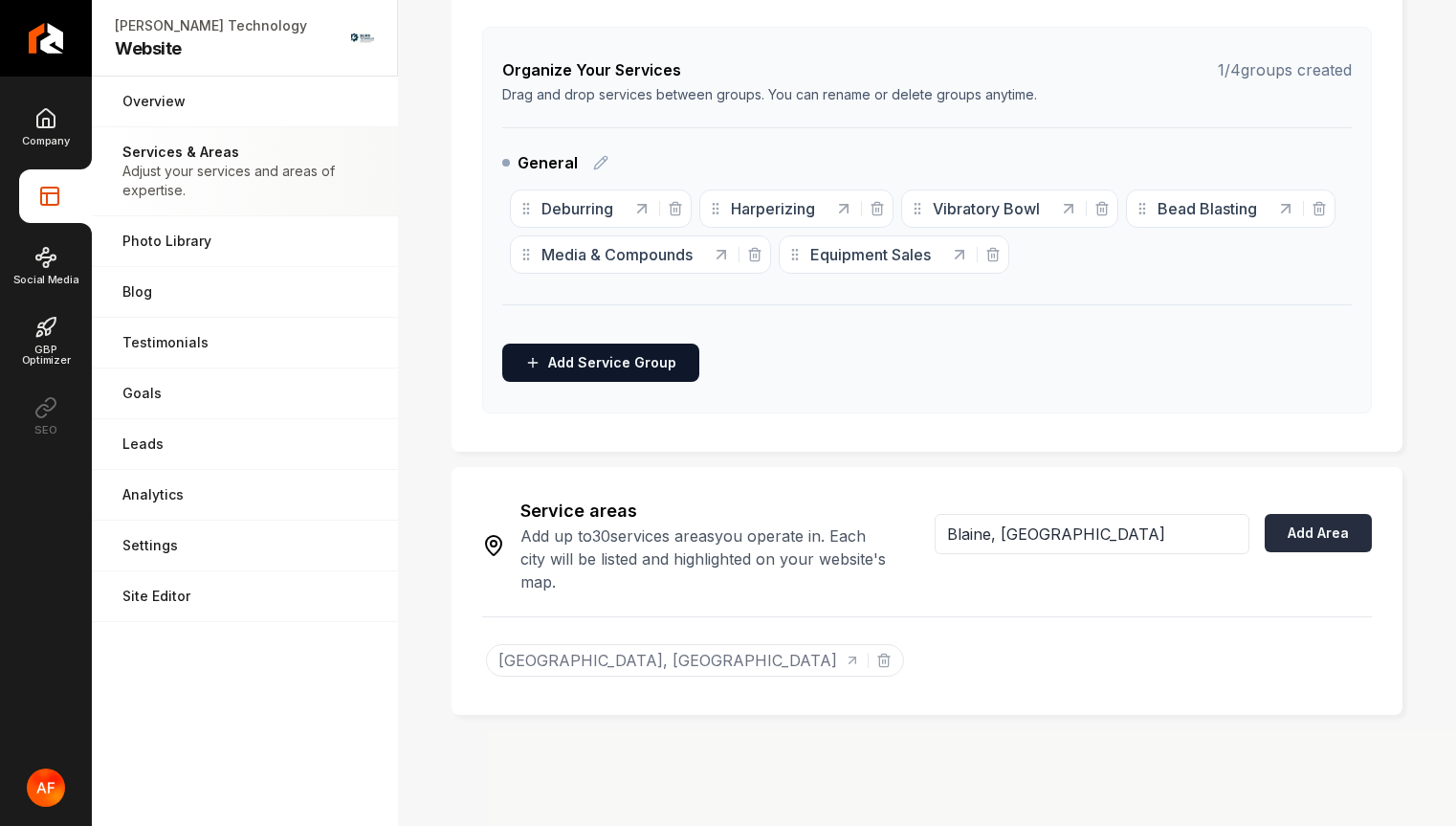 click on "Add Area" at bounding box center (1318, 533) 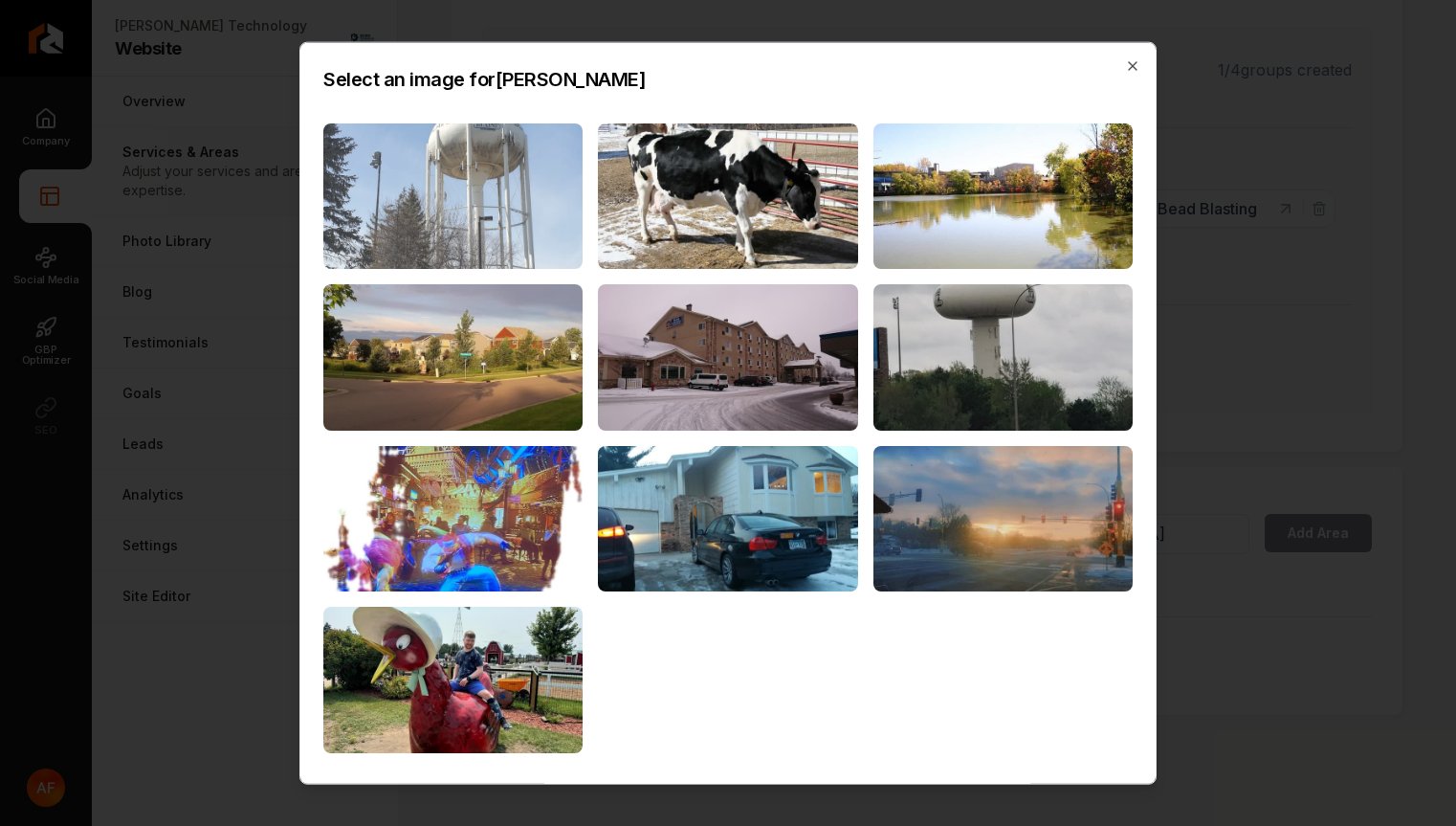 click at bounding box center (452, 195) 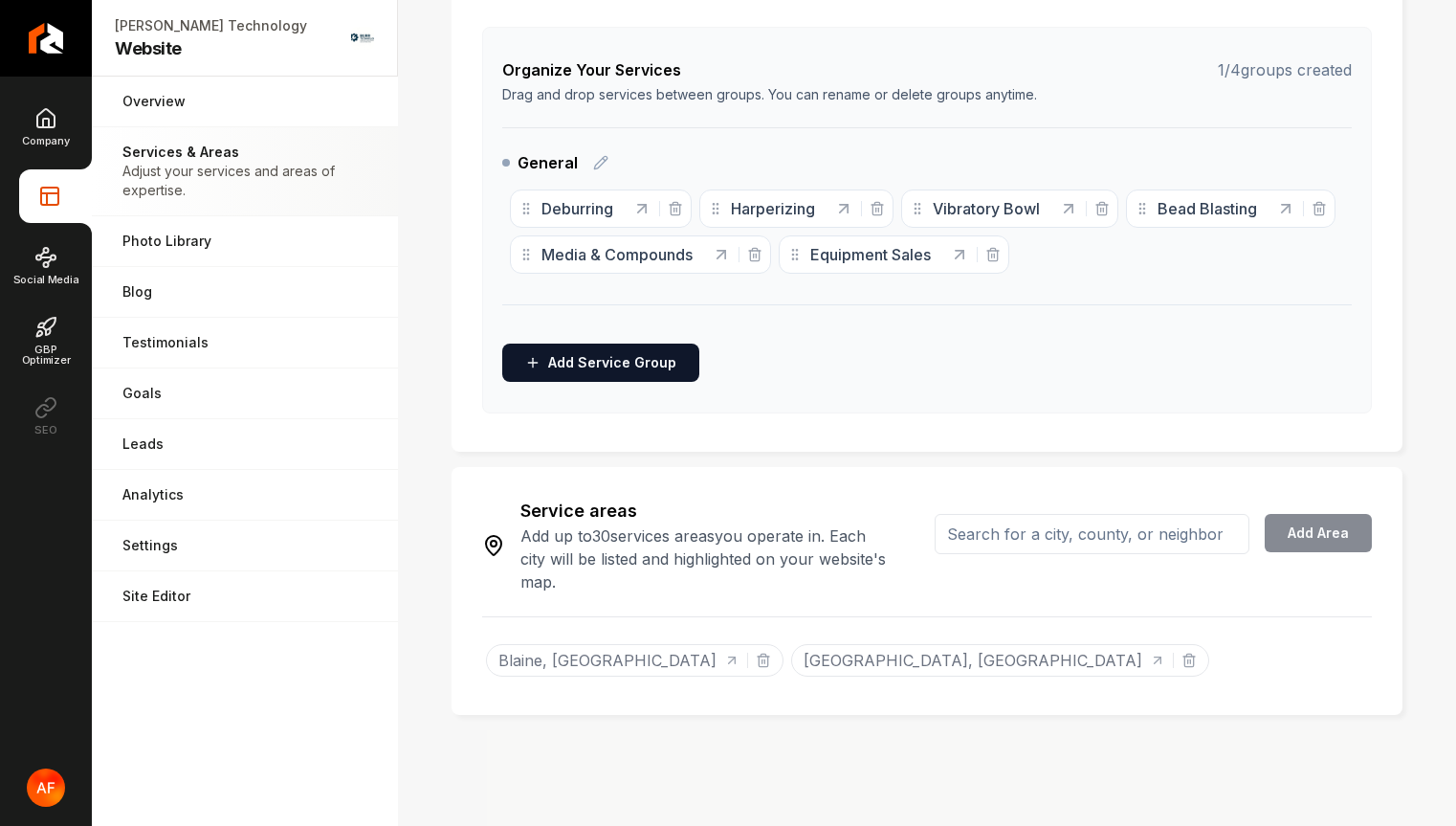 click at bounding box center (1092, 534) 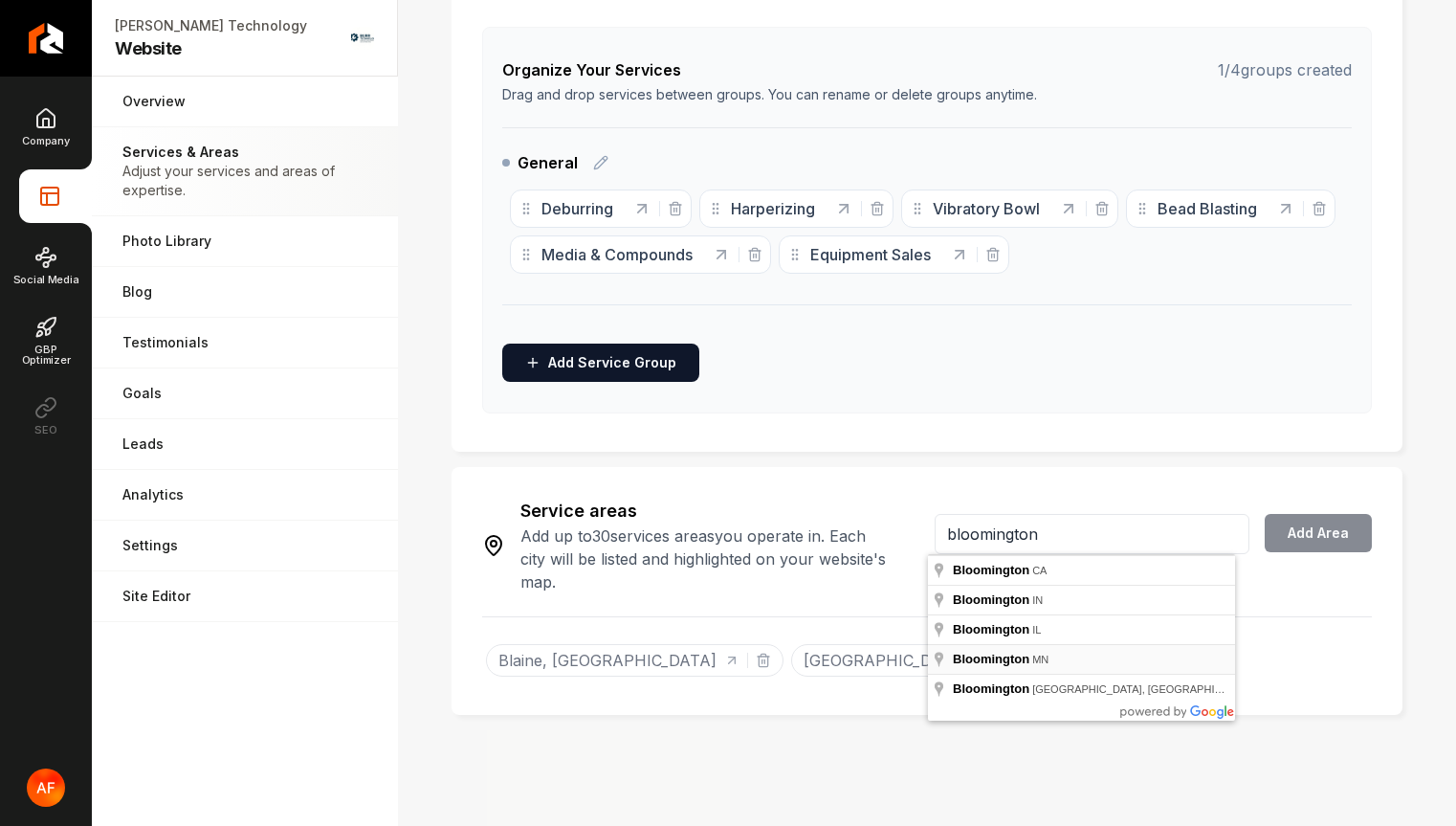 type on "[GEOGRAPHIC_DATA], [GEOGRAPHIC_DATA]" 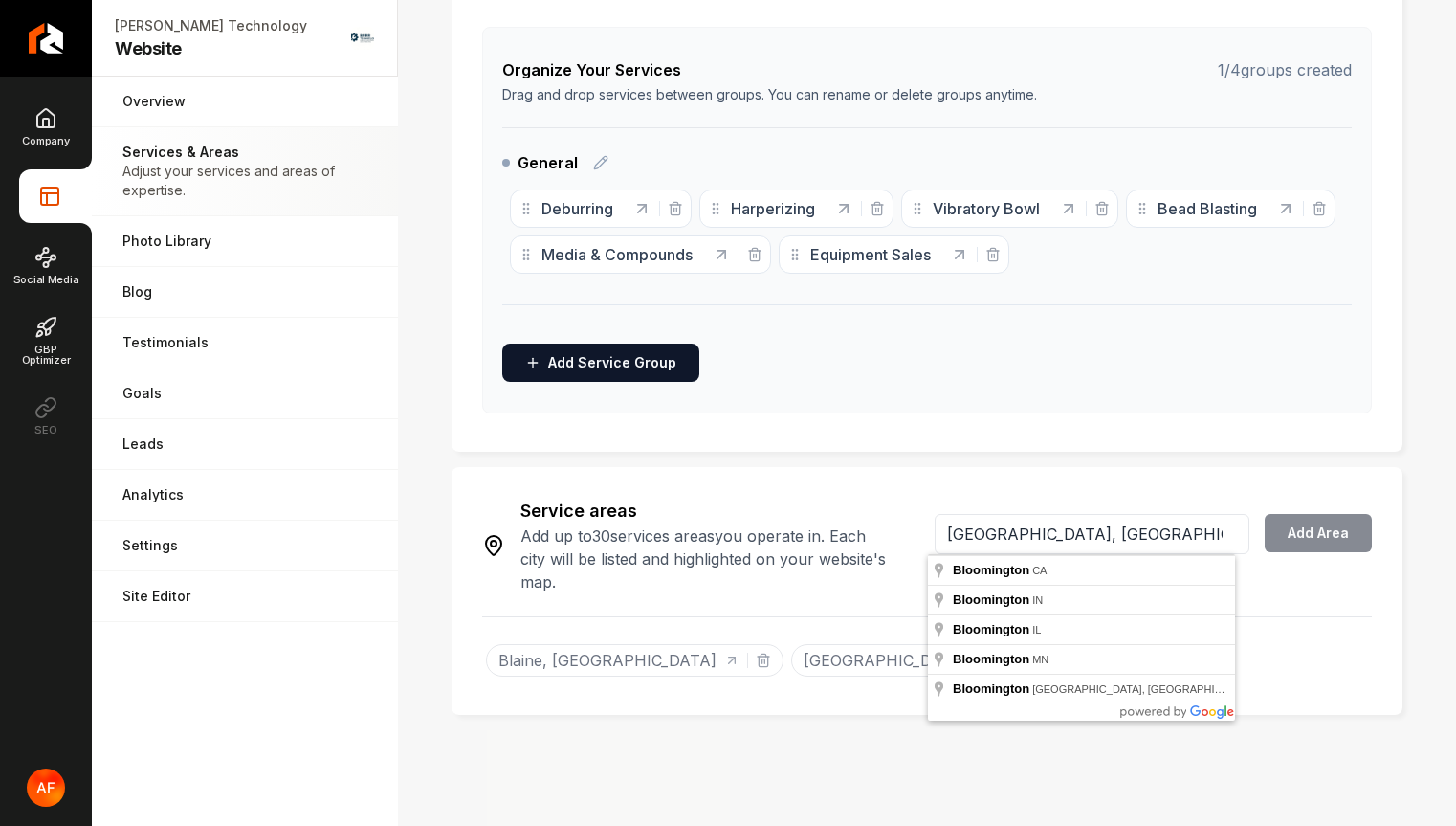 drag, startPoint x: 1046, startPoint y: 651, endPoint x: 1067, endPoint y: 636, distance: 25.806976 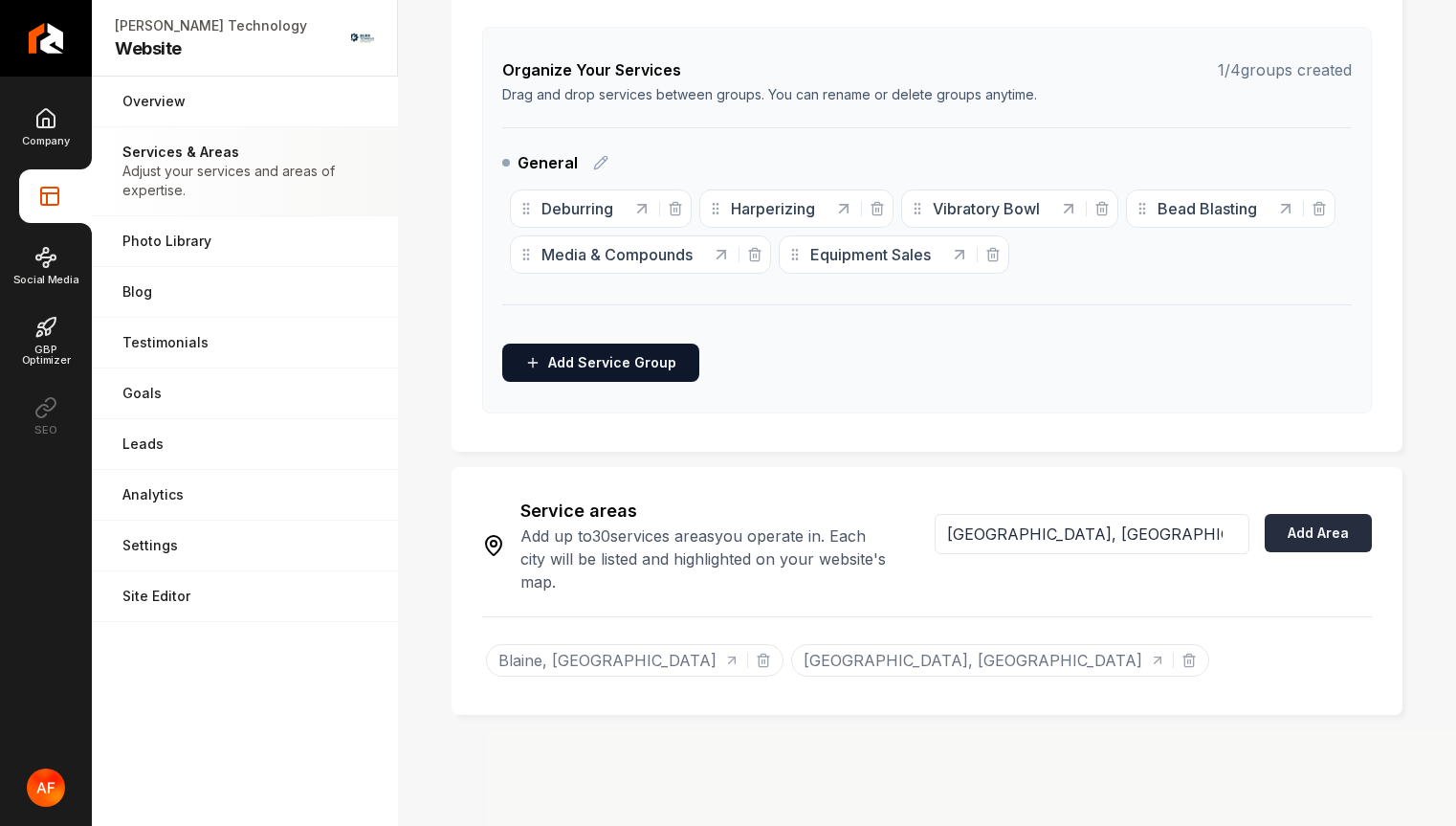 click on "Add Area" at bounding box center [1318, 533] 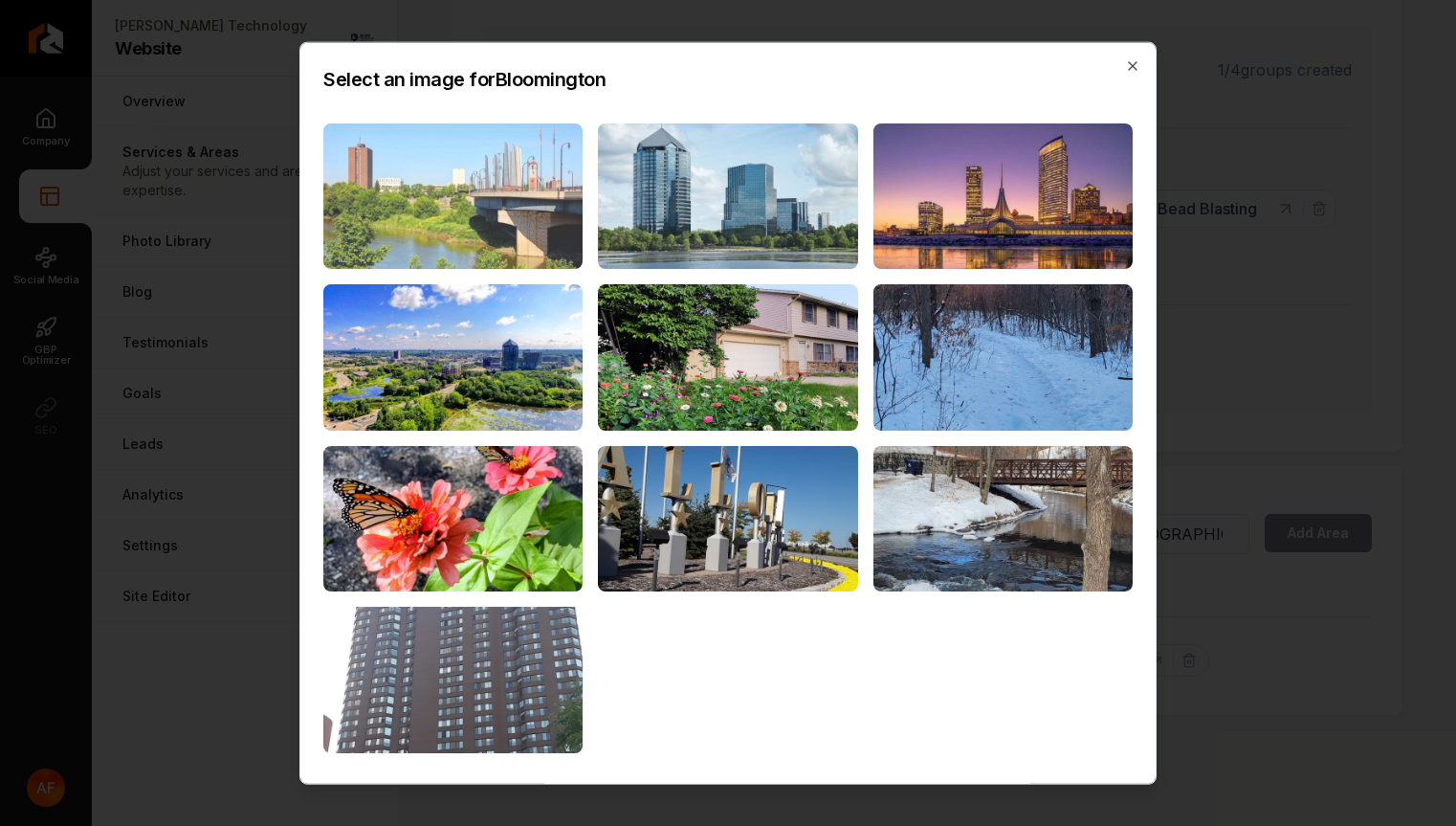 click at bounding box center [452, 195] 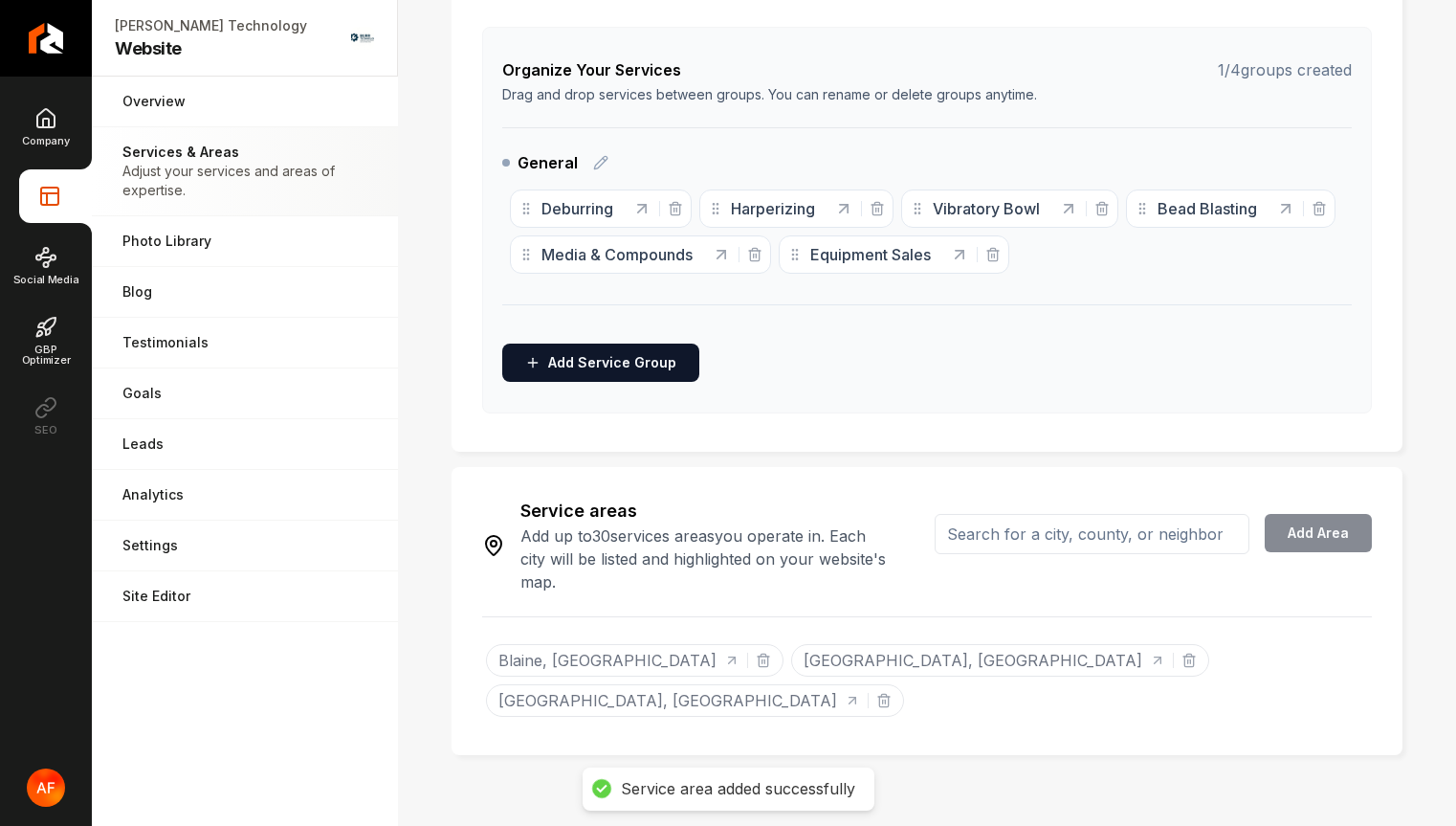 click at bounding box center [1092, 534] 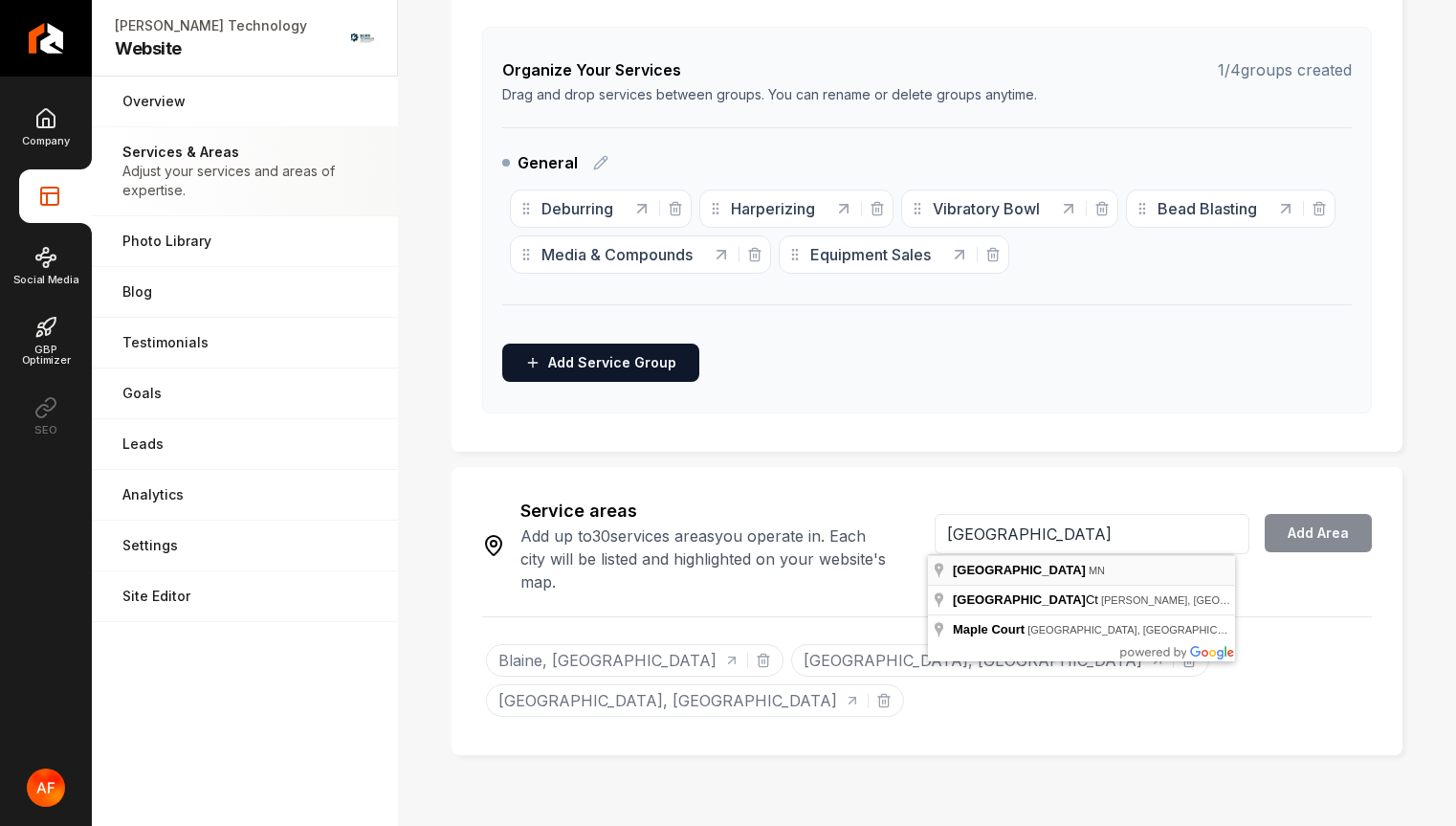 type on "[GEOGRAPHIC_DATA], [GEOGRAPHIC_DATA]" 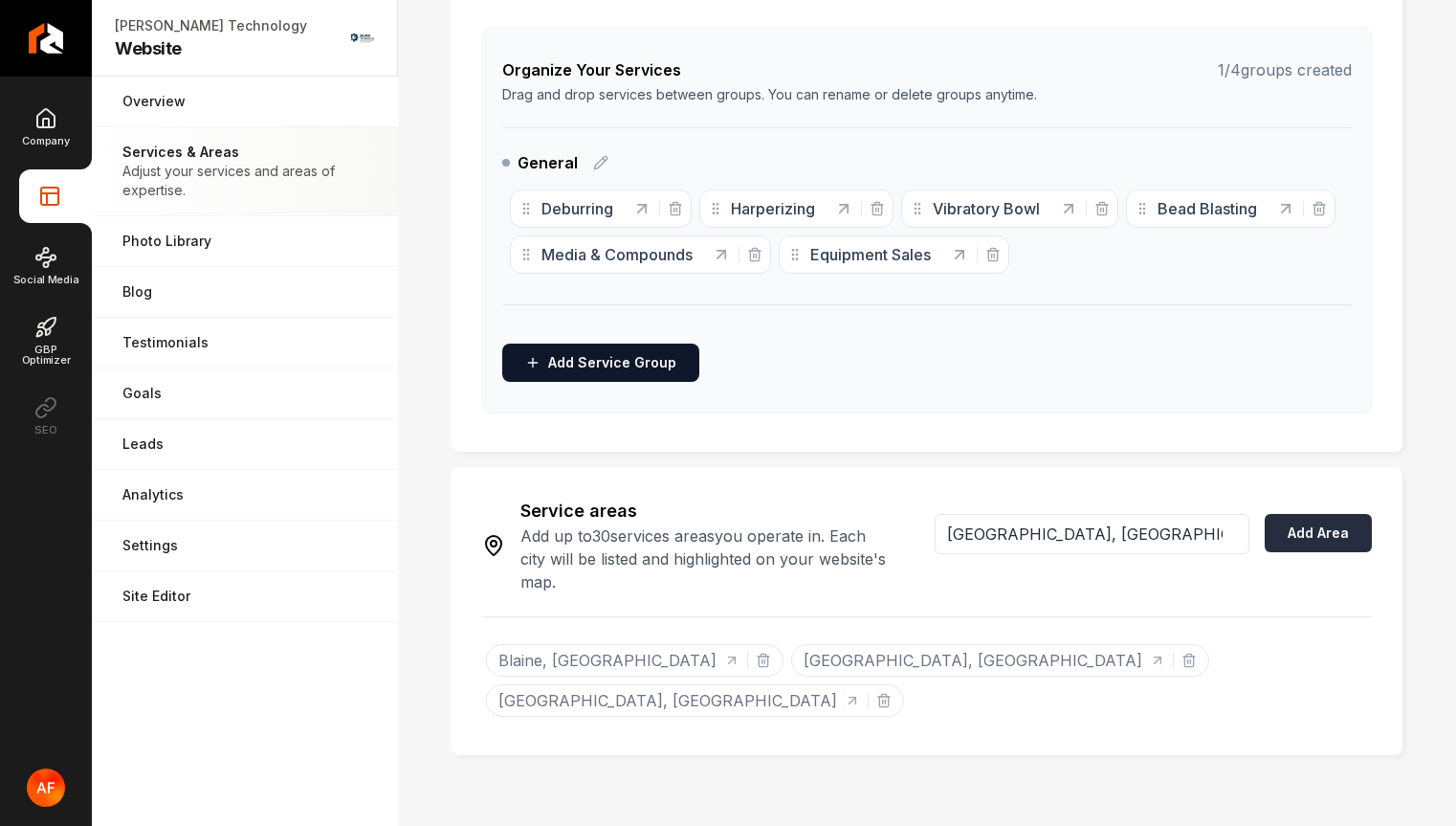 click on "Add Area" at bounding box center [1318, 533] 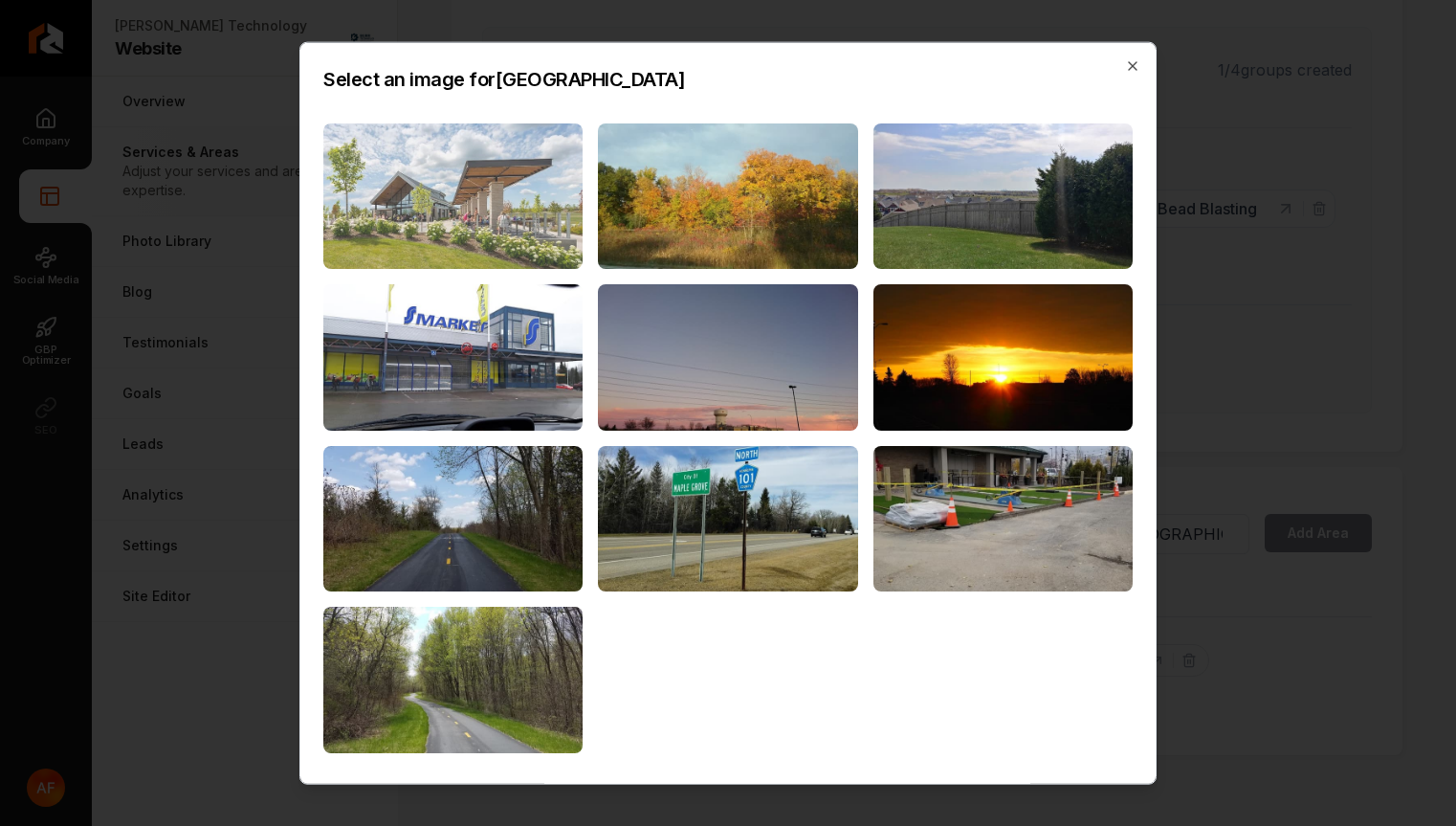 click at bounding box center (452, 195) 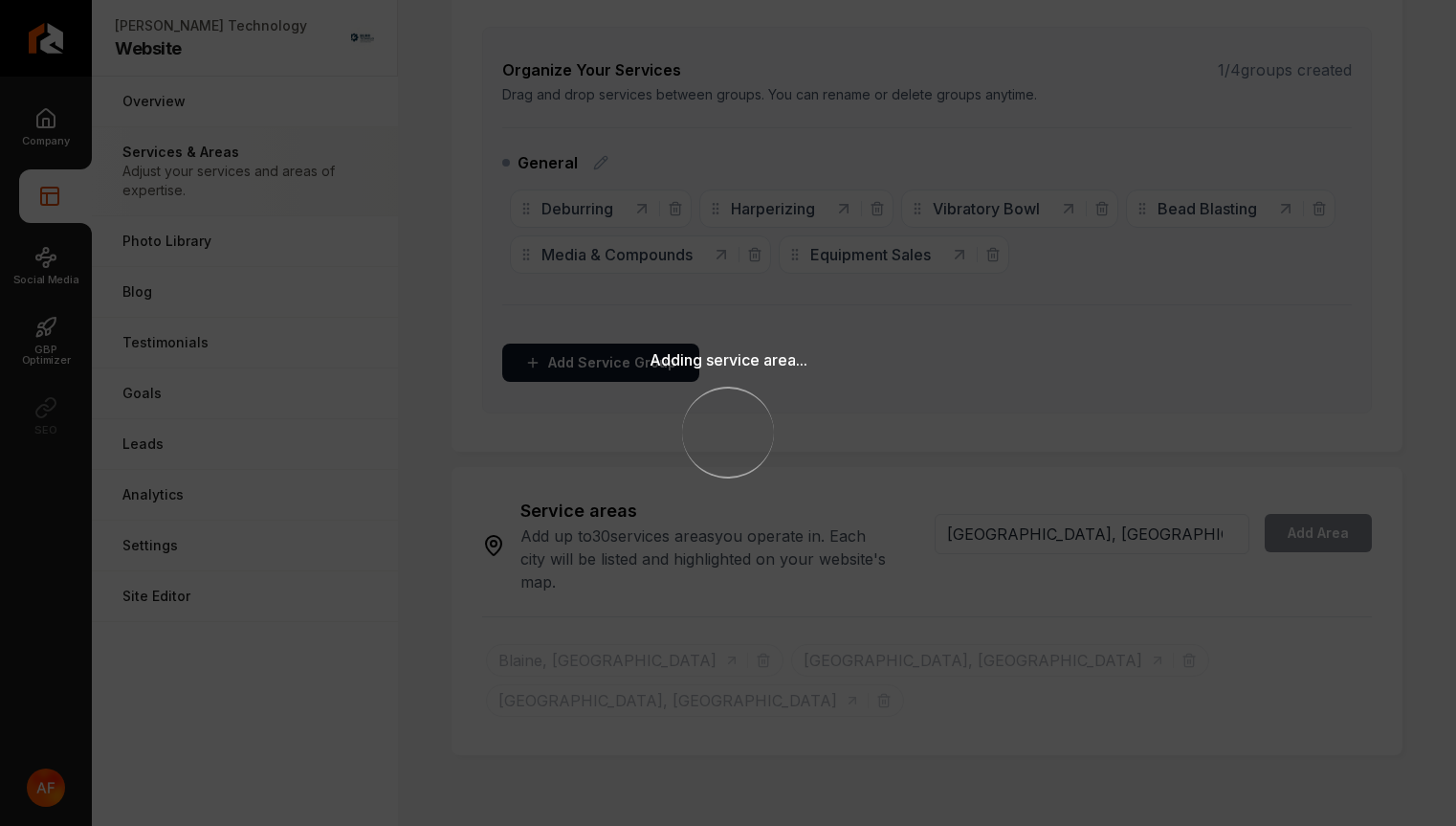 type 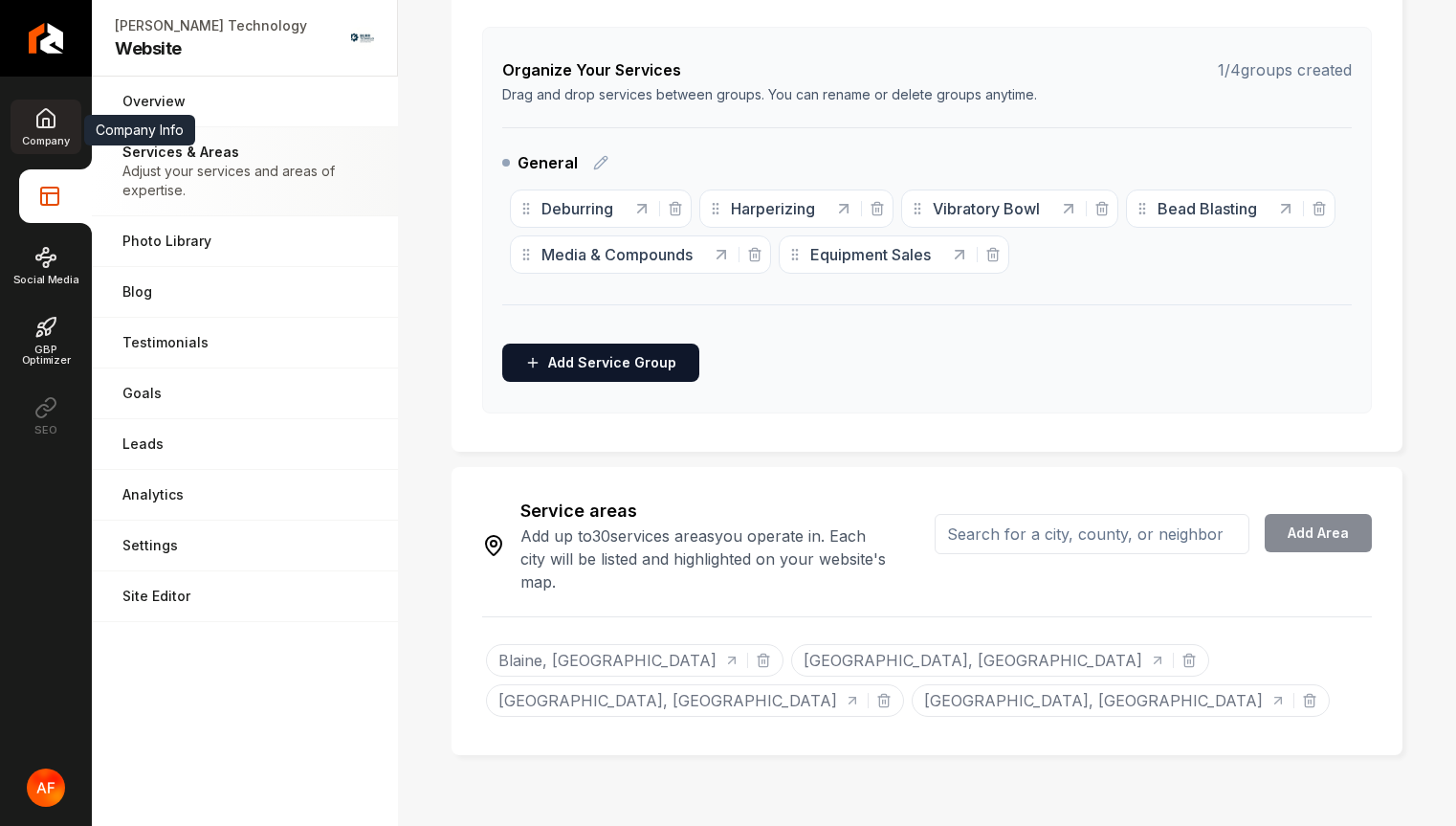 click on "Company" at bounding box center (45, 126) 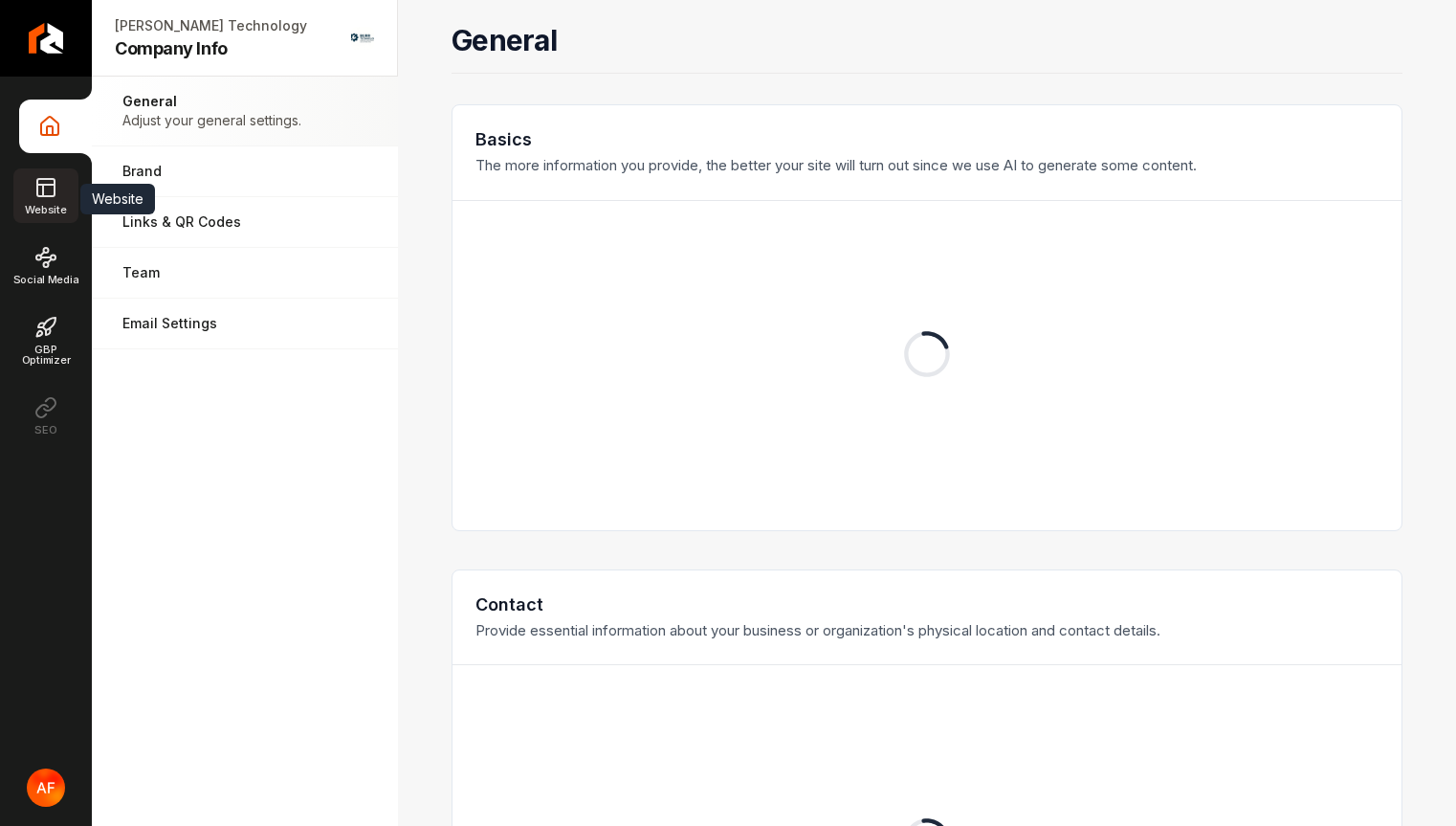 click 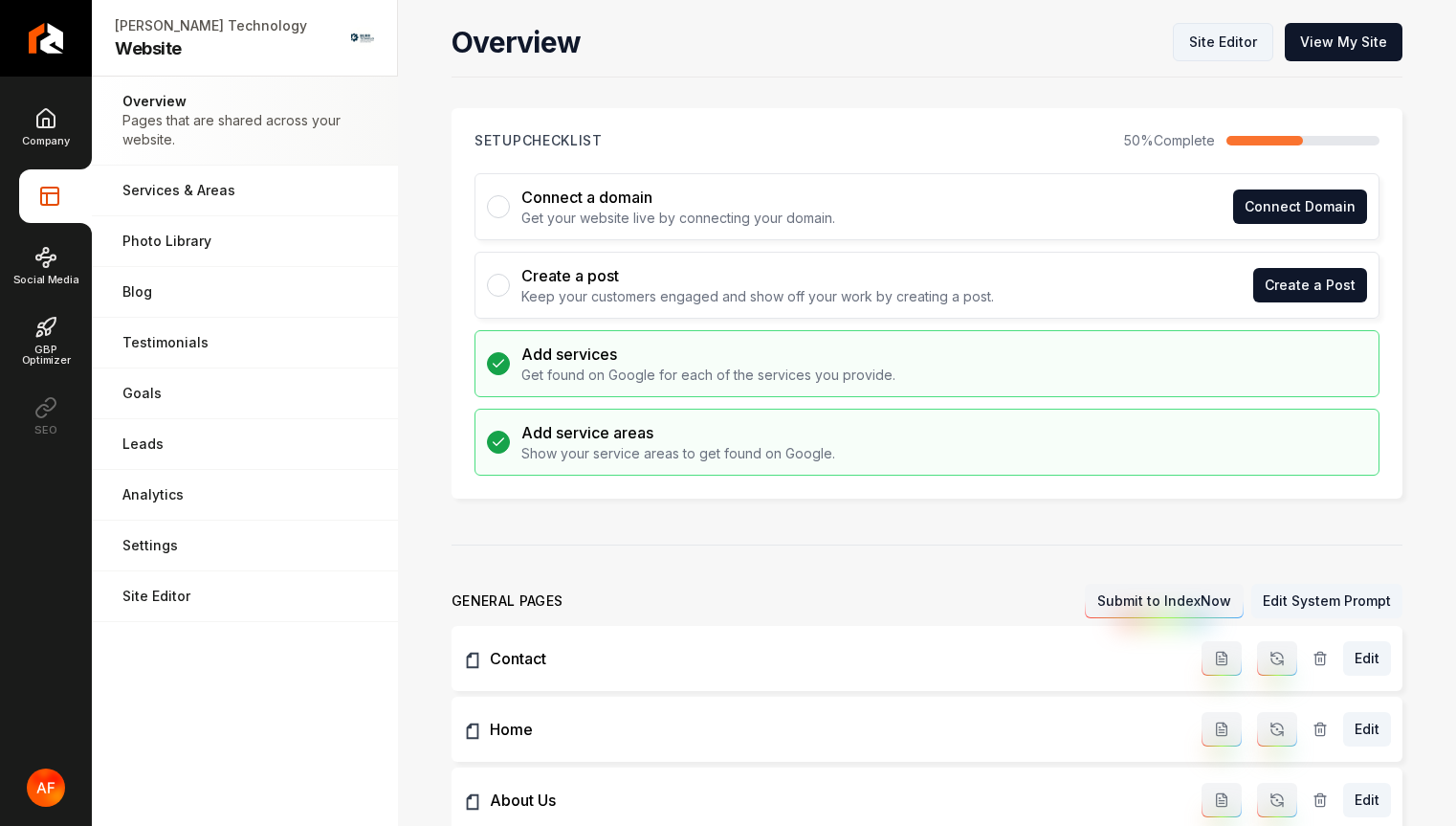 click on "Site Editor" at bounding box center (1223, 42) 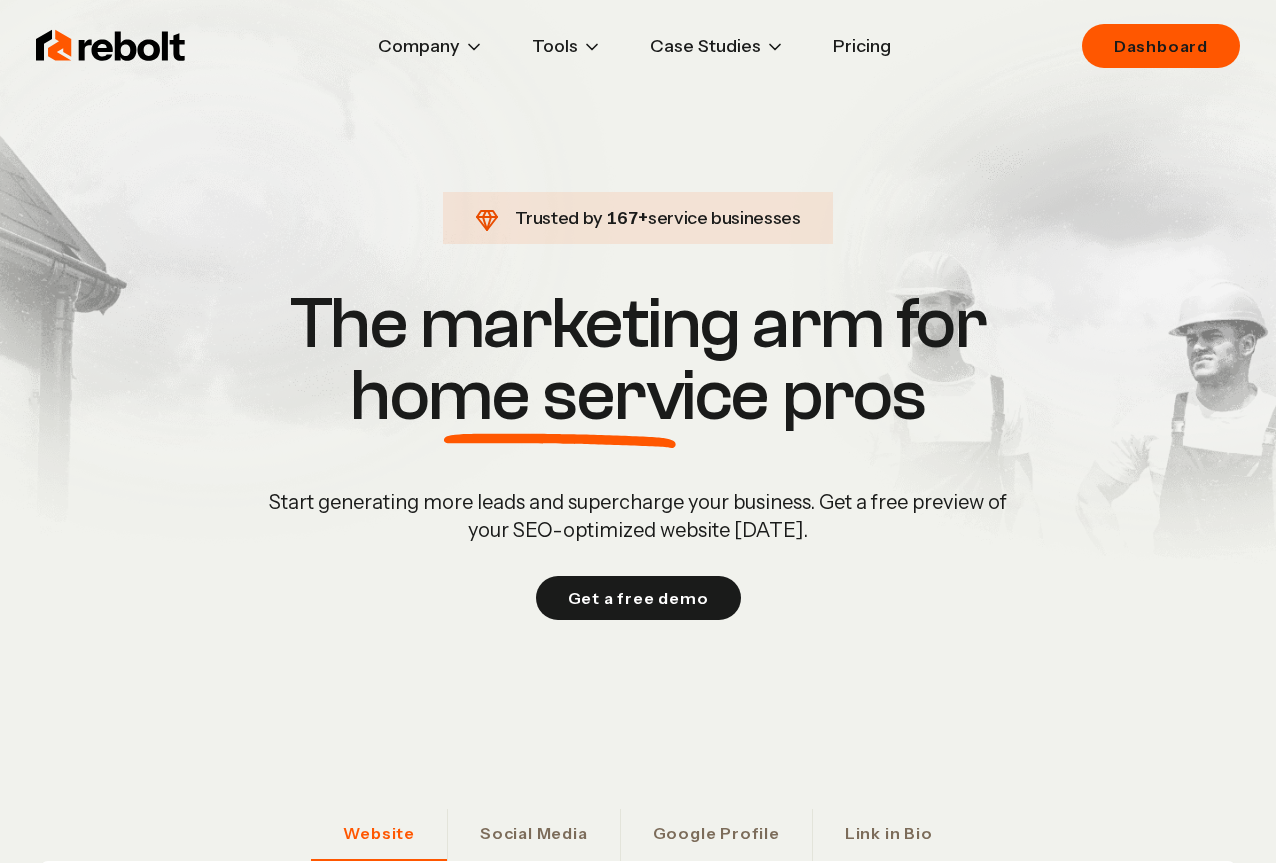 scroll, scrollTop: 0, scrollLeft: 0, axis: both 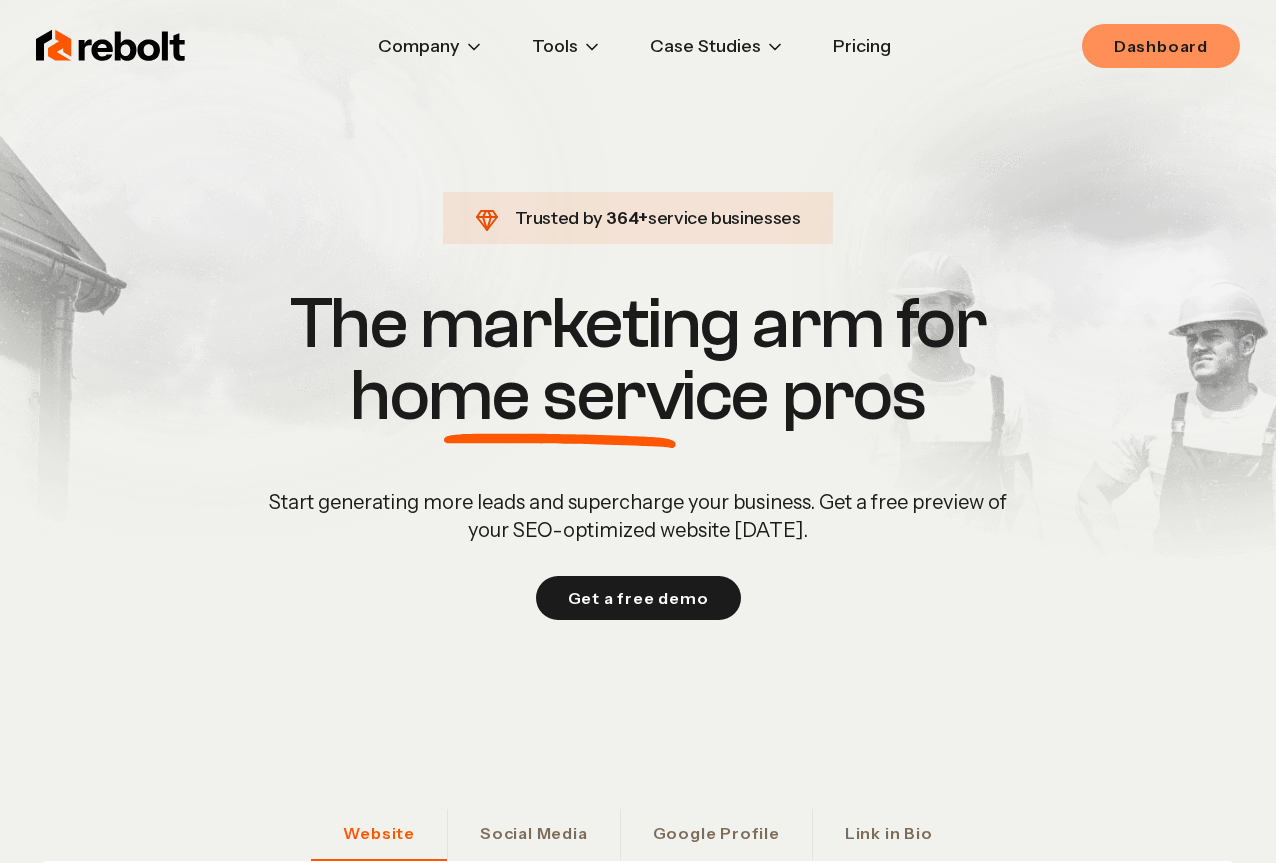 click on "Dashboard" at bounding box center [1161, 46] 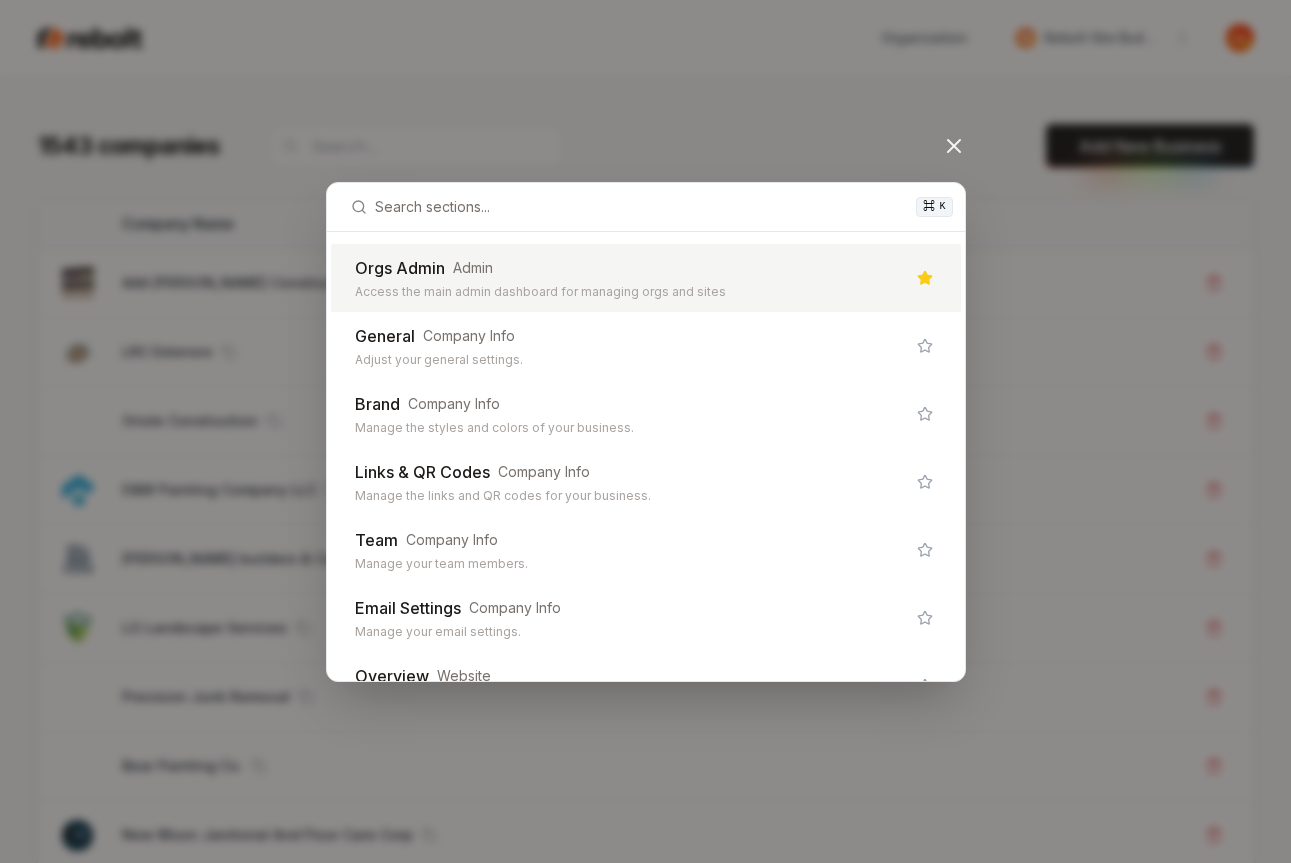 click on "Orgs Admin  Admin" at bounding box center [630, 268] 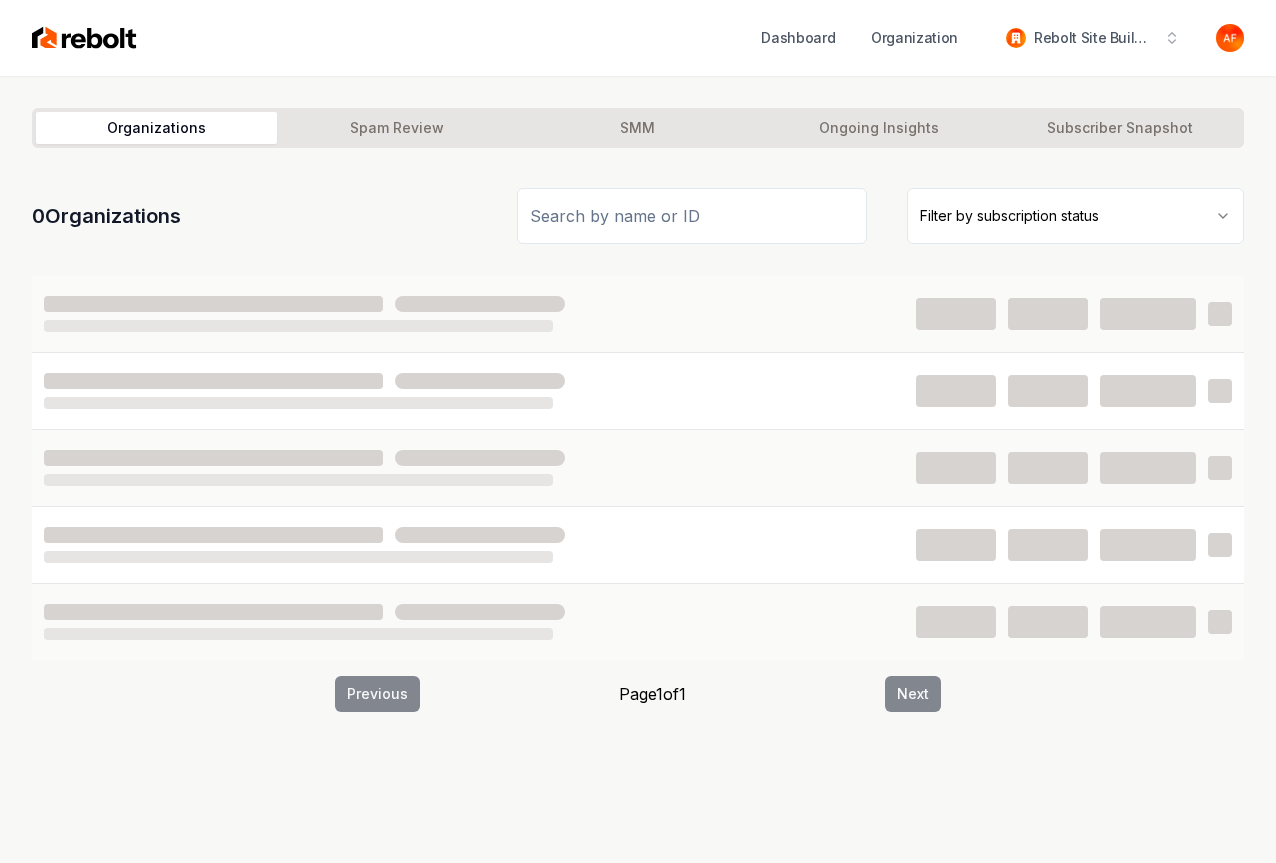 click at bounding box center (692, 216) 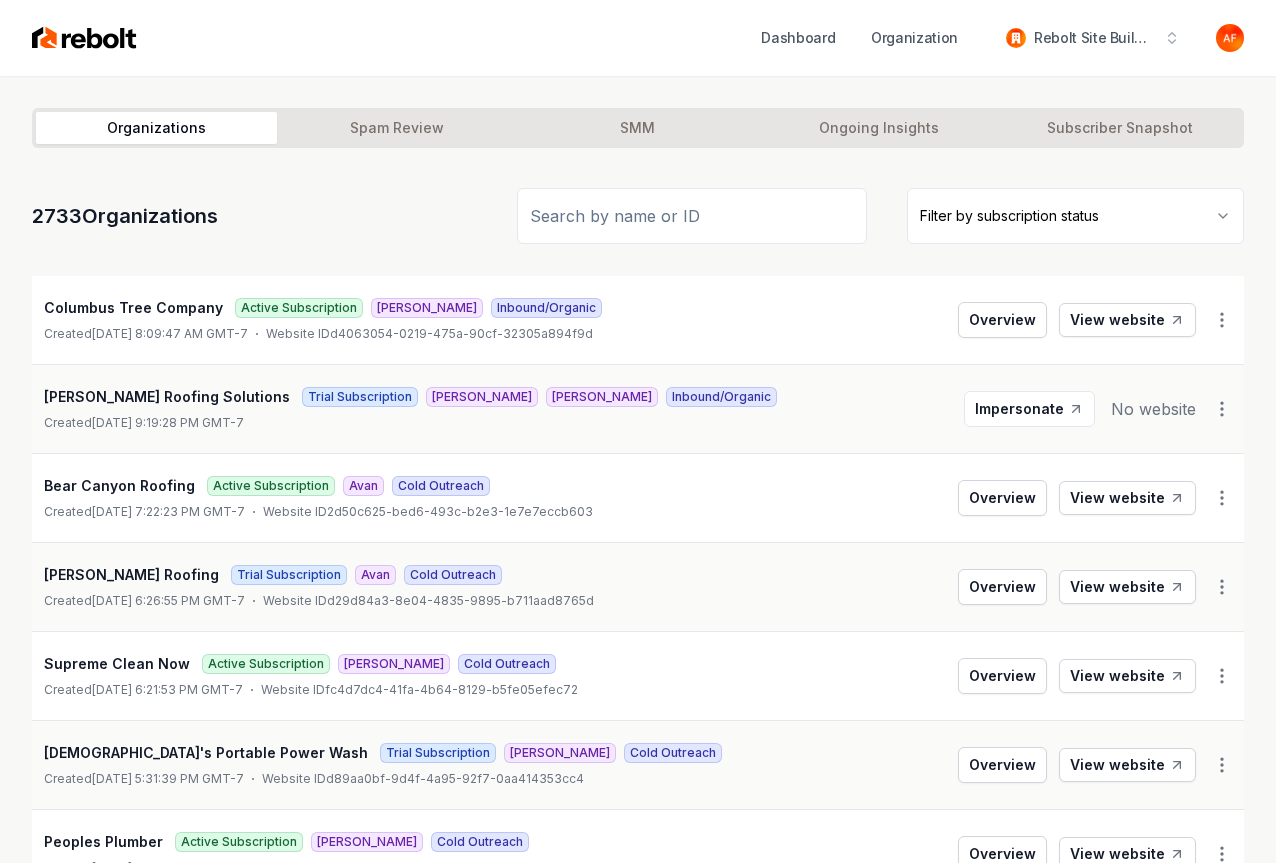 click at bounding box center (692, 216) 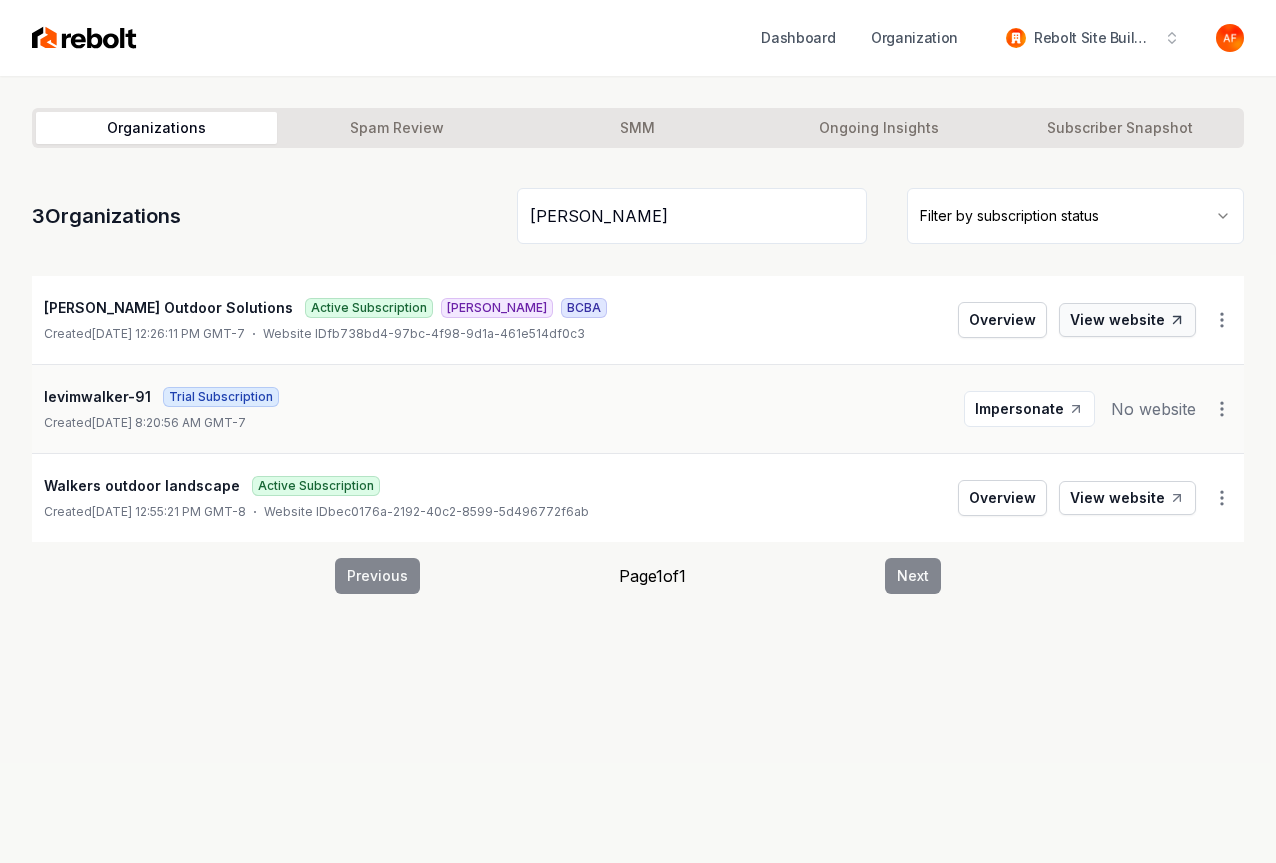 type on "walker" 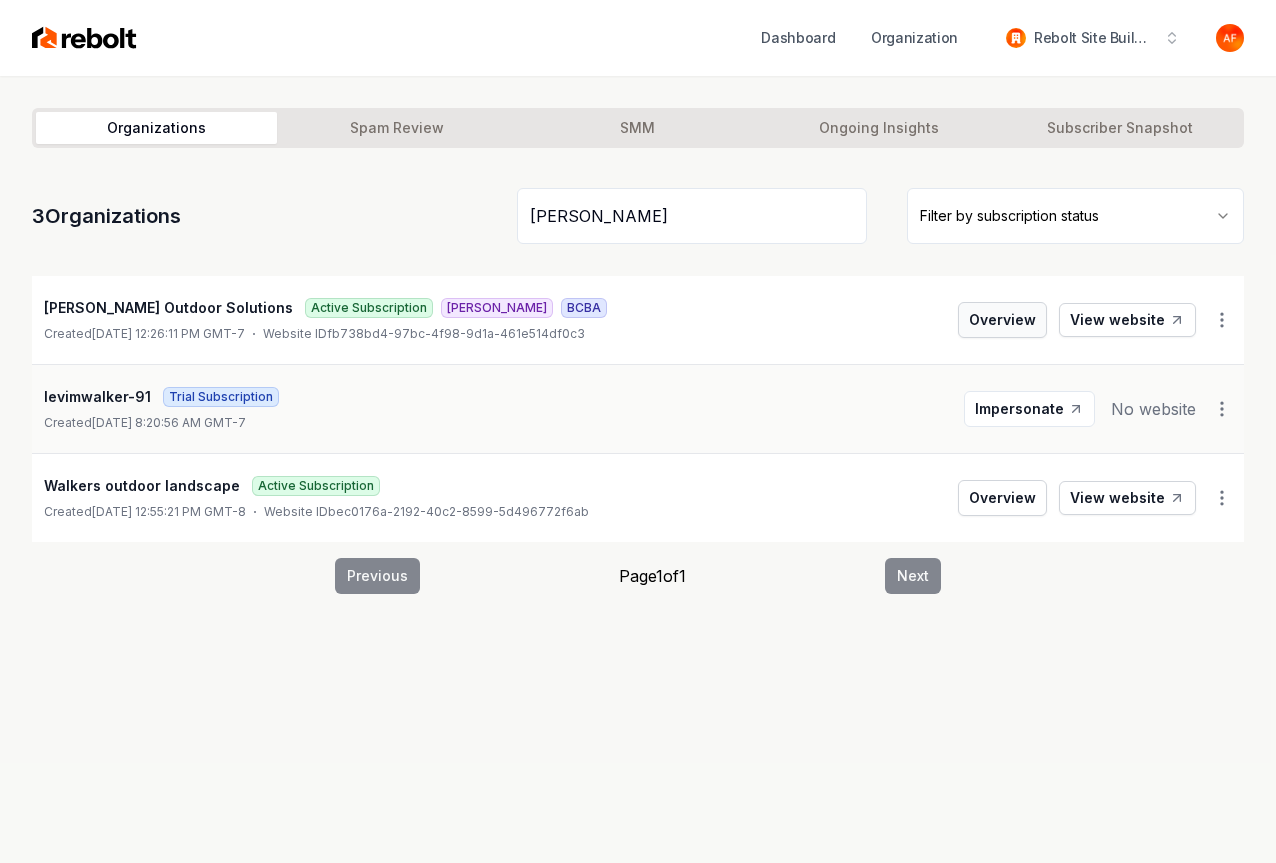 click on "Overview" at bounding box center [1002, 320] 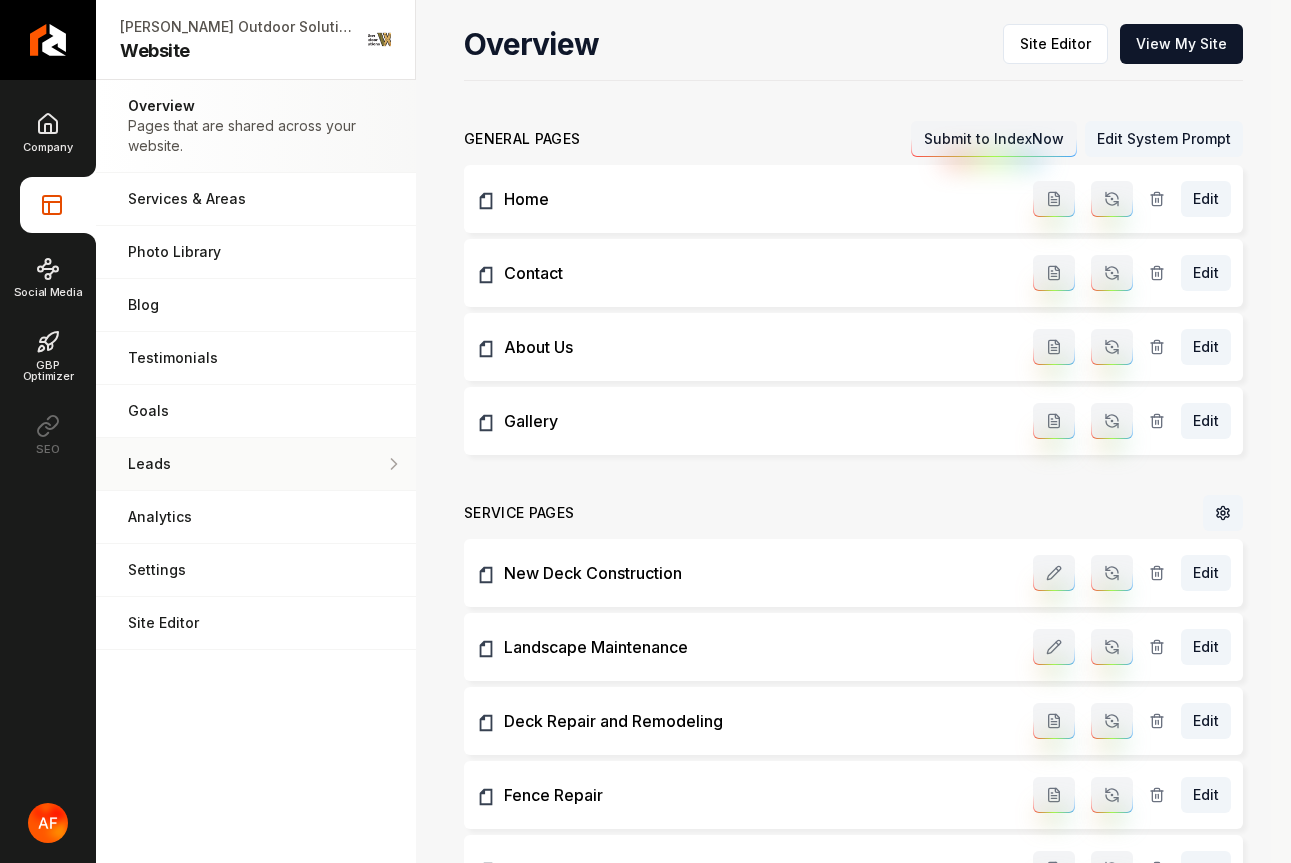click on "Leads" at bounding box center [256, 464] 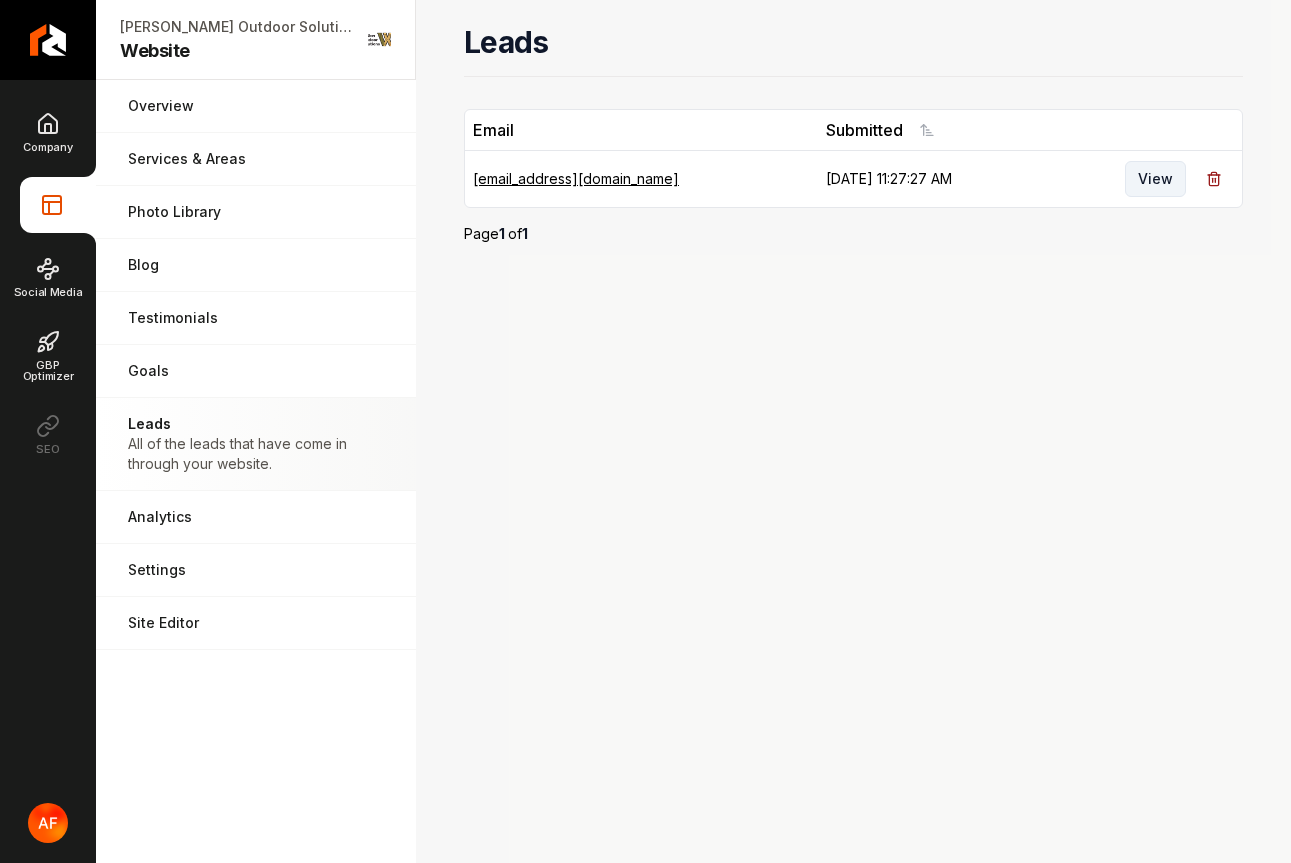 click on "View" at bounding box center (1155, 179) 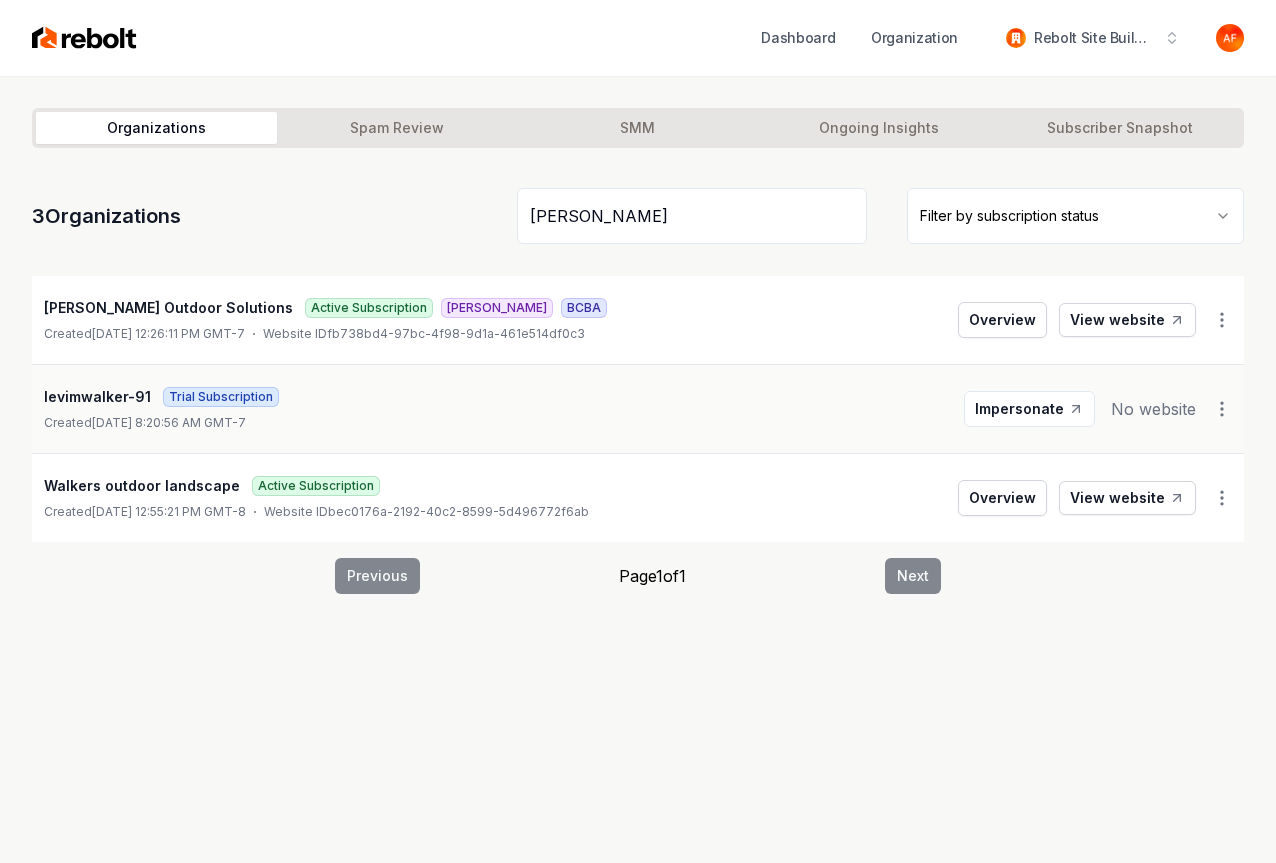 click on "walker" at bounding box center [692, 216] 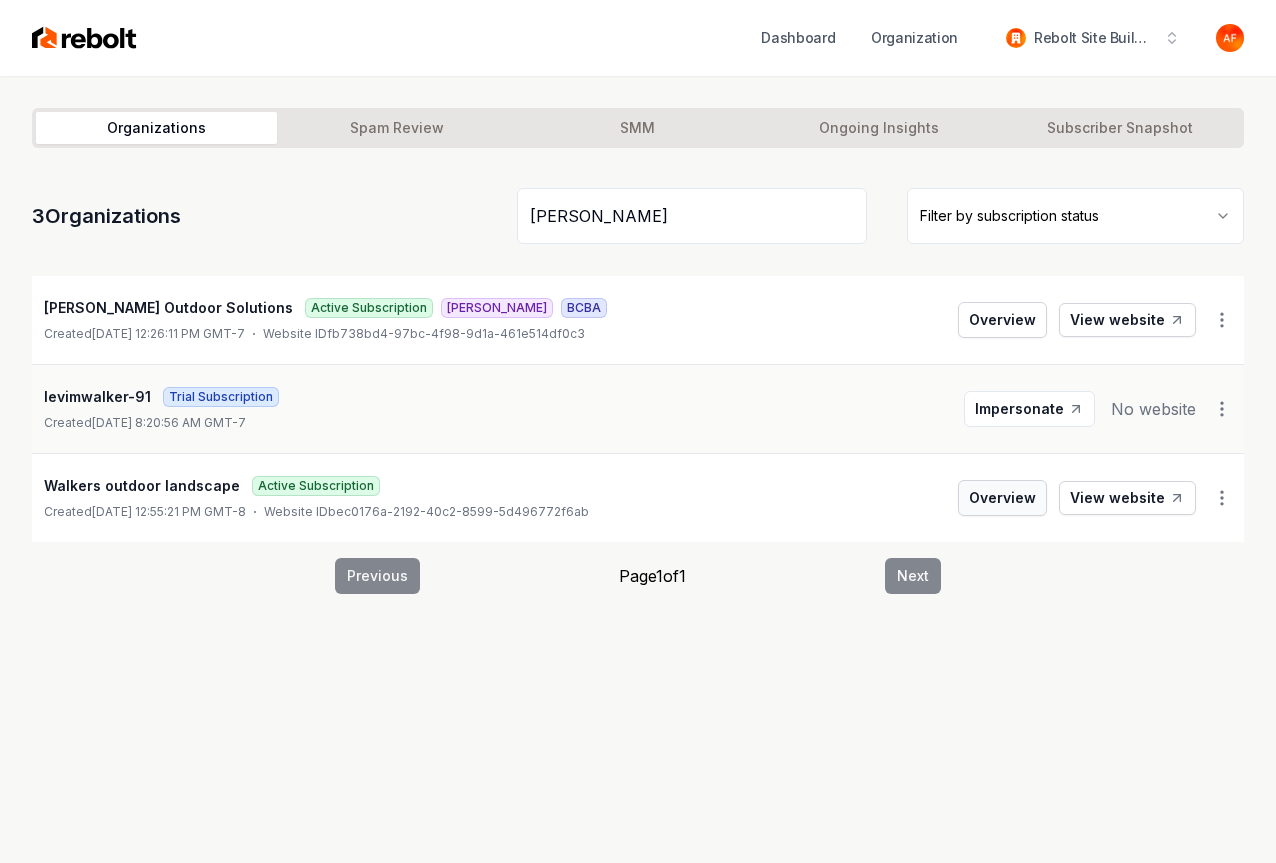 click on "Overview" at bounding box center [1002, 498] 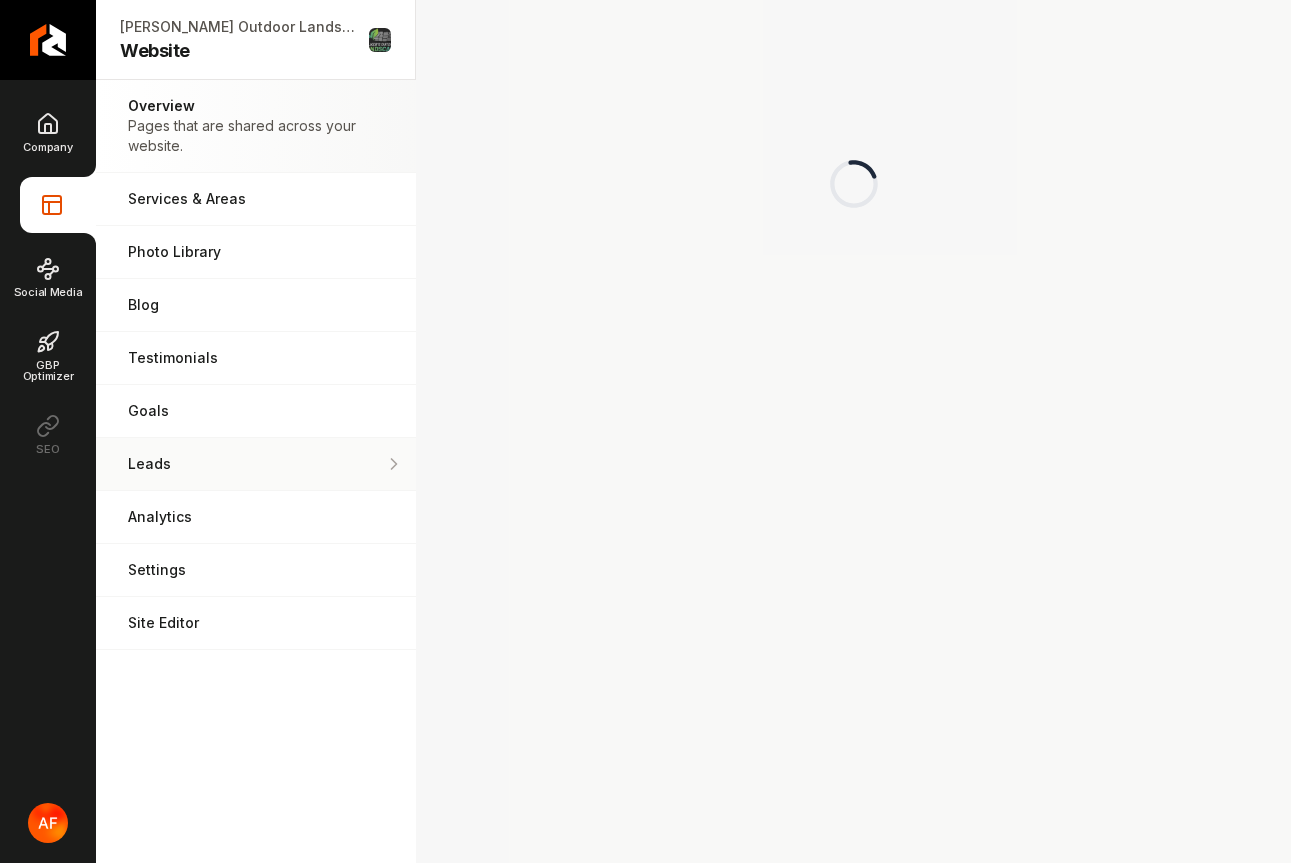 click on "Leads" at bounding box center (256, 464) 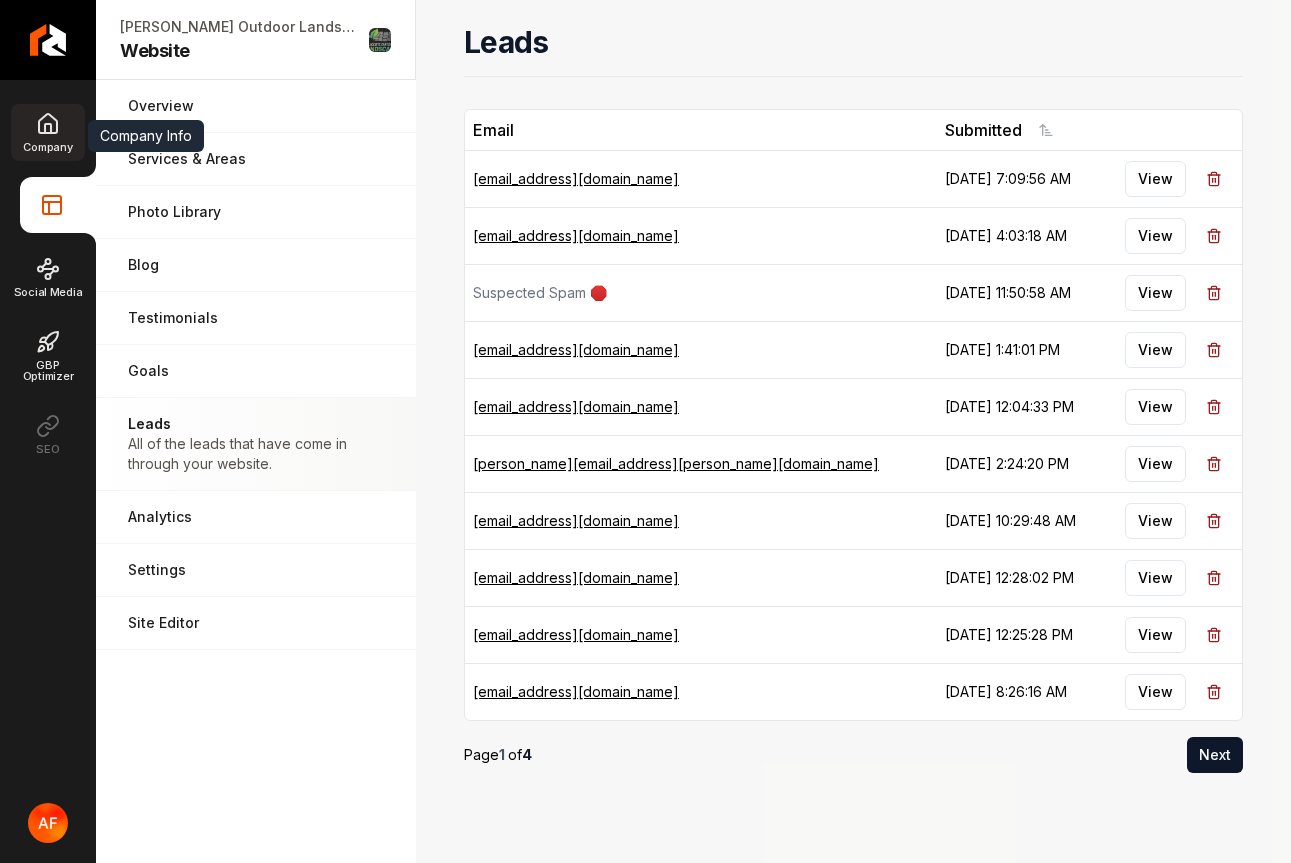 click on "Company" at bounding box center [47, 132] 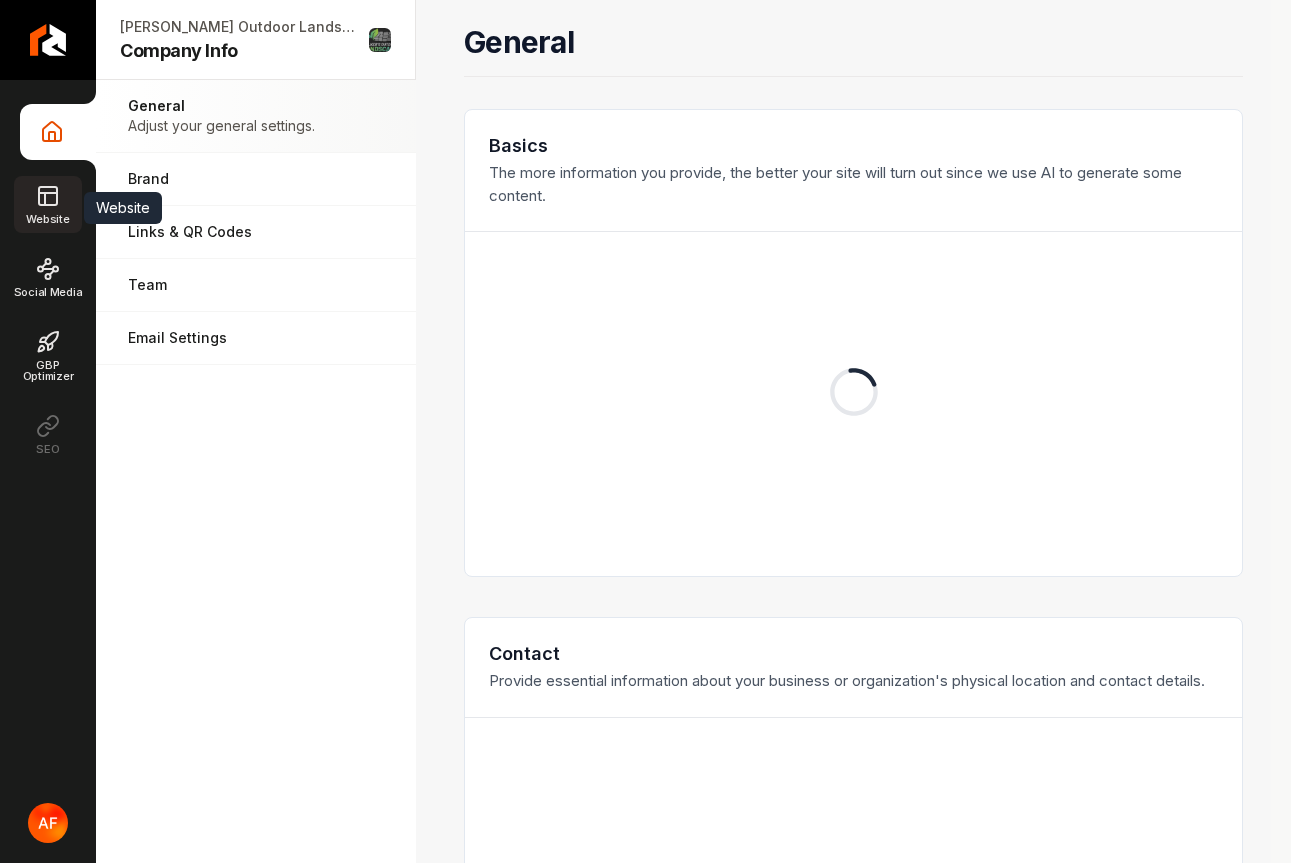 click 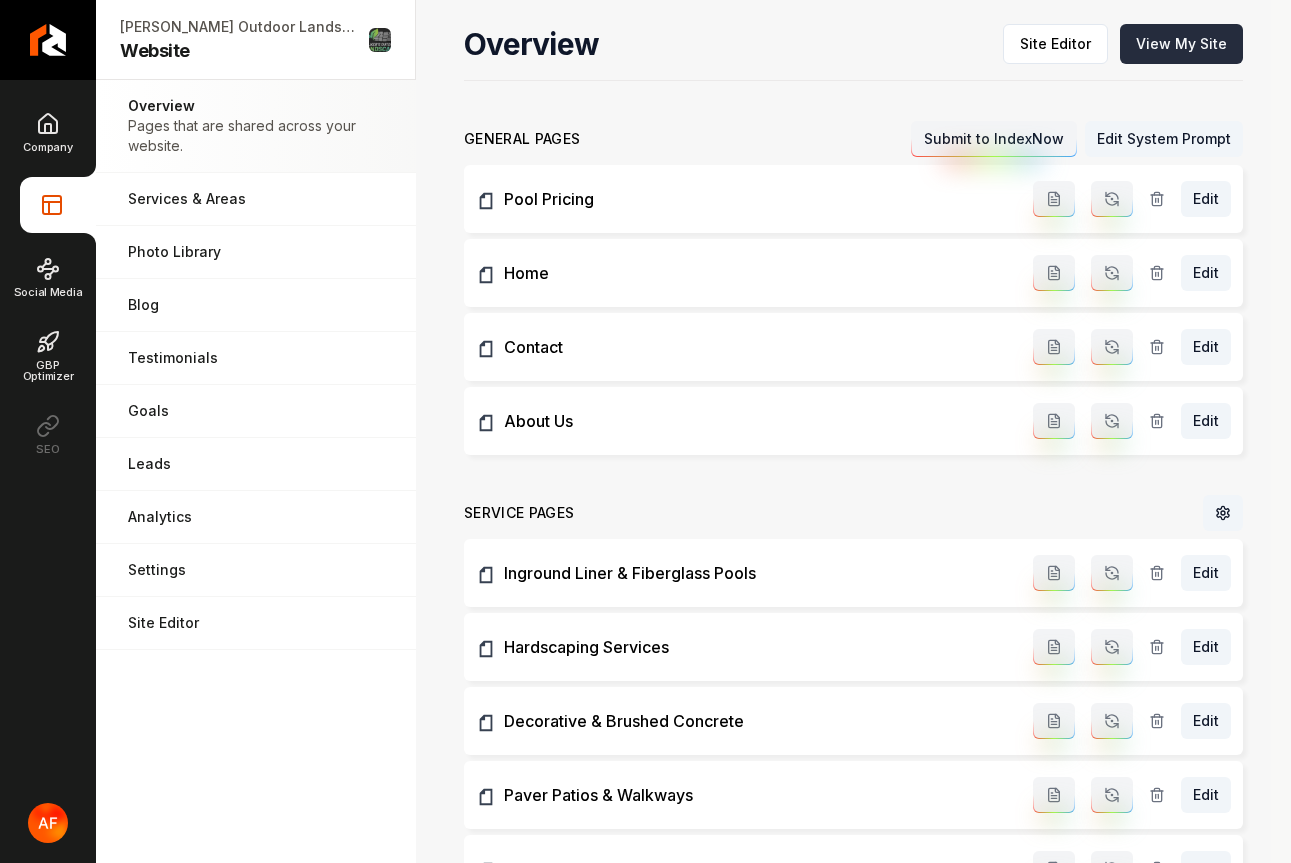 click on "View My Site" at bounding box center [1181, 44] 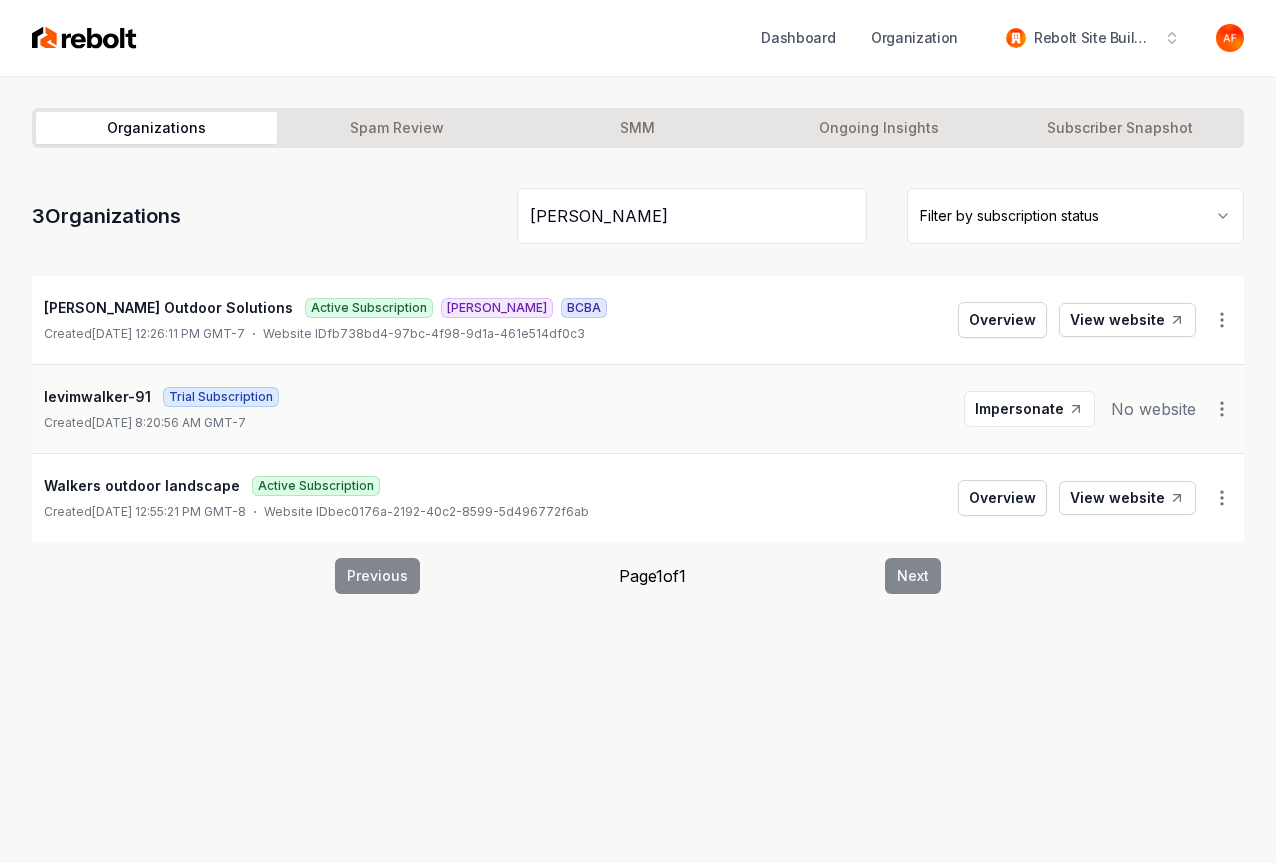 click on "walker" at bounding box center (692, 216) 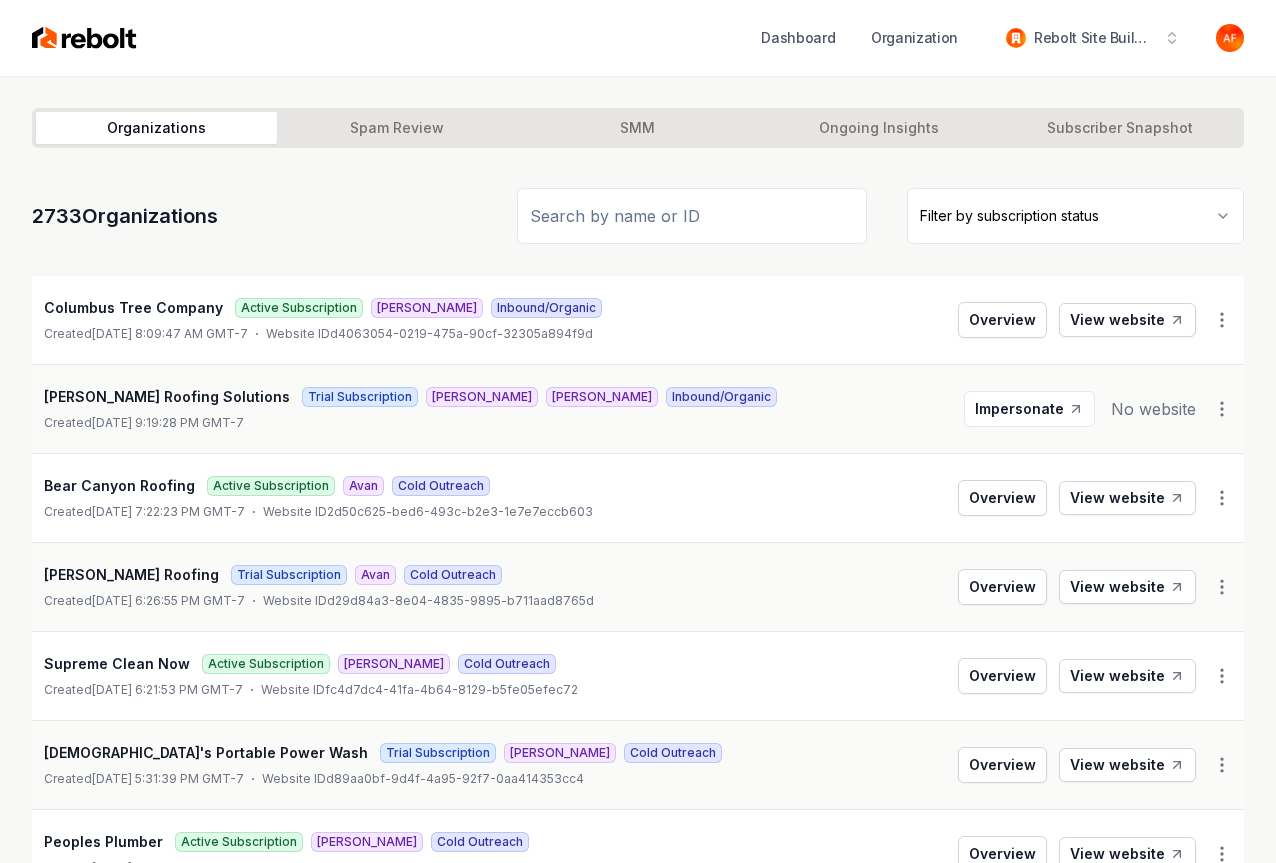 type 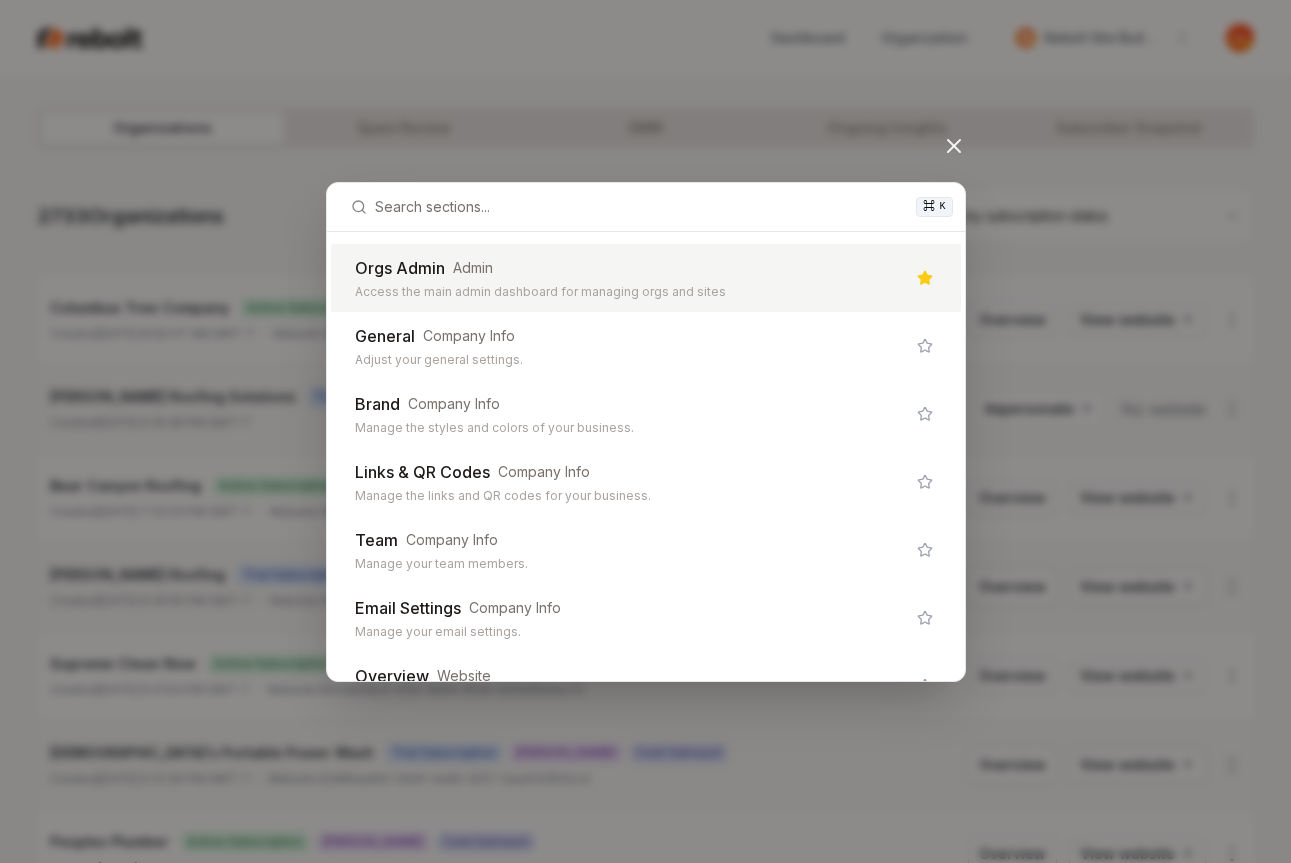 click on "Orgs Admin" at bounding box center [400, 268] 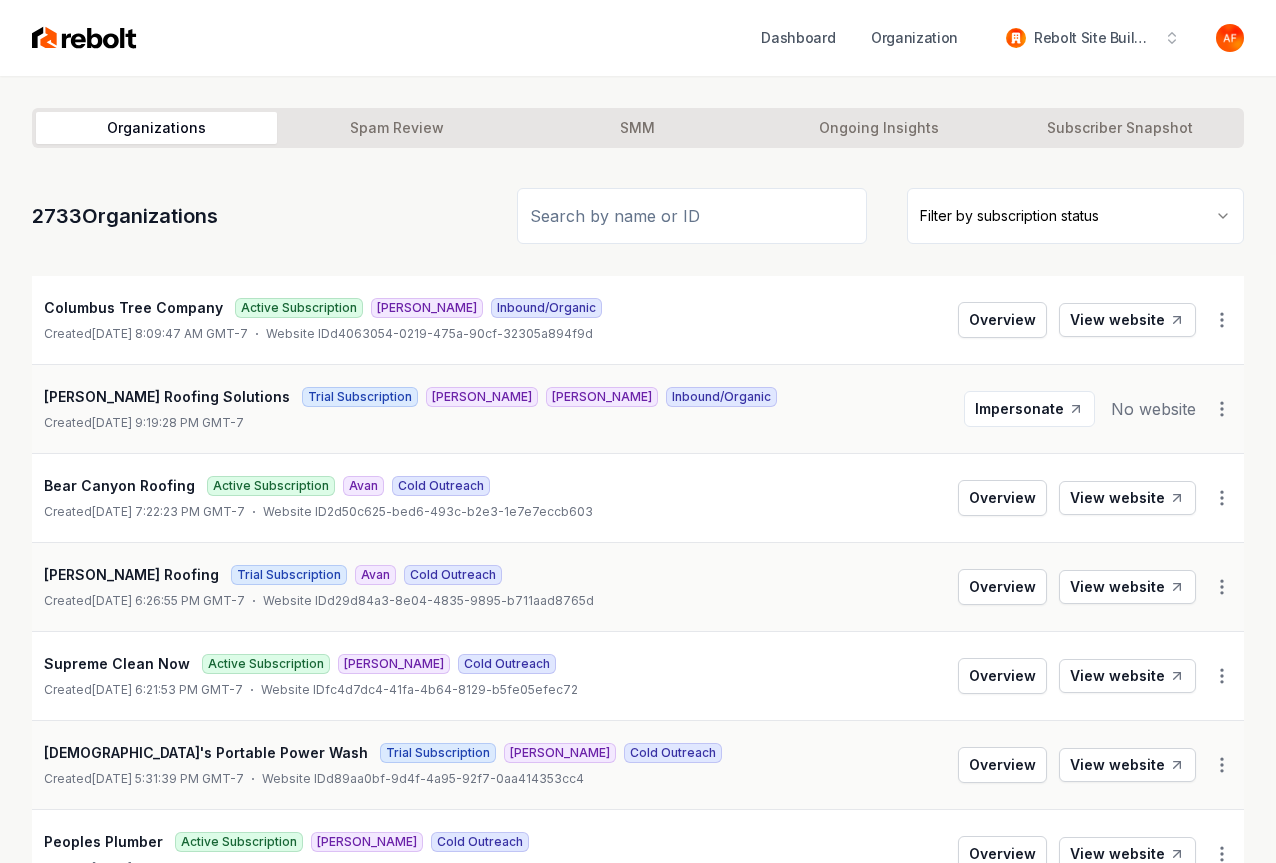 click on "2733  Organizations Filter by subscription status" at bounding box center (638, 224) 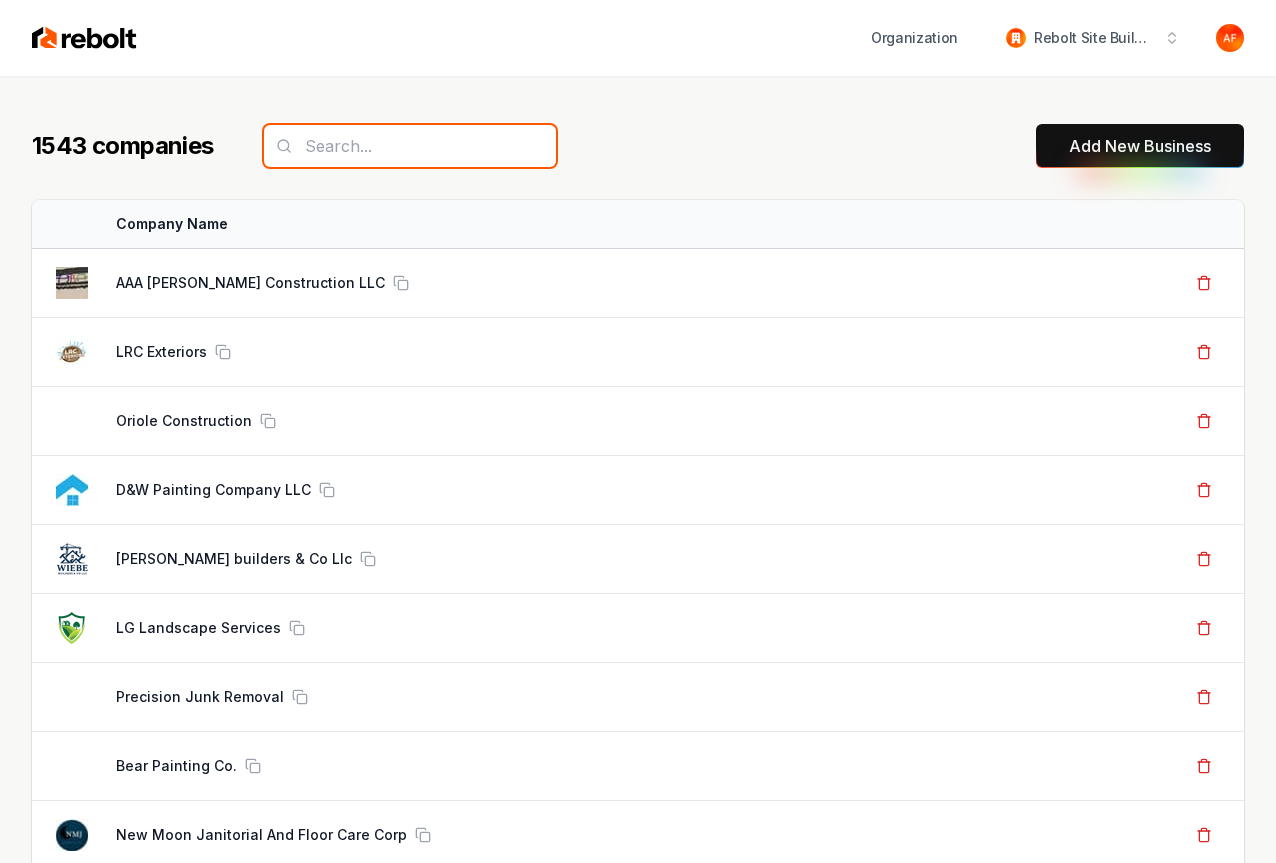 drag, startPoint x: 352, startPoint y: 130, endPoint x: 344, endPoint y: 144, distance: 16.124516 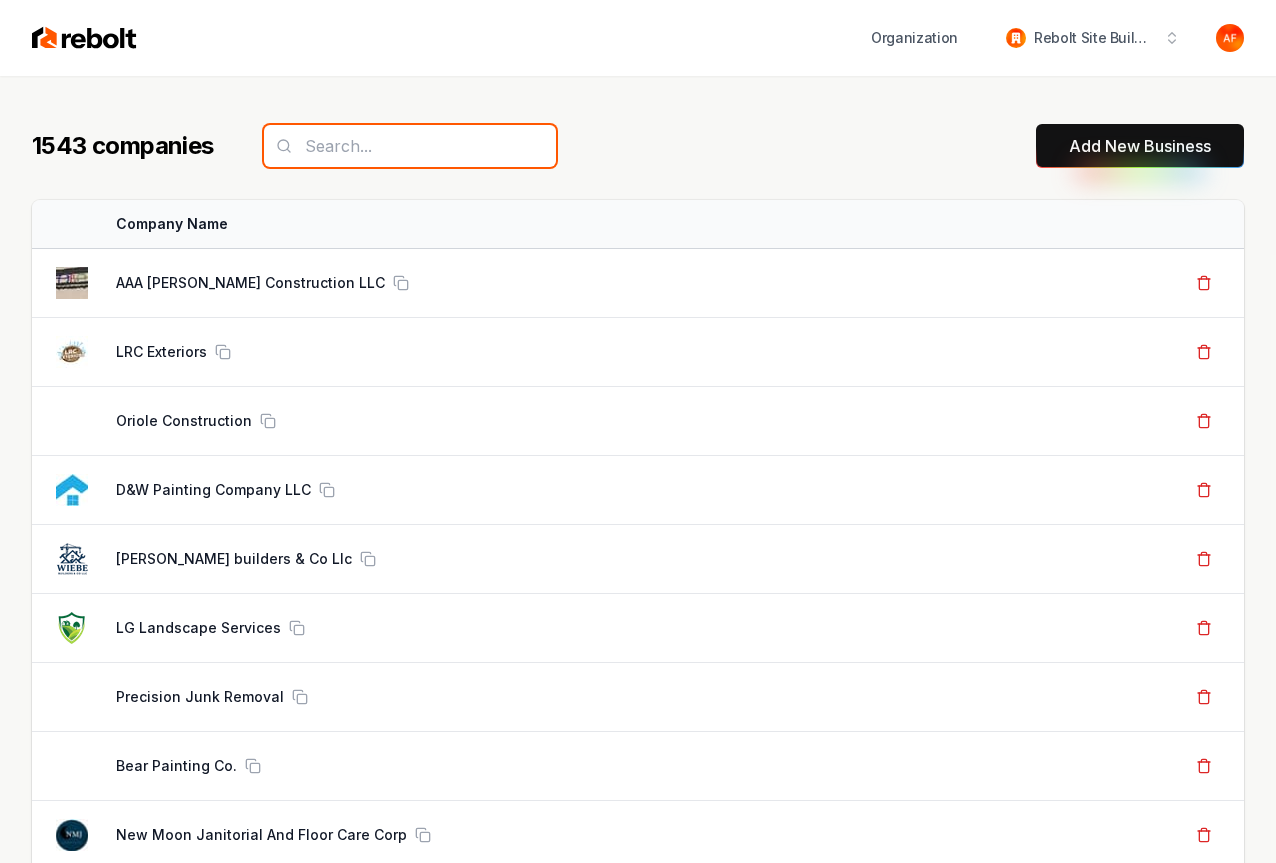 click at bounding box center (410, 146) 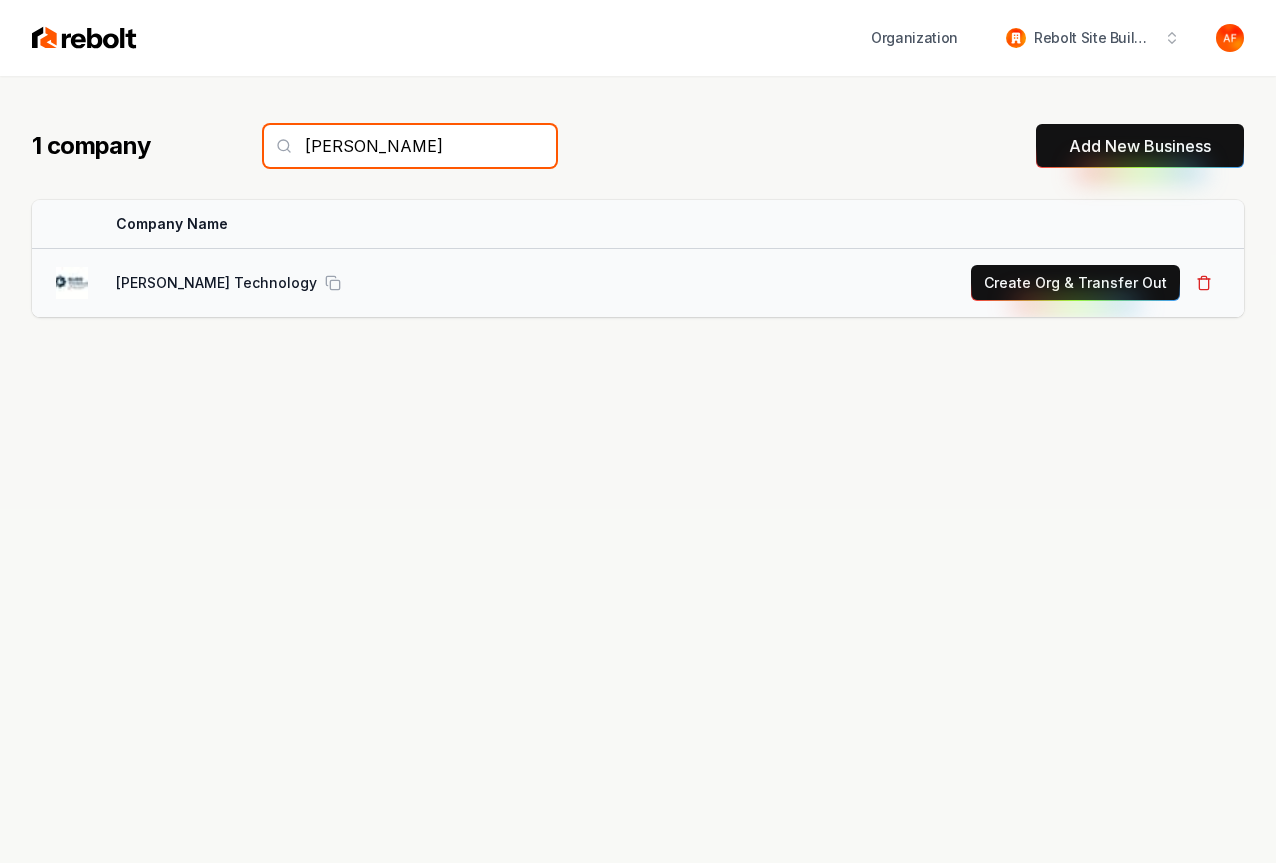 type on "burr" 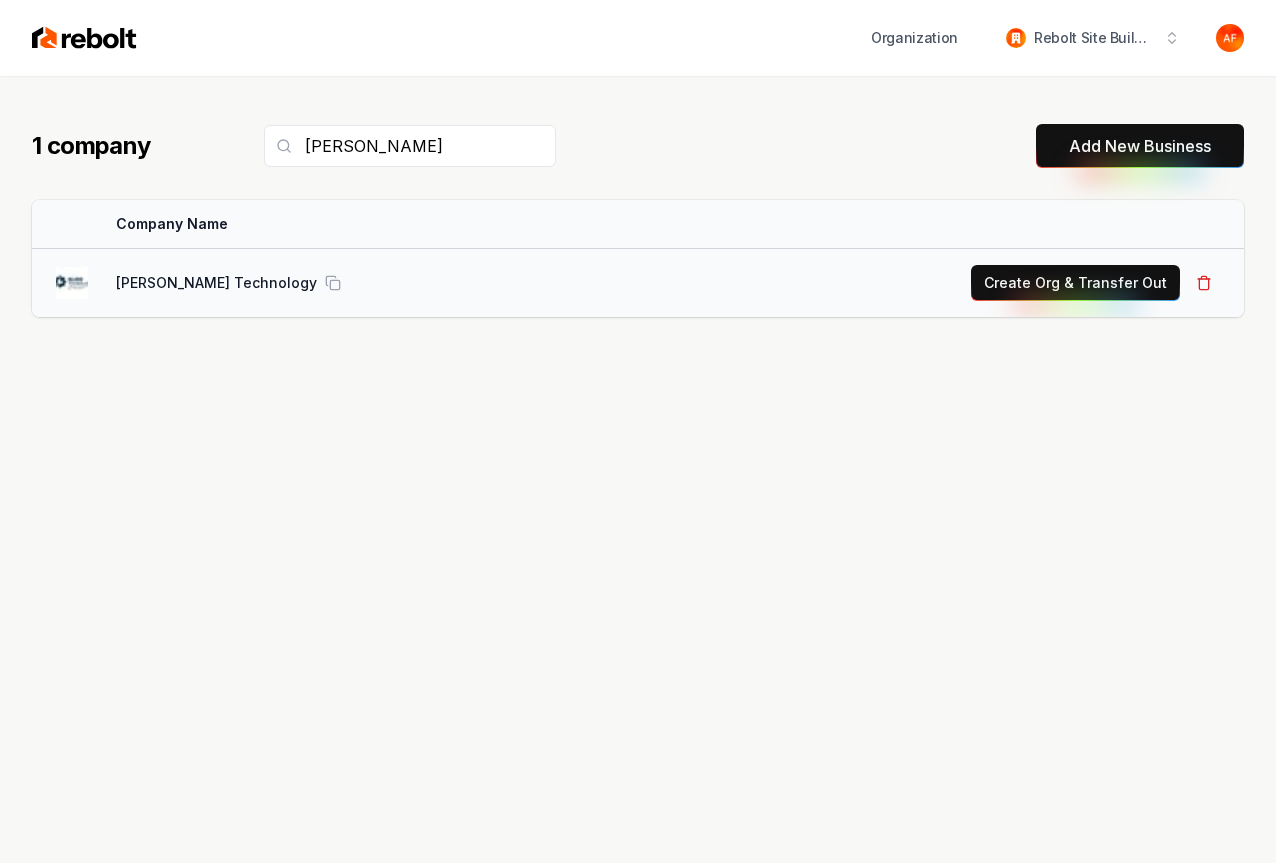click on "Create Org & Transfer Out" at bounding box center [1075, 283] 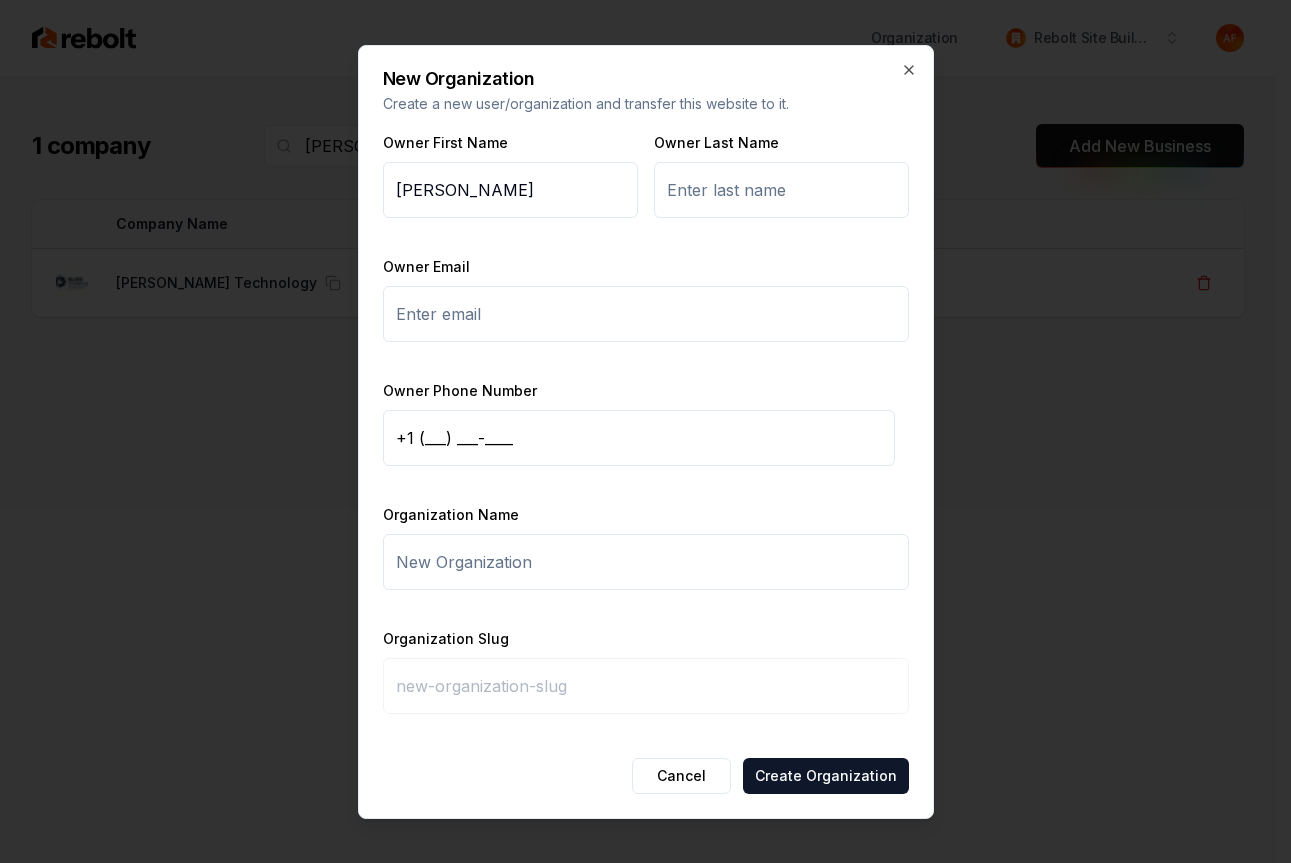 type on "Nolan" 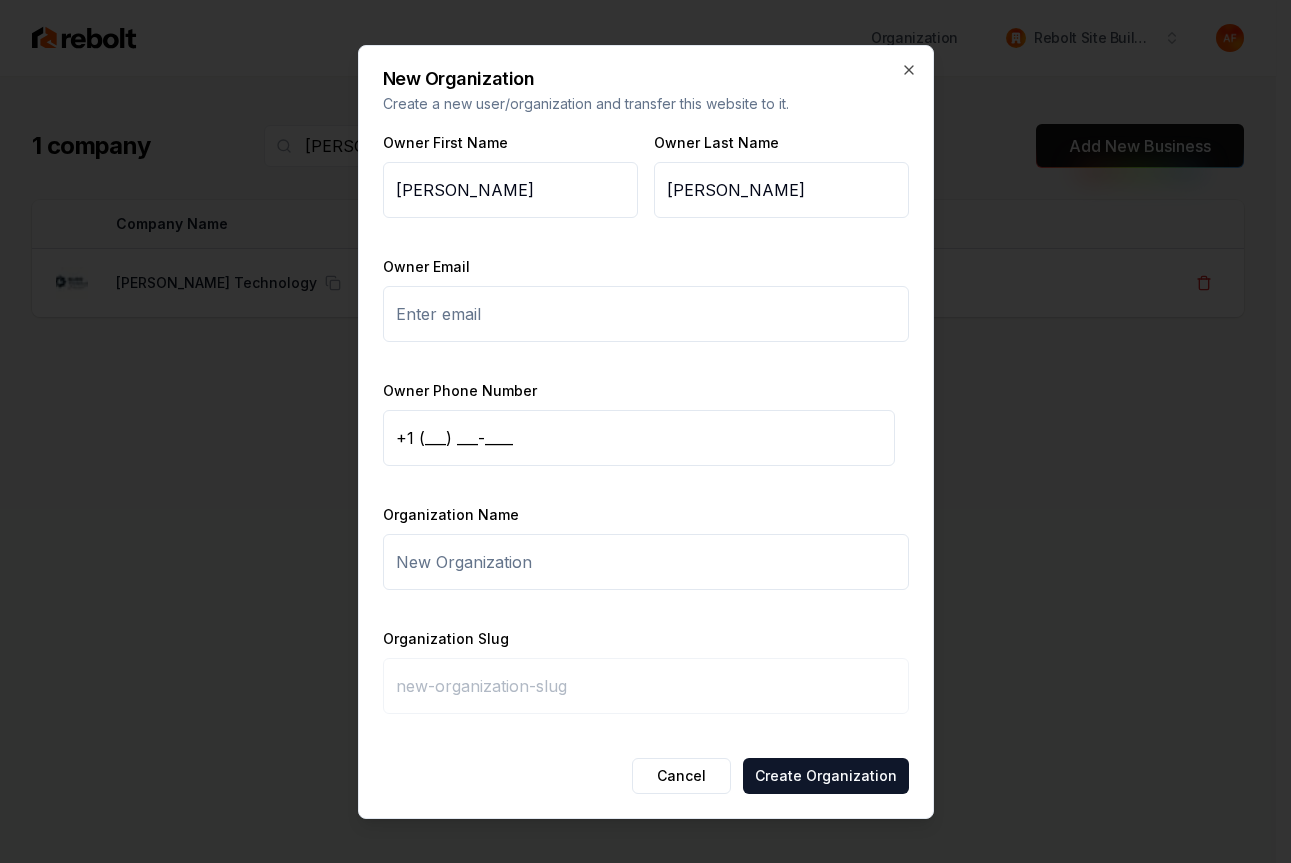 type on "Dickson" 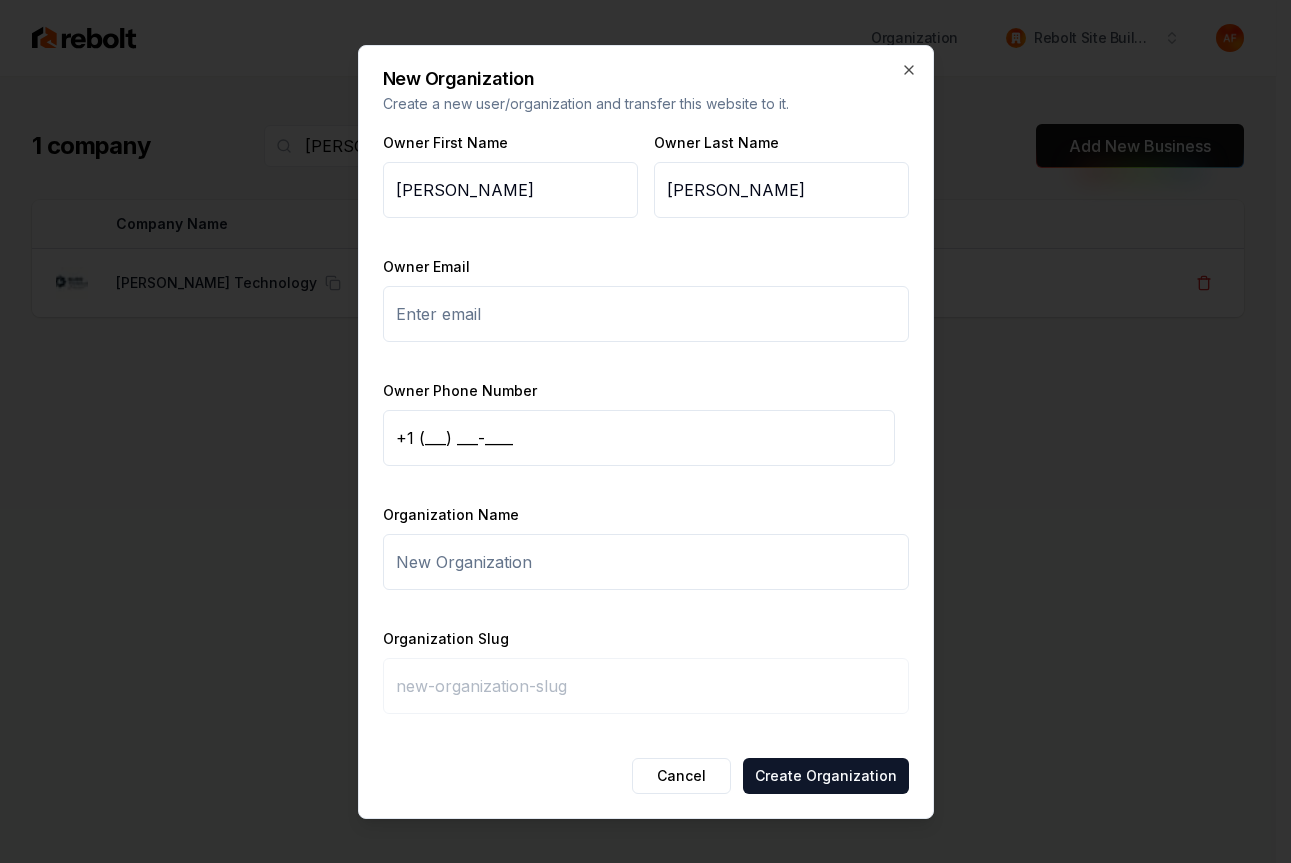 click on "+1 (___) ___-____" at bounding box center (639, 438) 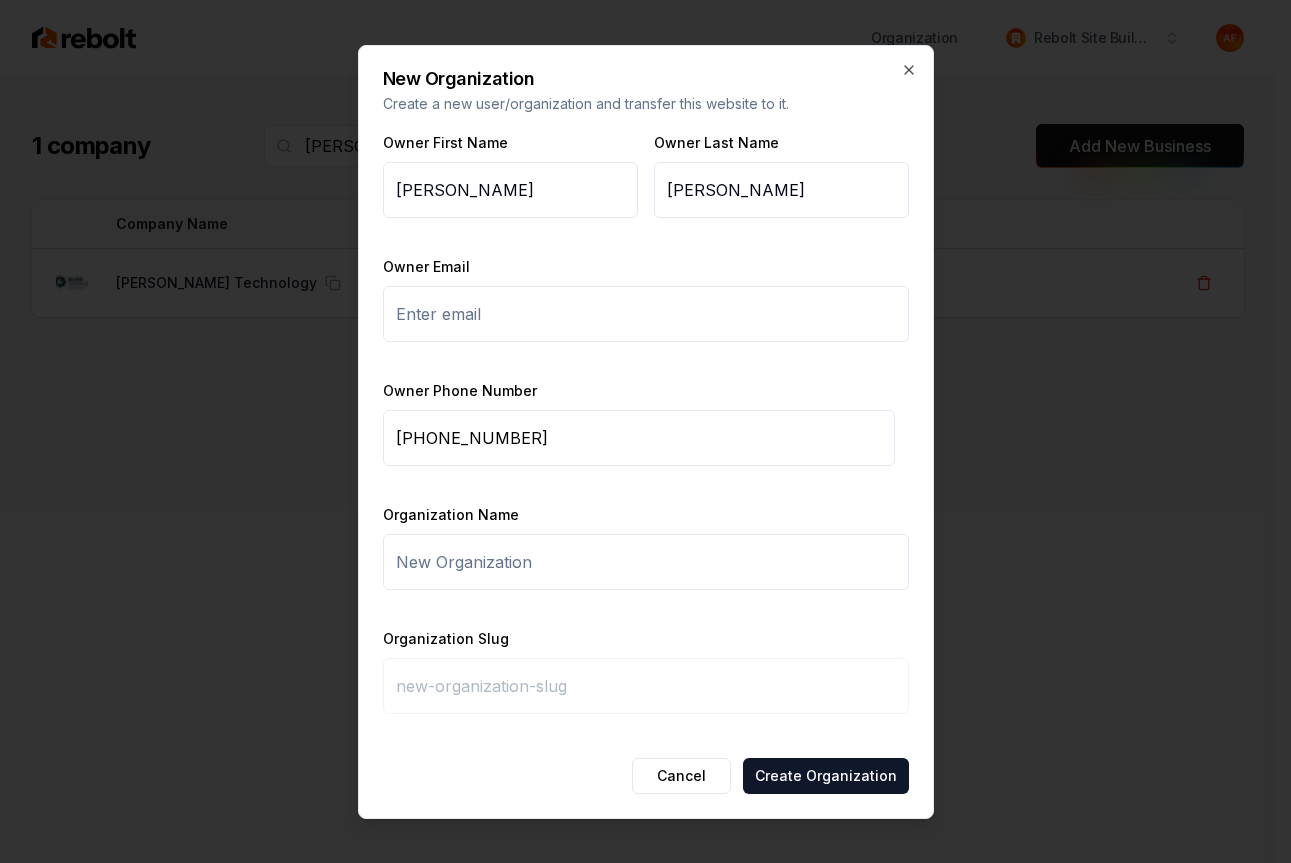 type on "+1 (651) 482-9591" 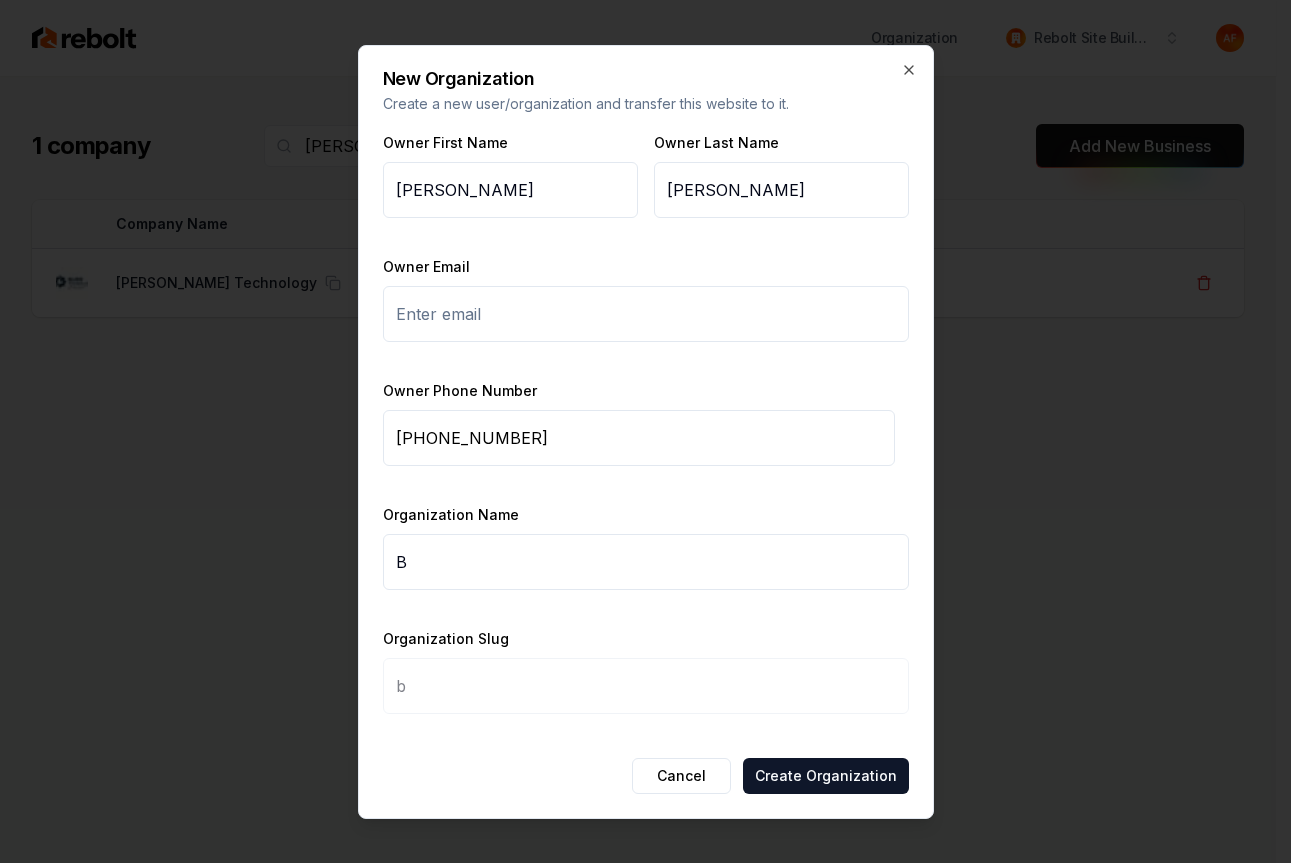type on "Bu" 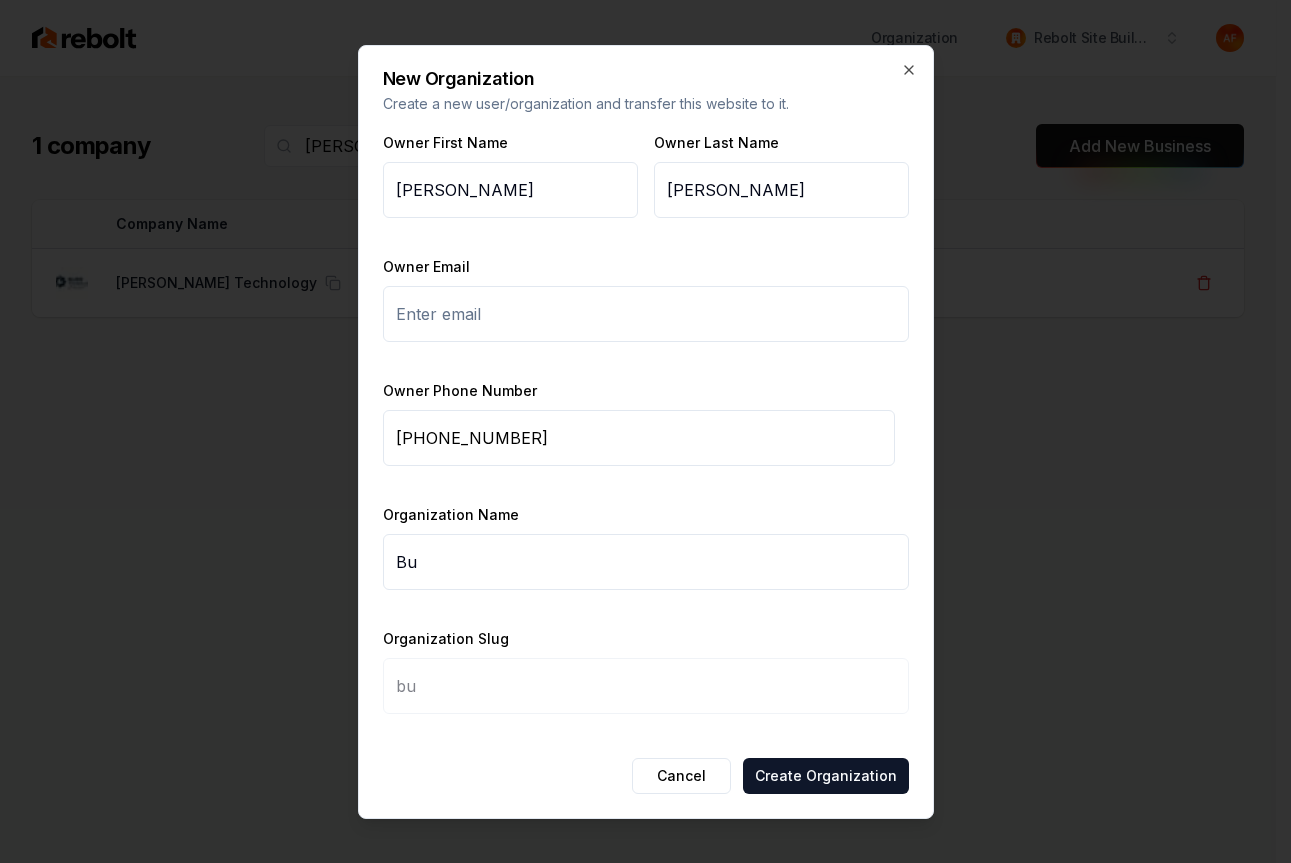 type on "Bur" 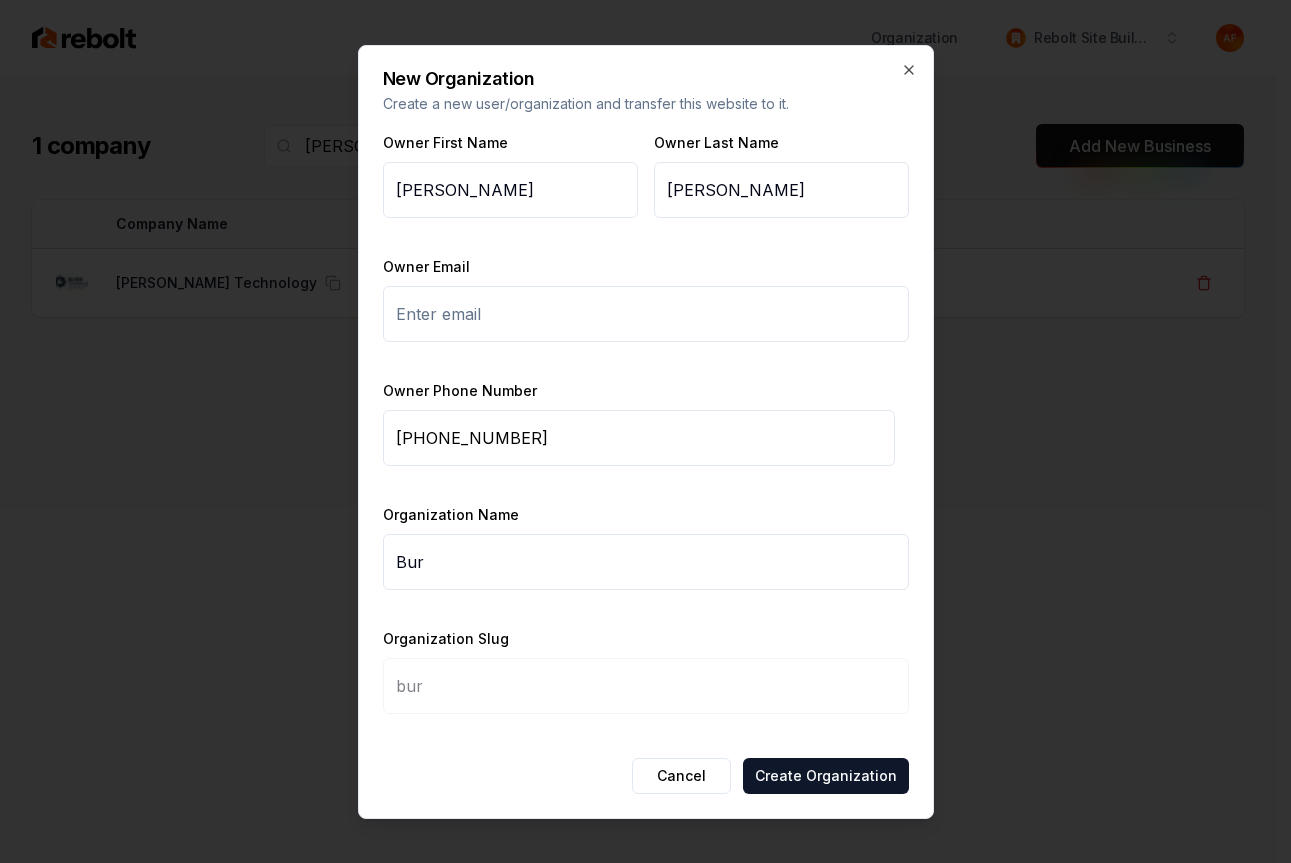 type on "Burr" 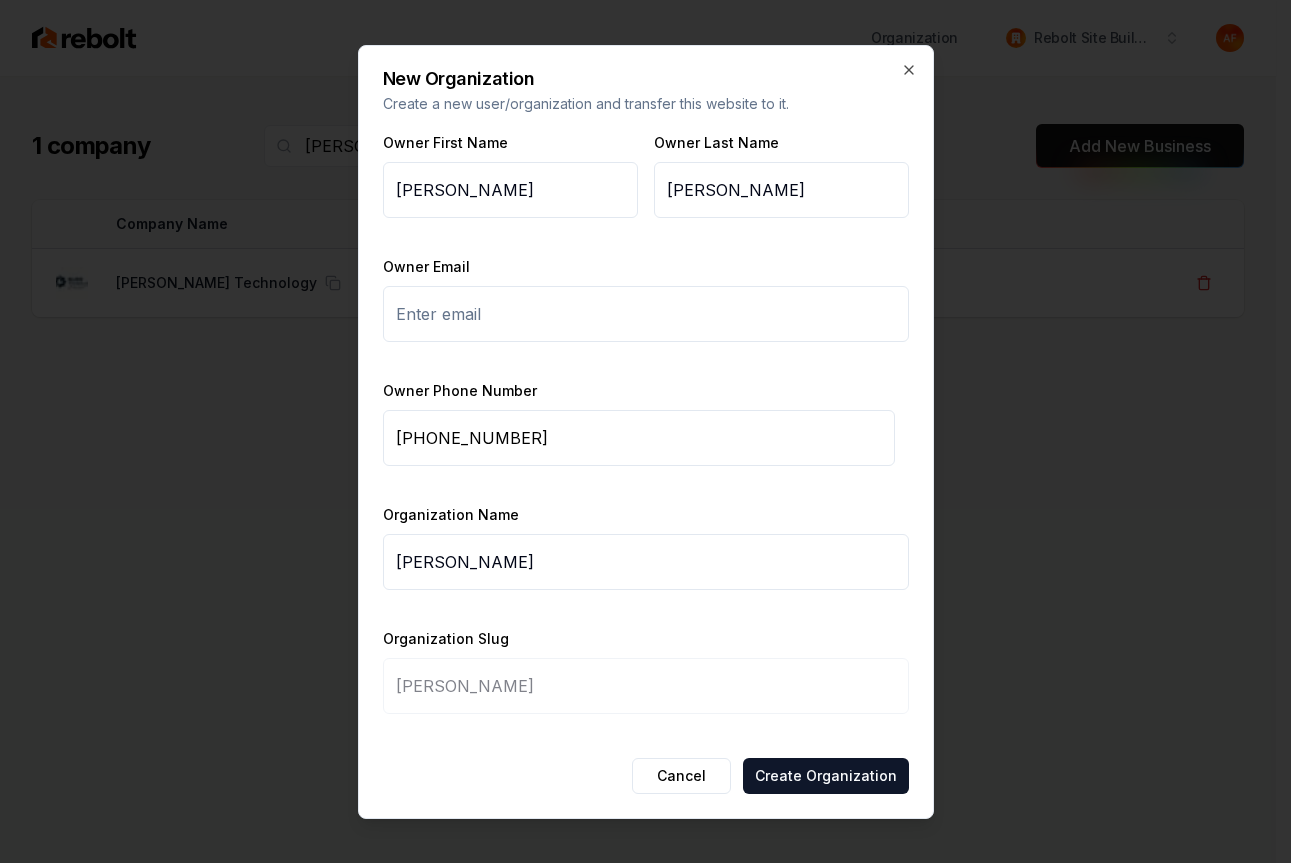 type on "Burr T" 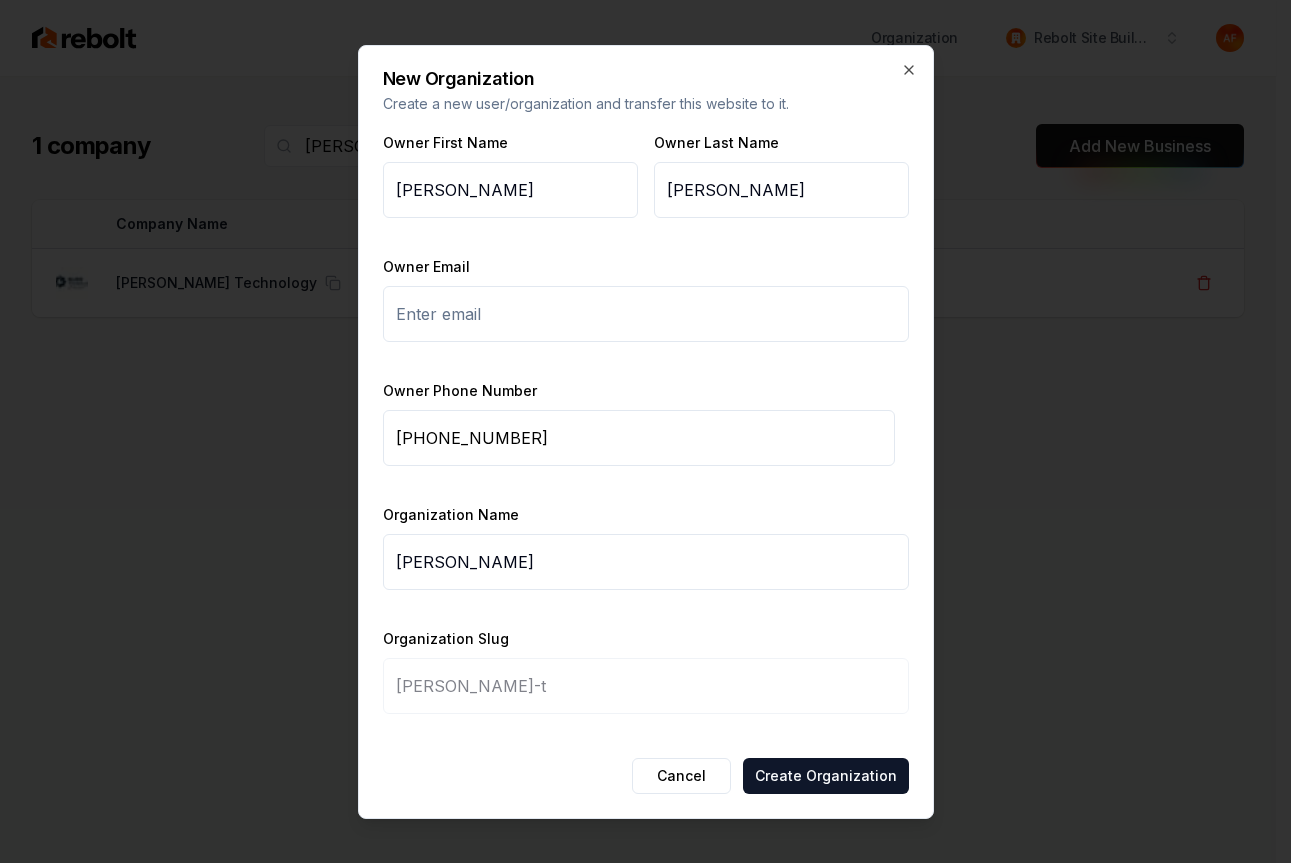 type on "Burr Te" 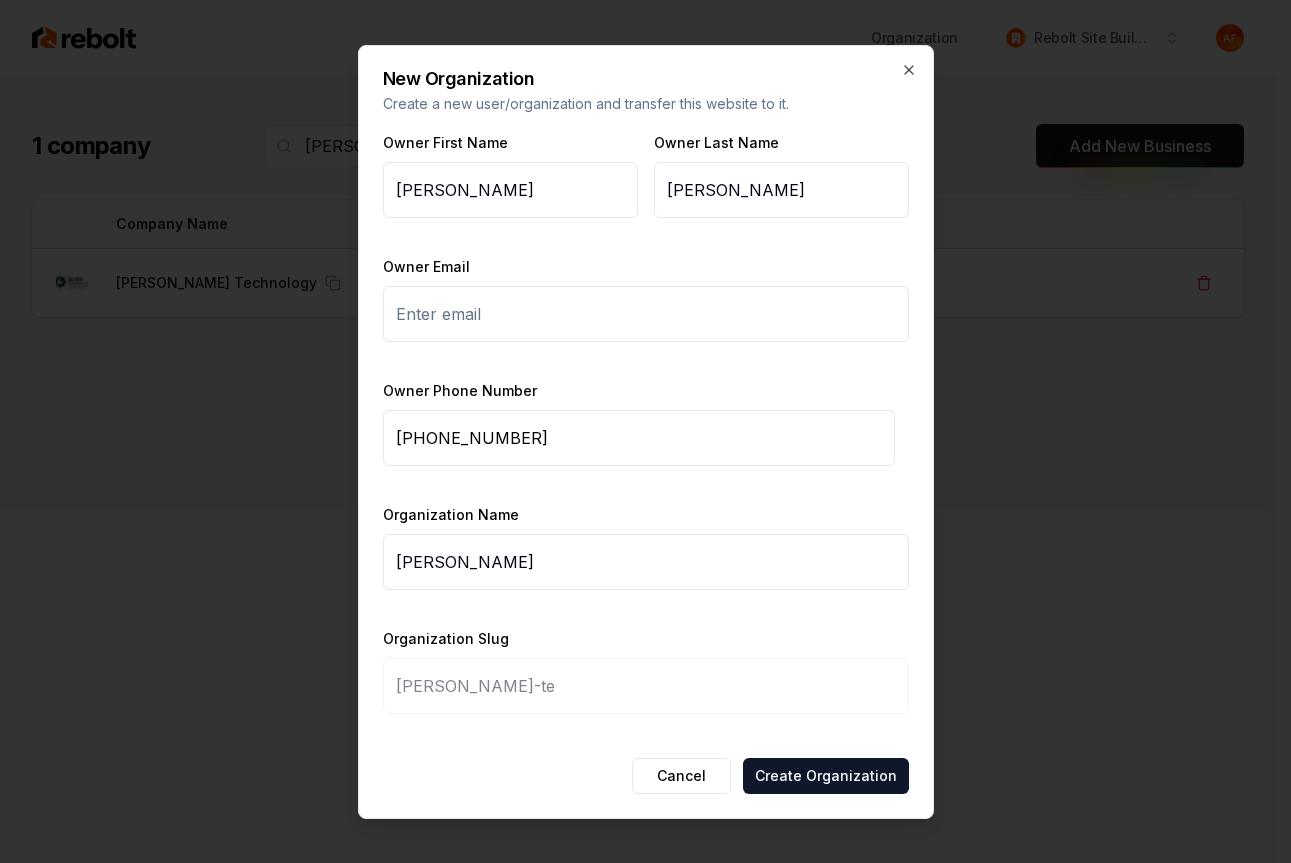 type on "Burr Tec" 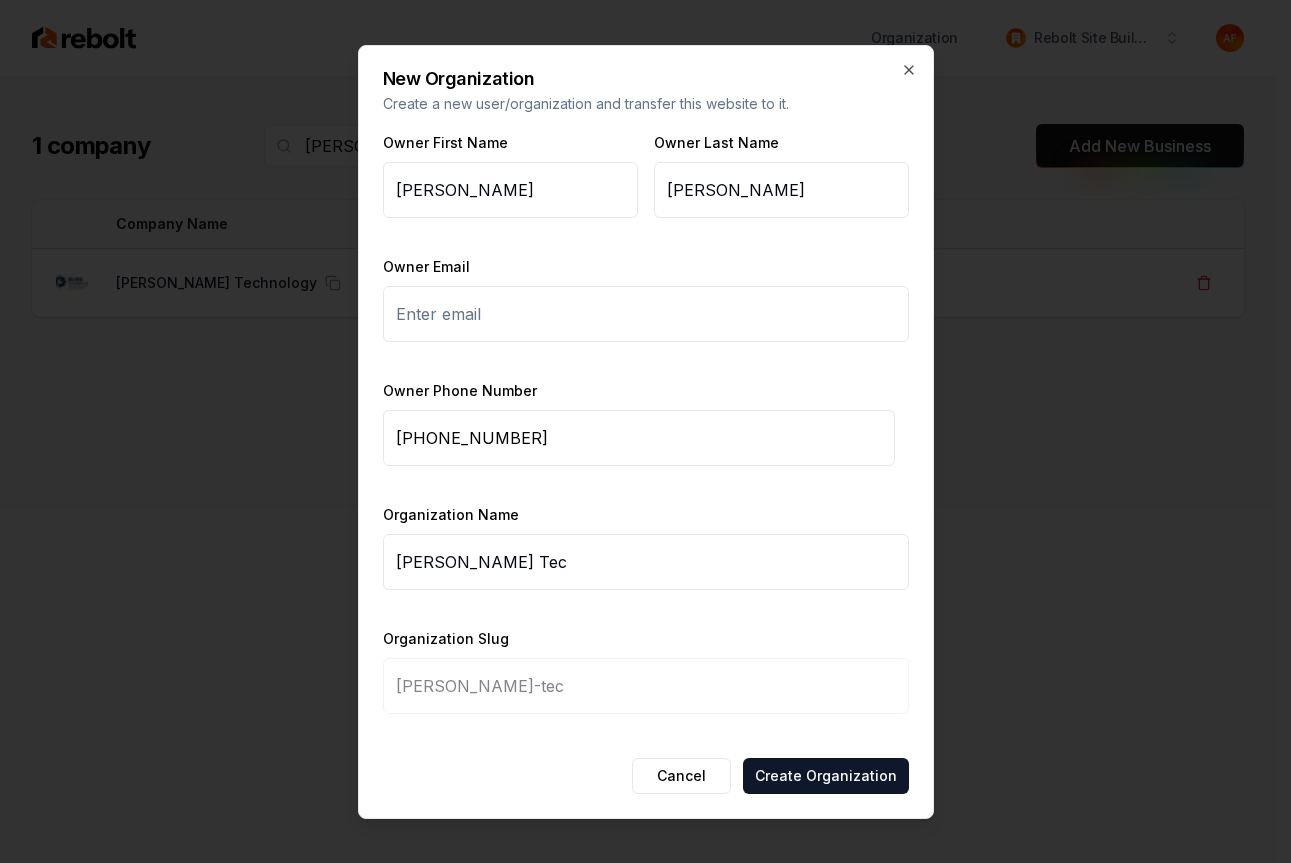 type on "Burr Tech" 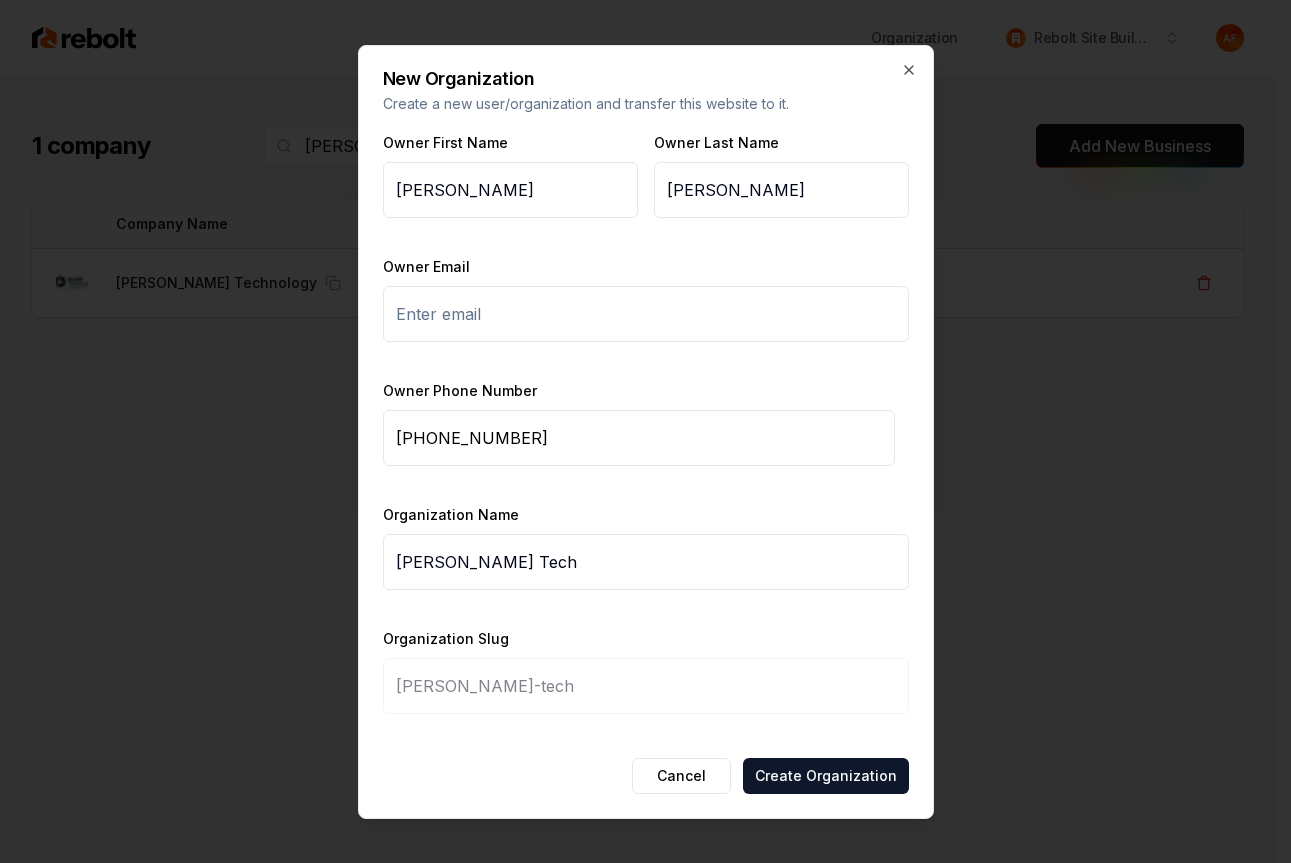 type on "Burr Techn" 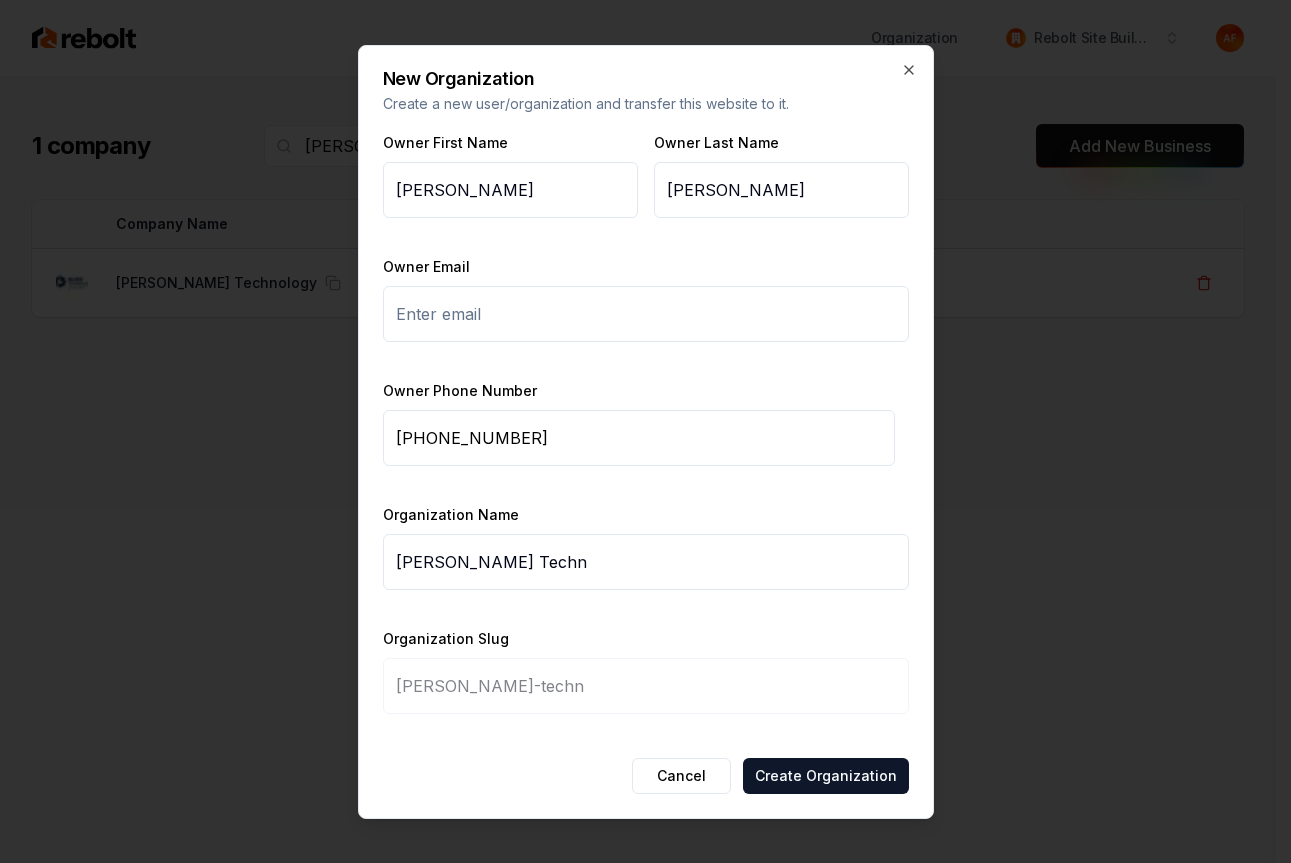 type on "Burr Techno" 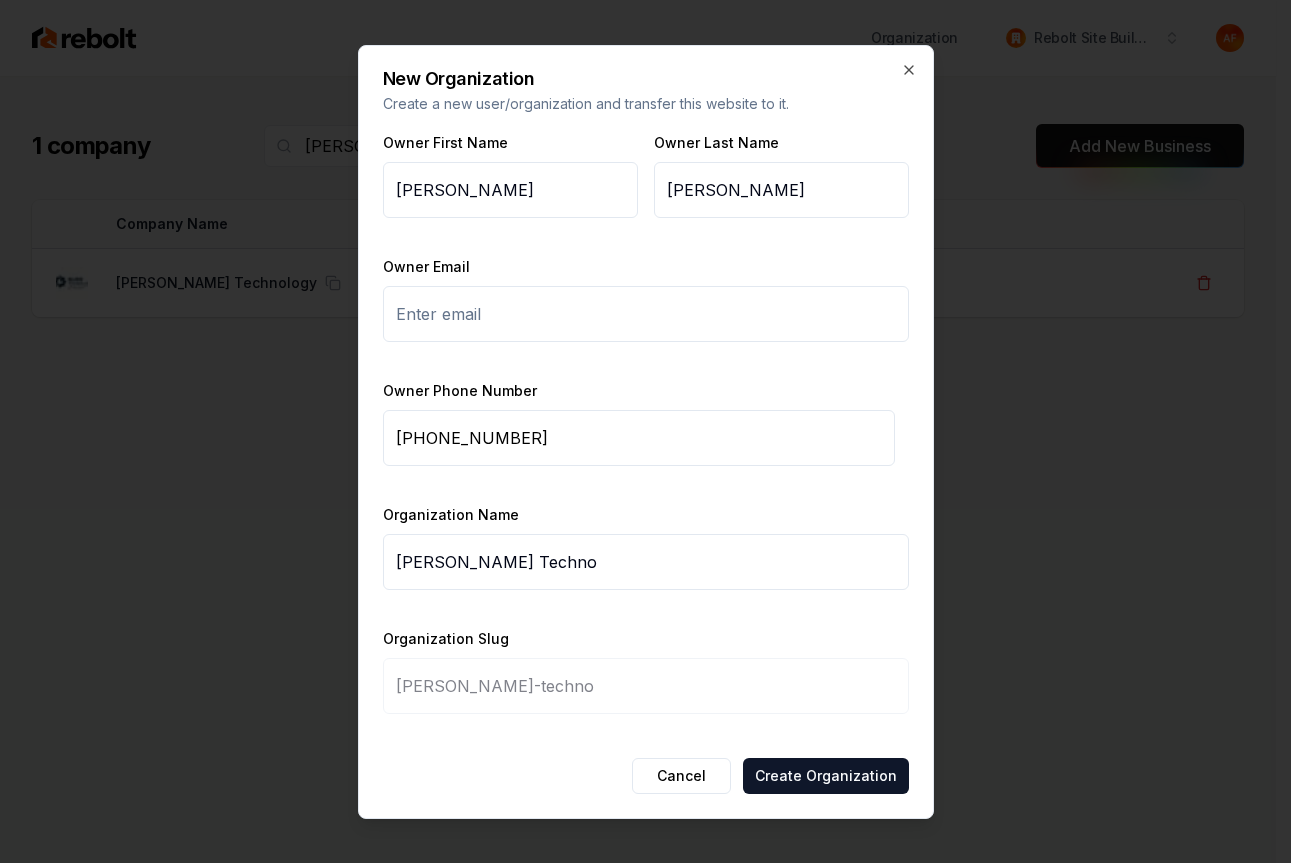 type on "Burr Technol" 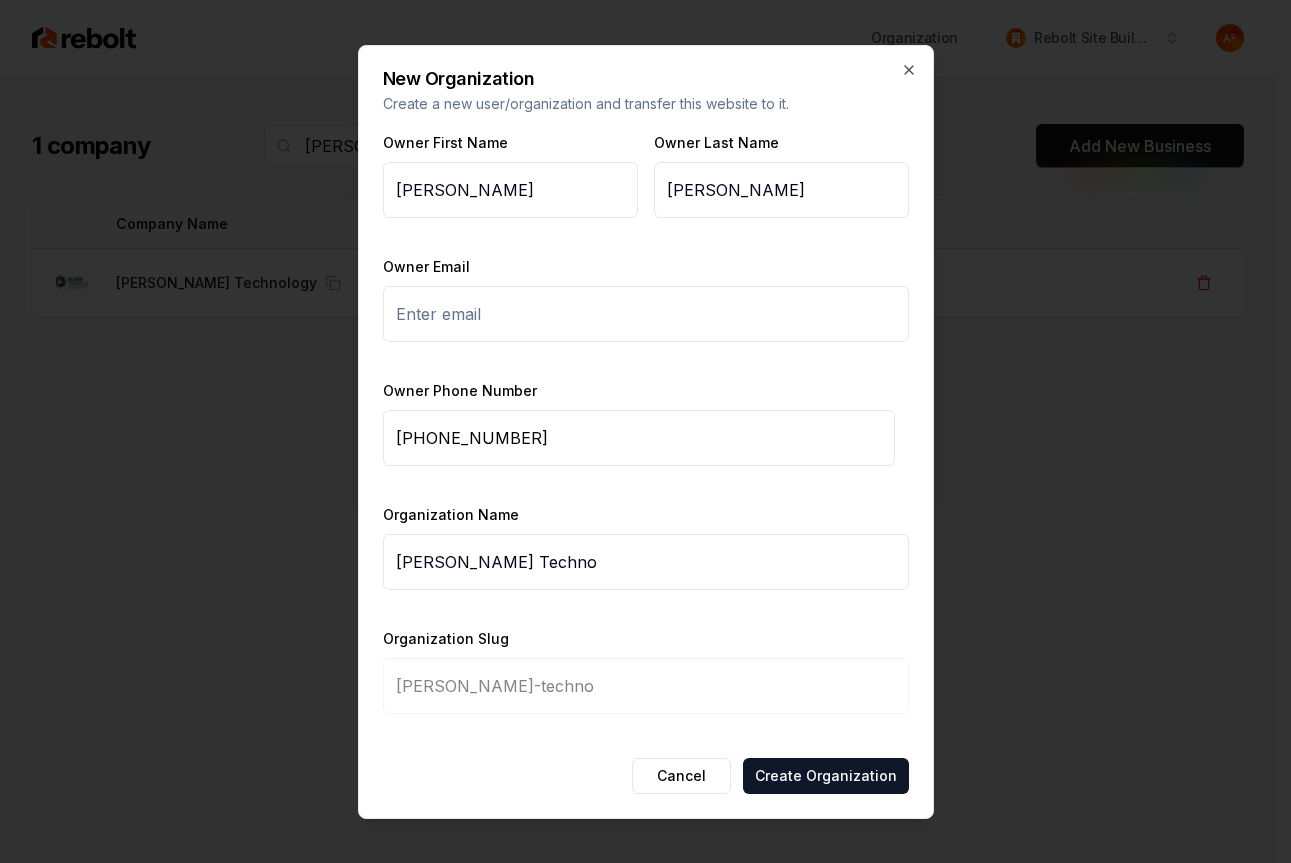 type on "burr-technol" 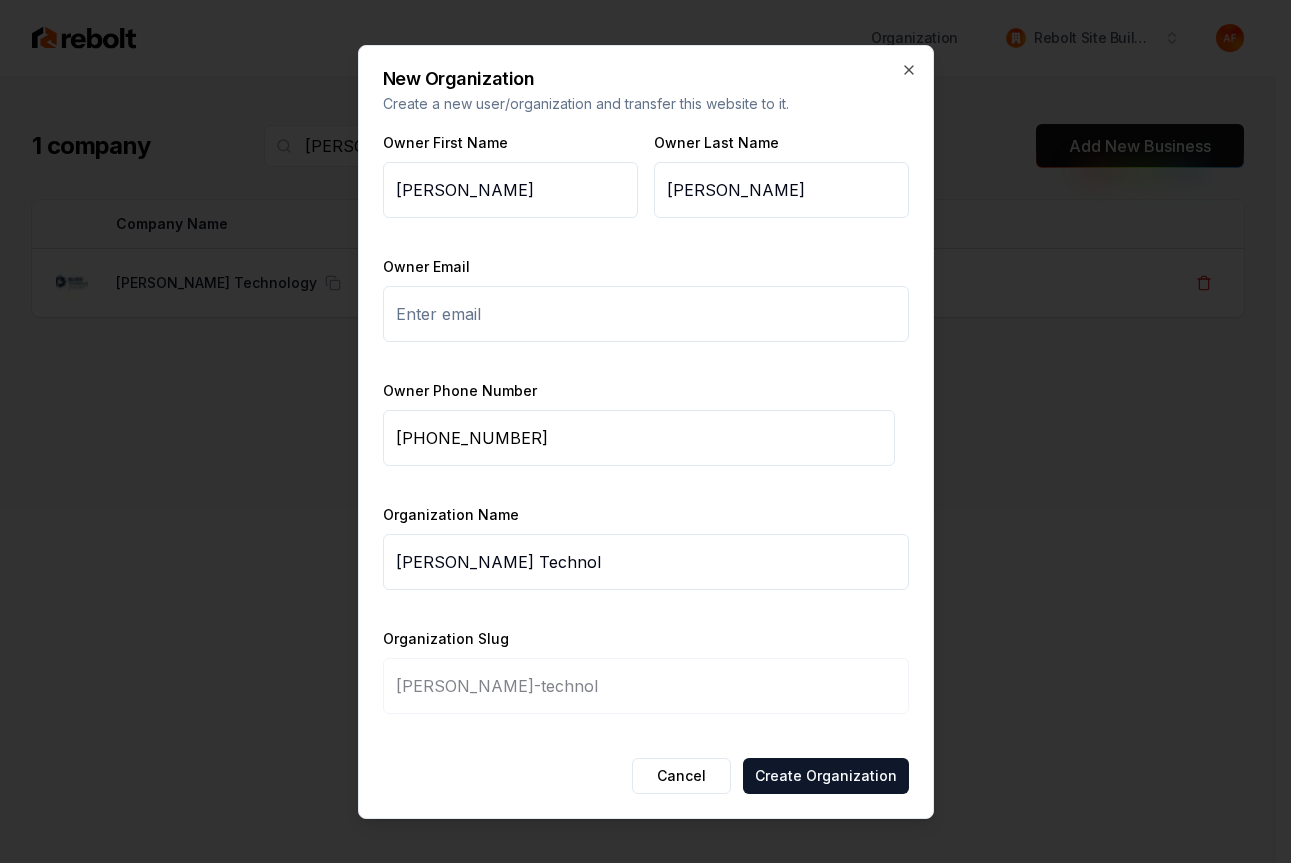 type on "Burr Technolo" 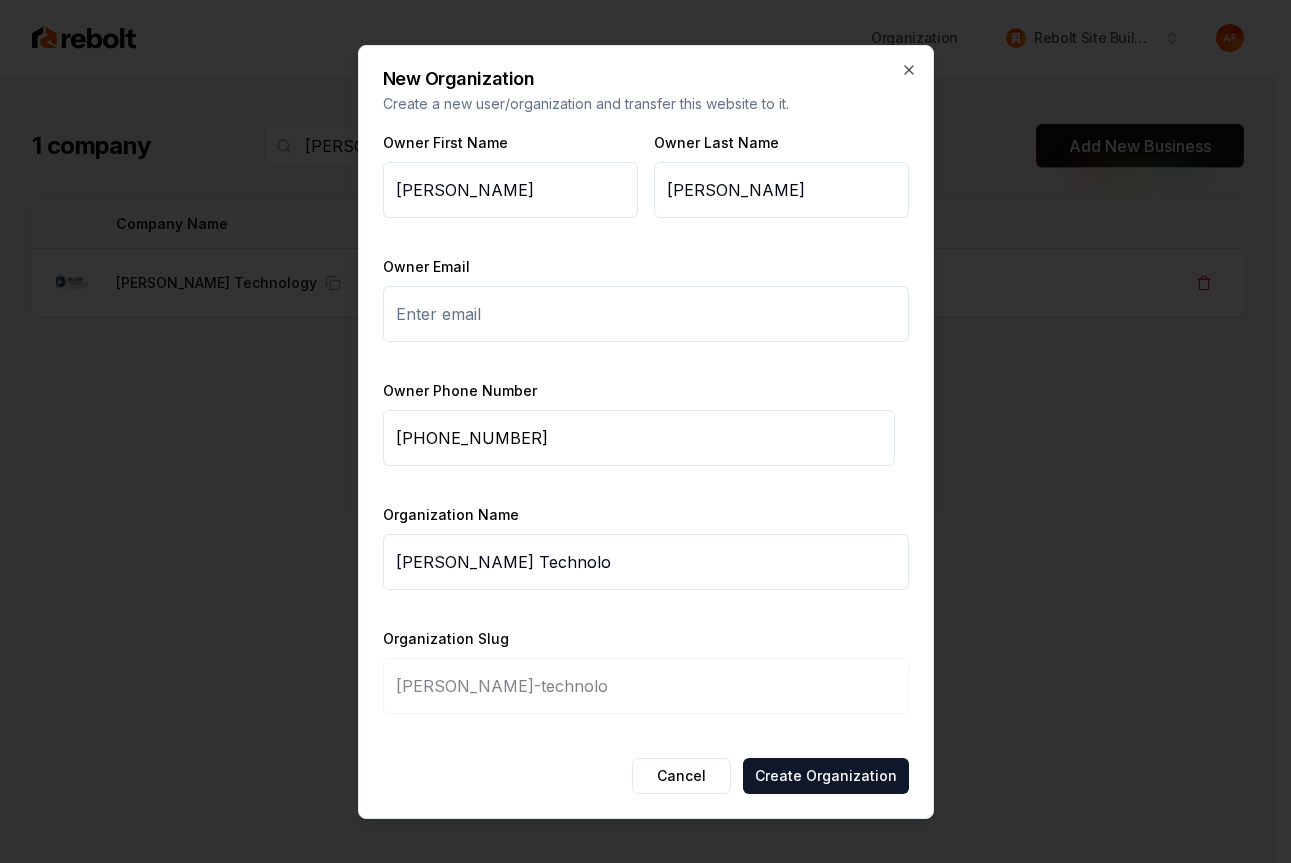 type on "Burr Technolog" 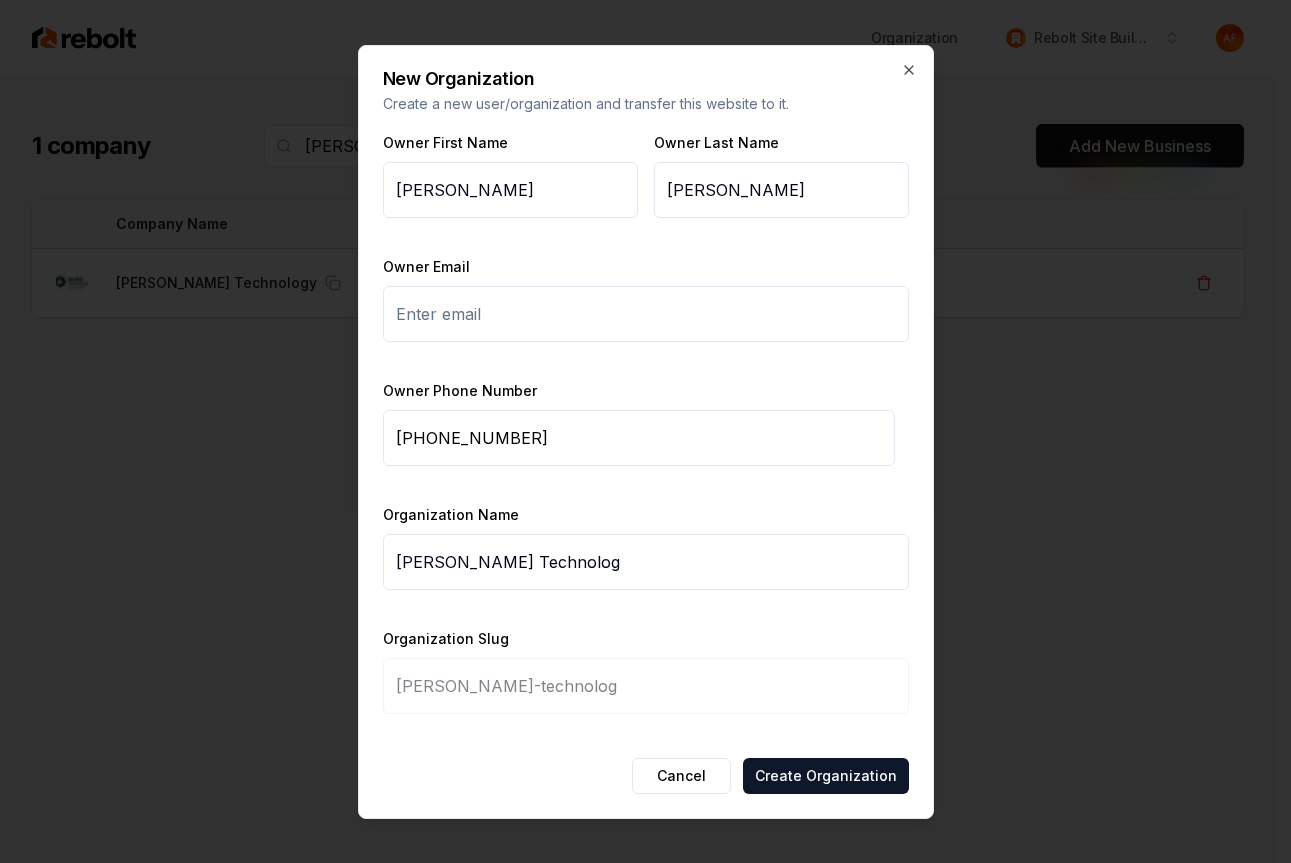 type on "[PERSON_NAME] Technology" 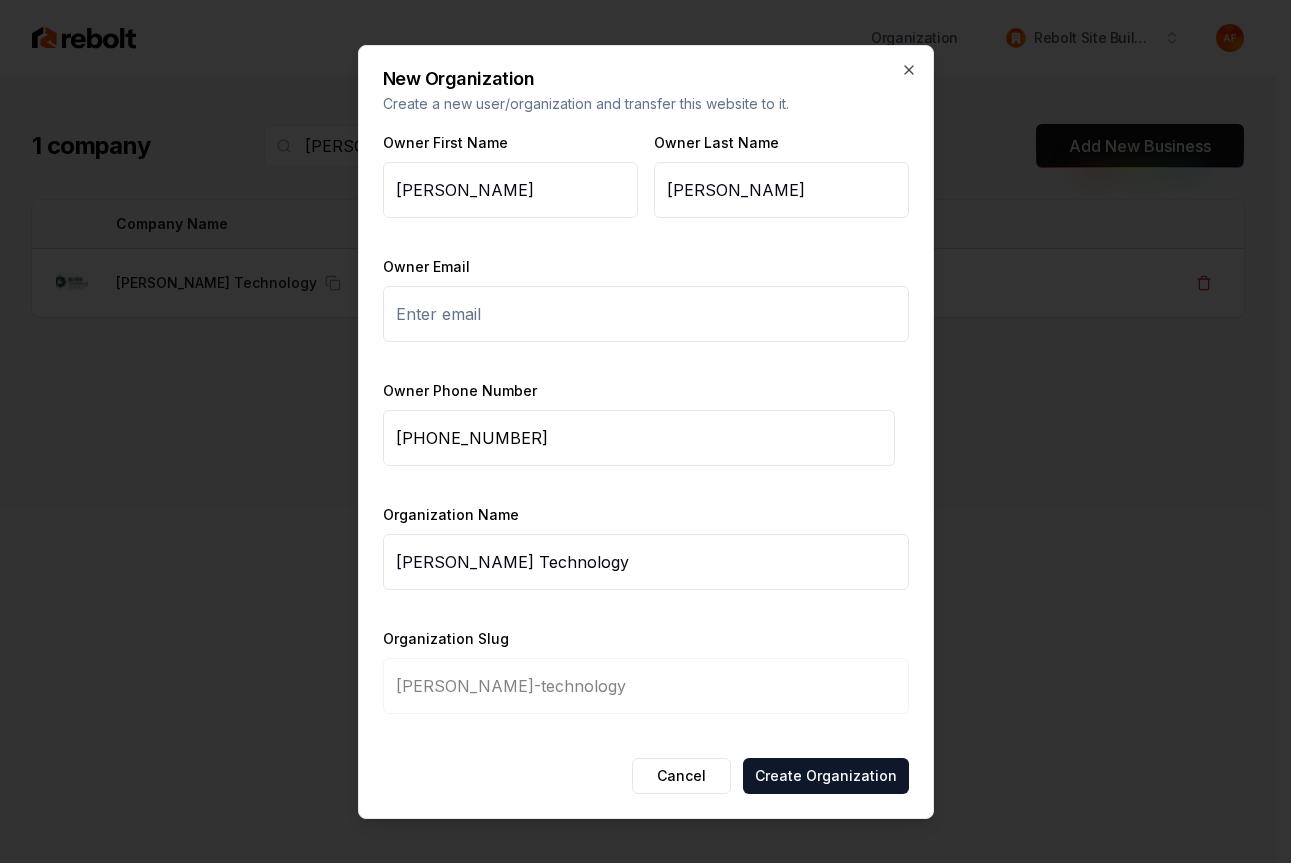 type on "[PERSON_NAME] Technology" 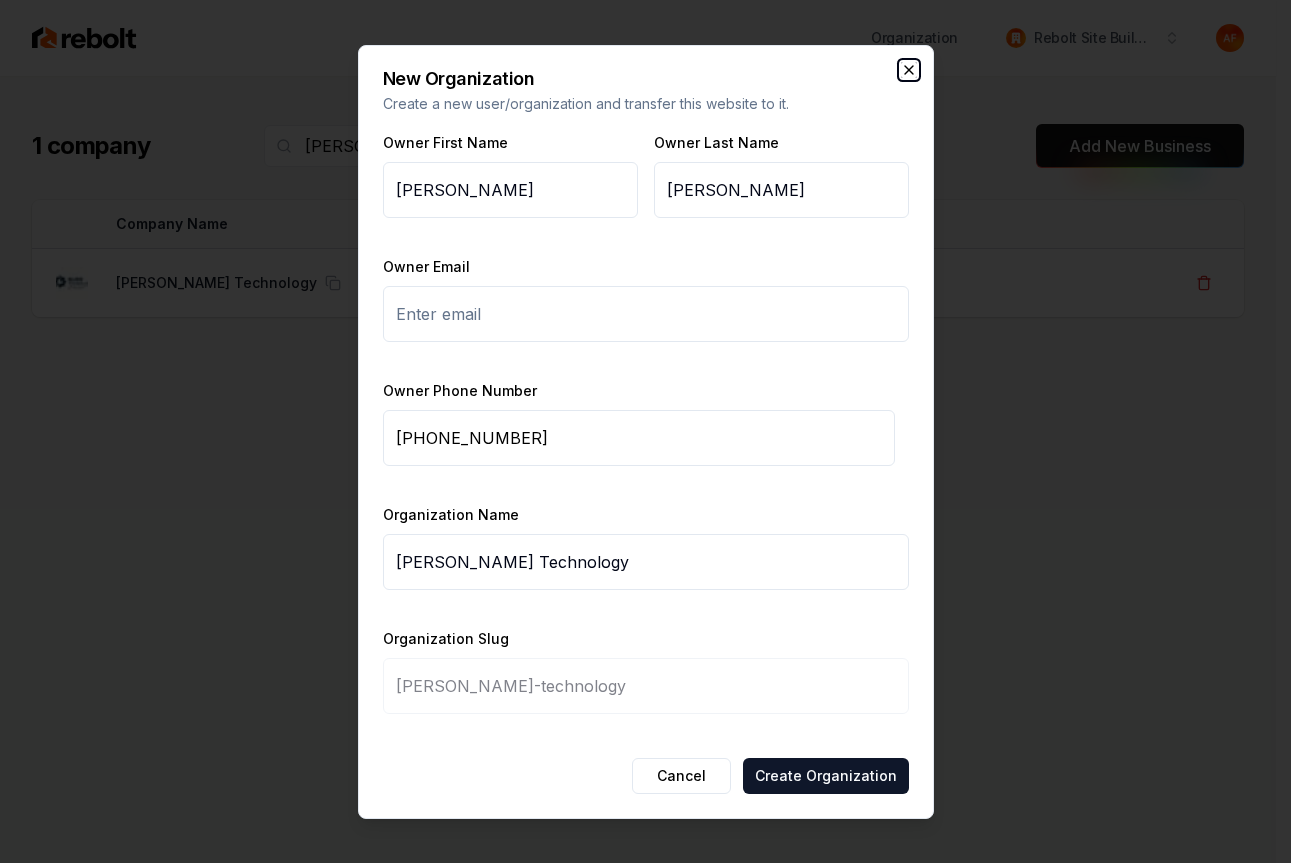 click 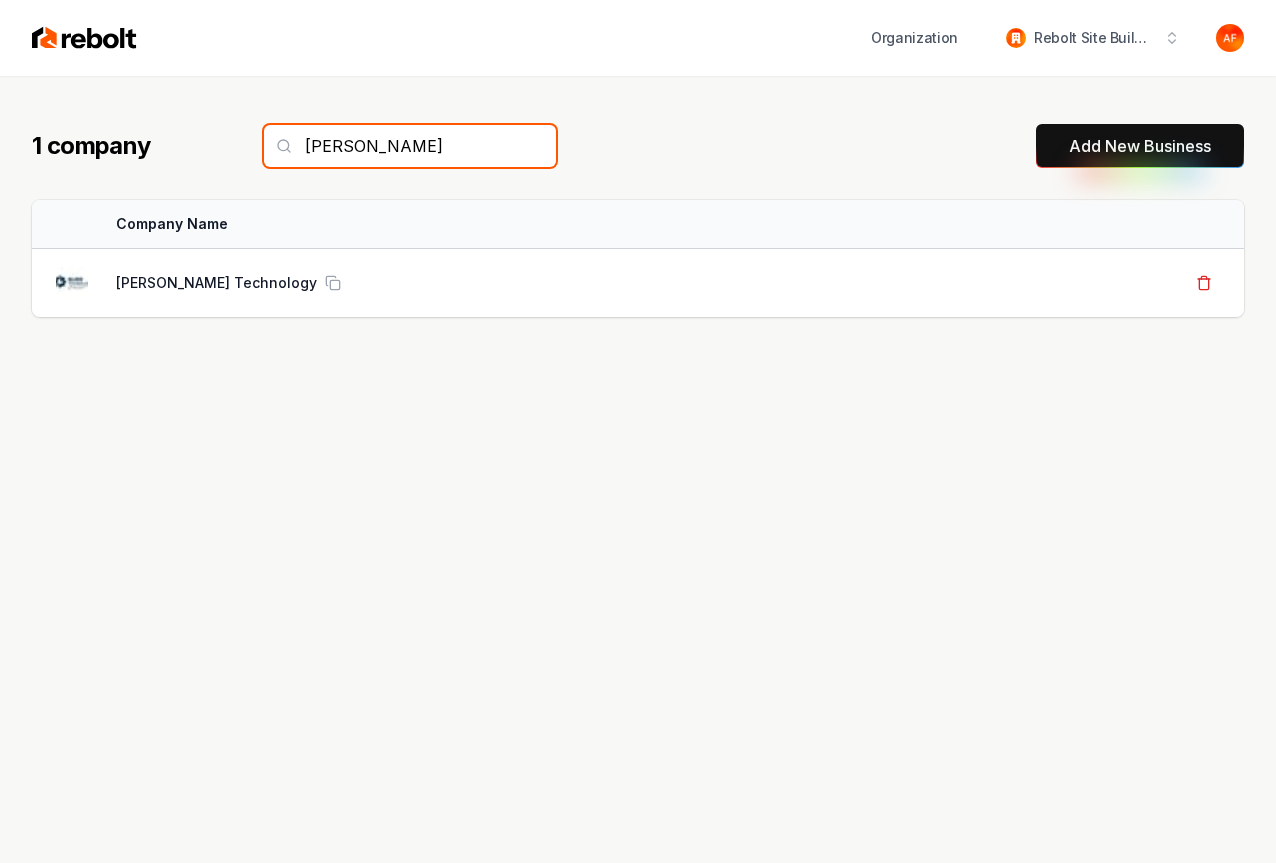 click on "burr" at bounding box center [410, 146] 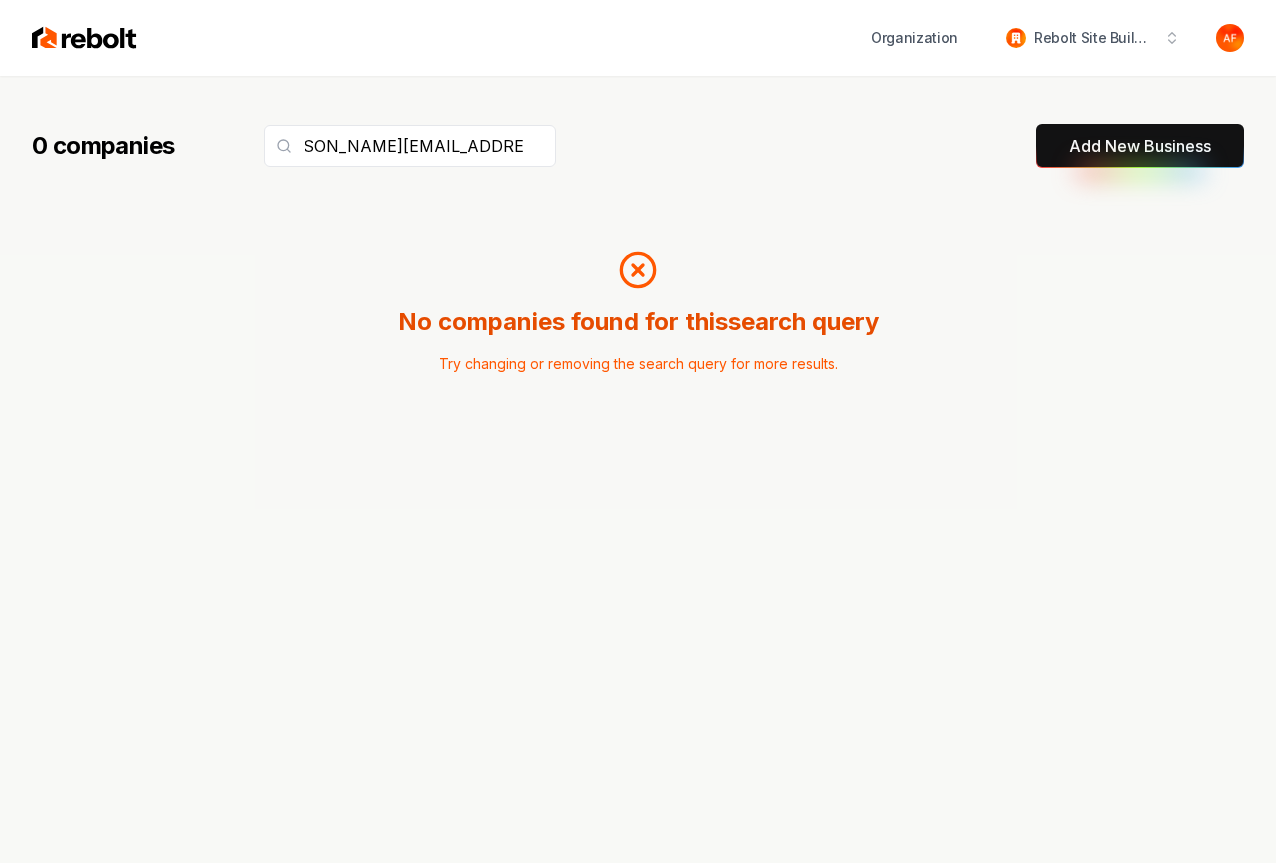 scroll, scrollTop: 0, scrollLeft: 0, axis: both 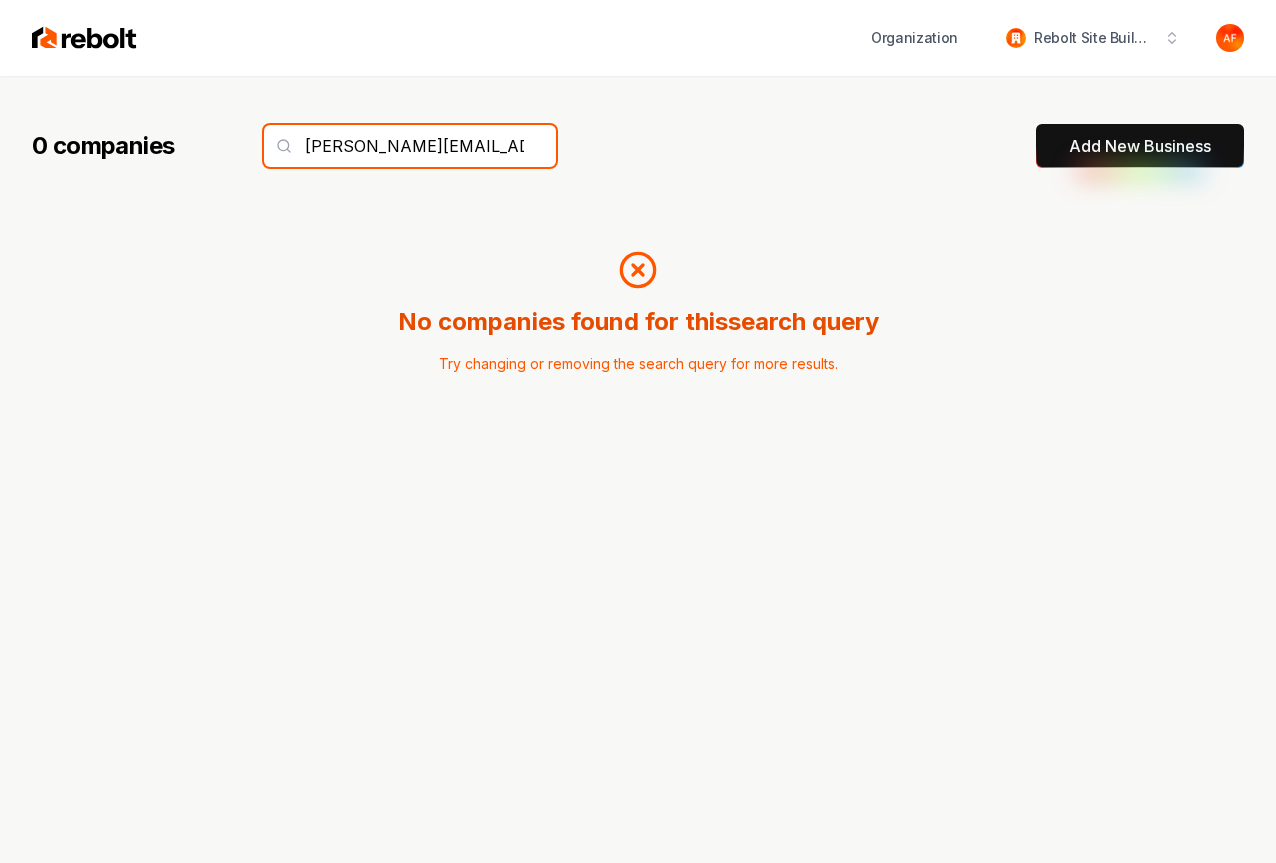 click on "Nolan@burrtechnology.com" at bounding box center [410, 146] 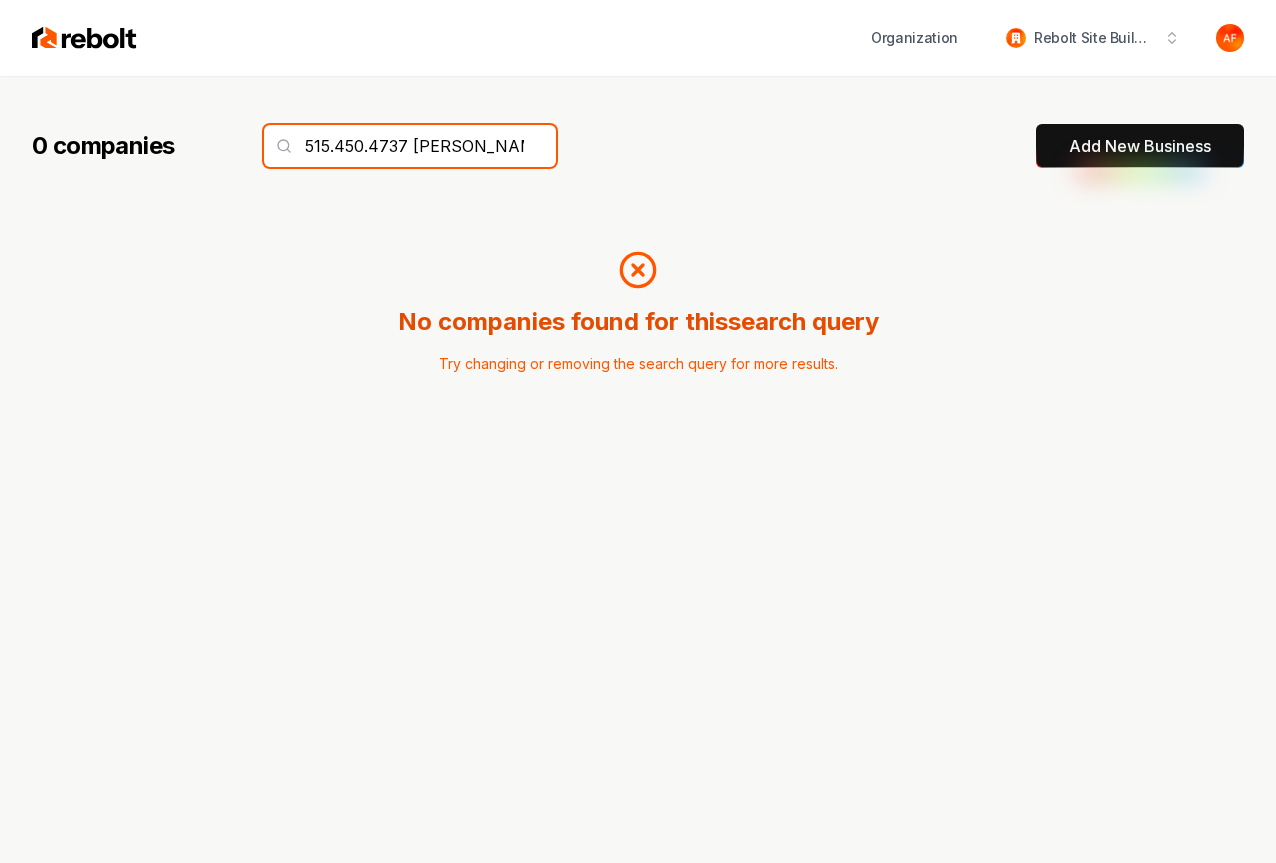 click on "515.450.4737 Nolan@burrtechnology.com" at bounding box center (410, 146) 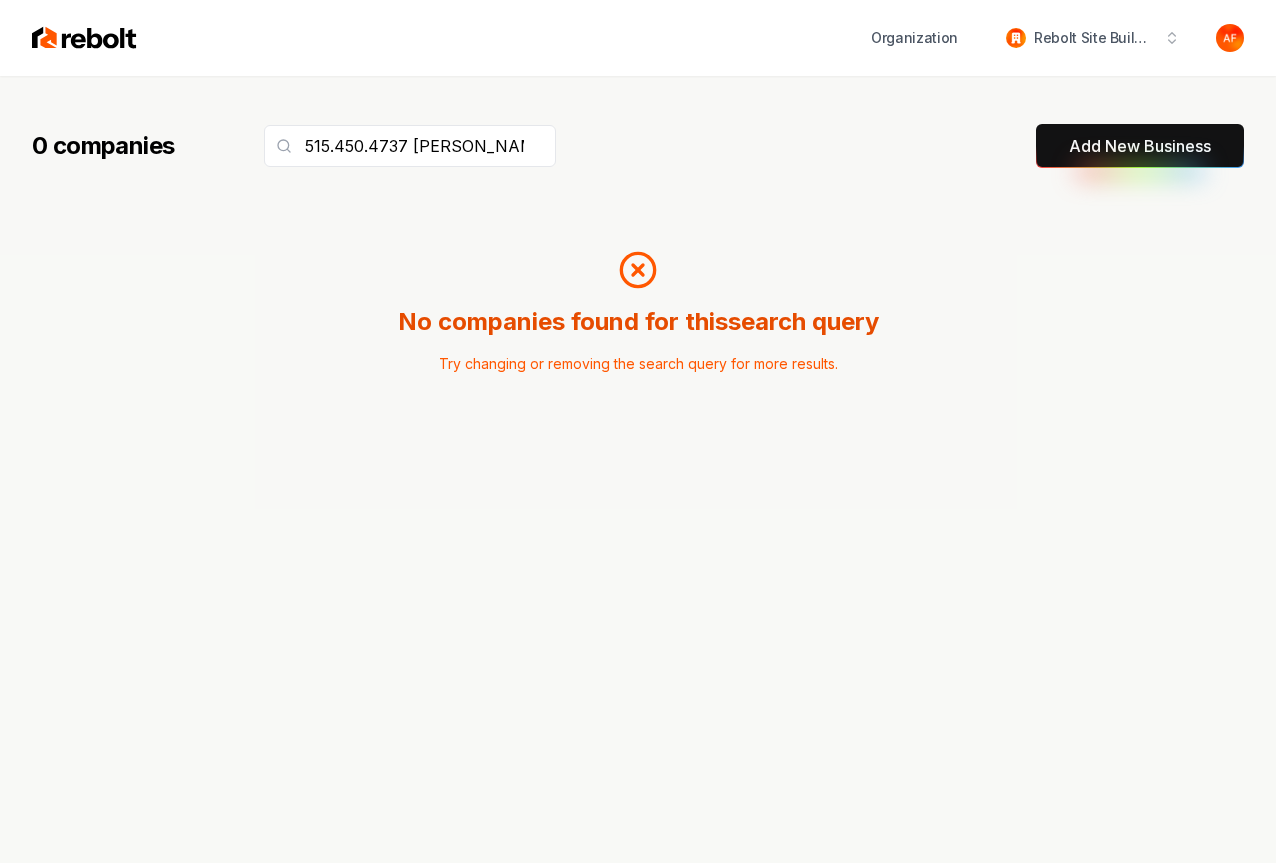 click on "0   companies 515.450.4737 Nolan@burrtechnology.com Add New Business No companies found for this  search query Try changing or removing the search query for more results." at bounding box center (638, 314) 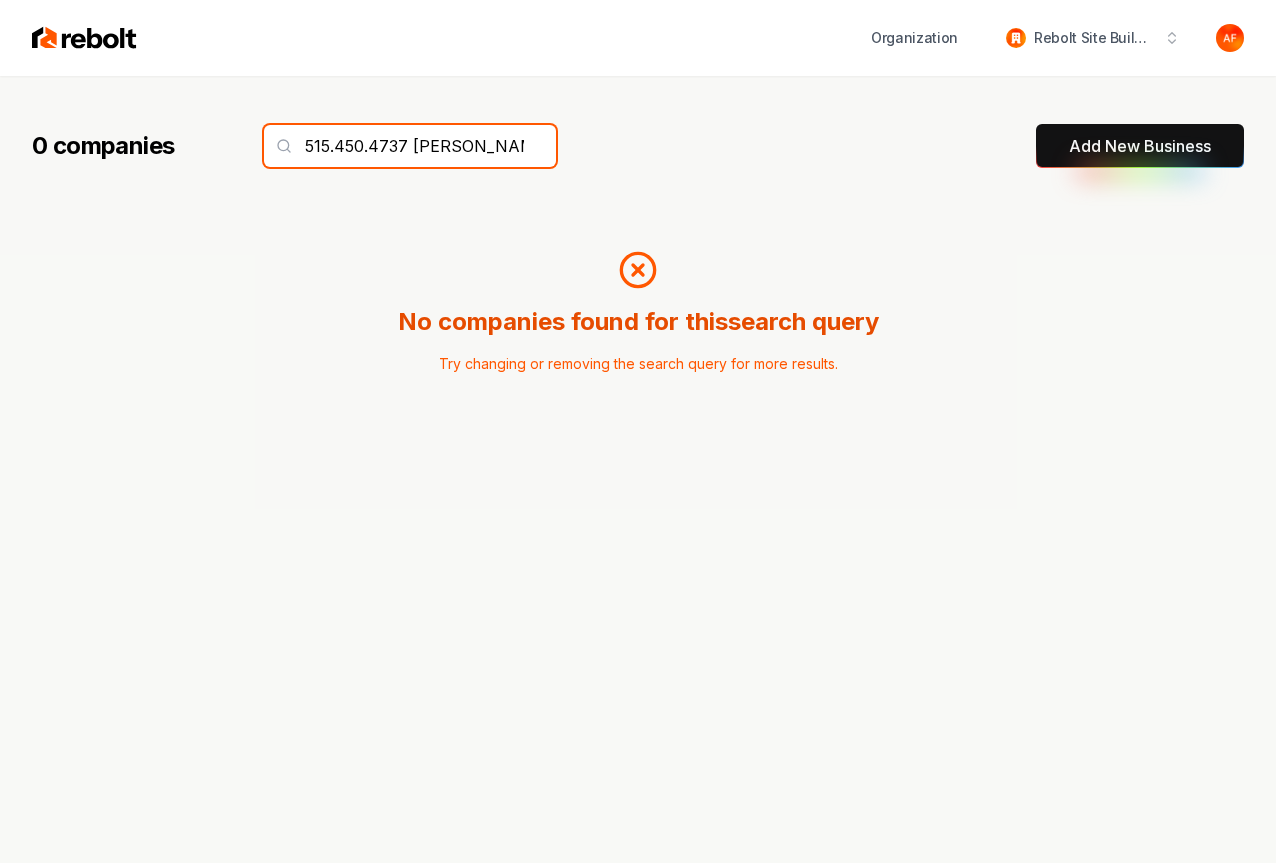 click on "515.450.4737 Nolan@burrtechnology.com" at bounding box center (410, 146) 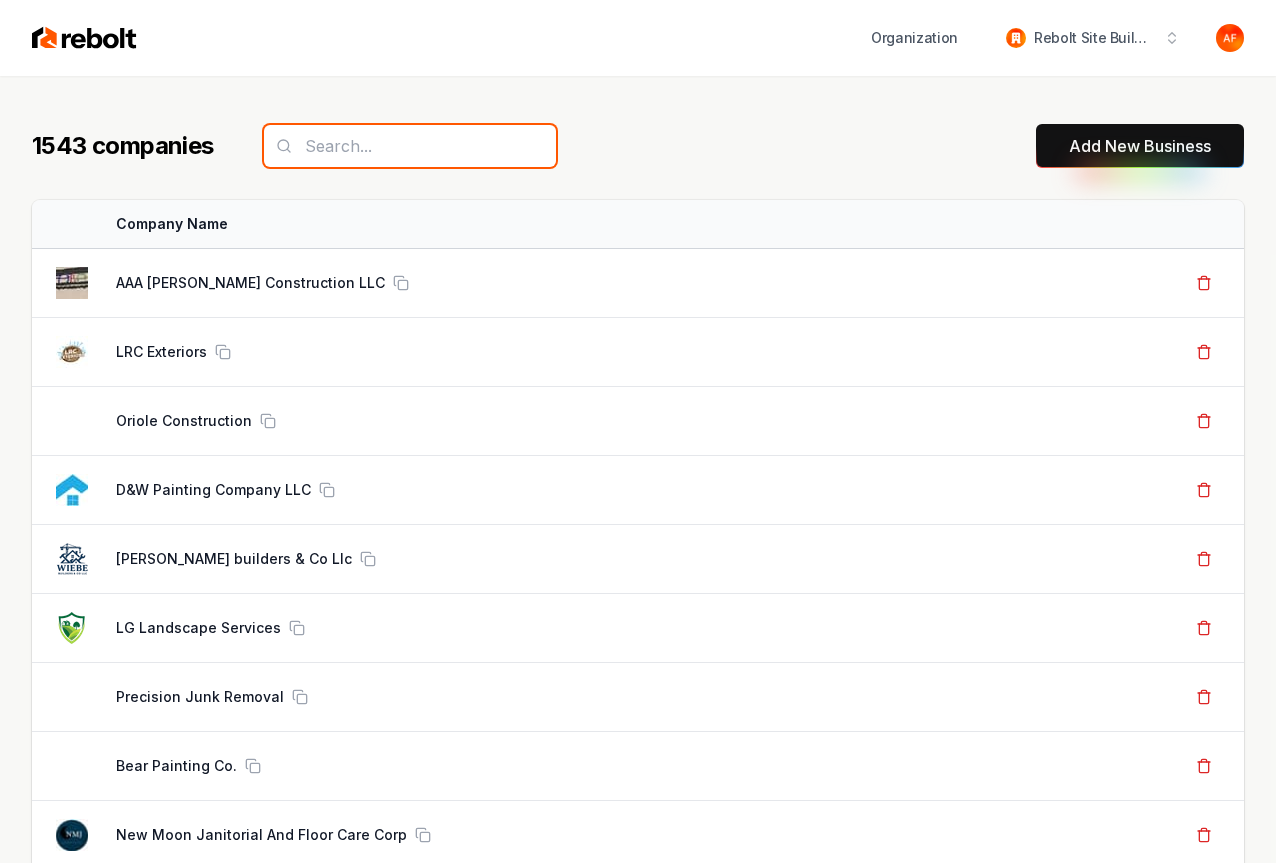 click at bounding box center (410, 146) 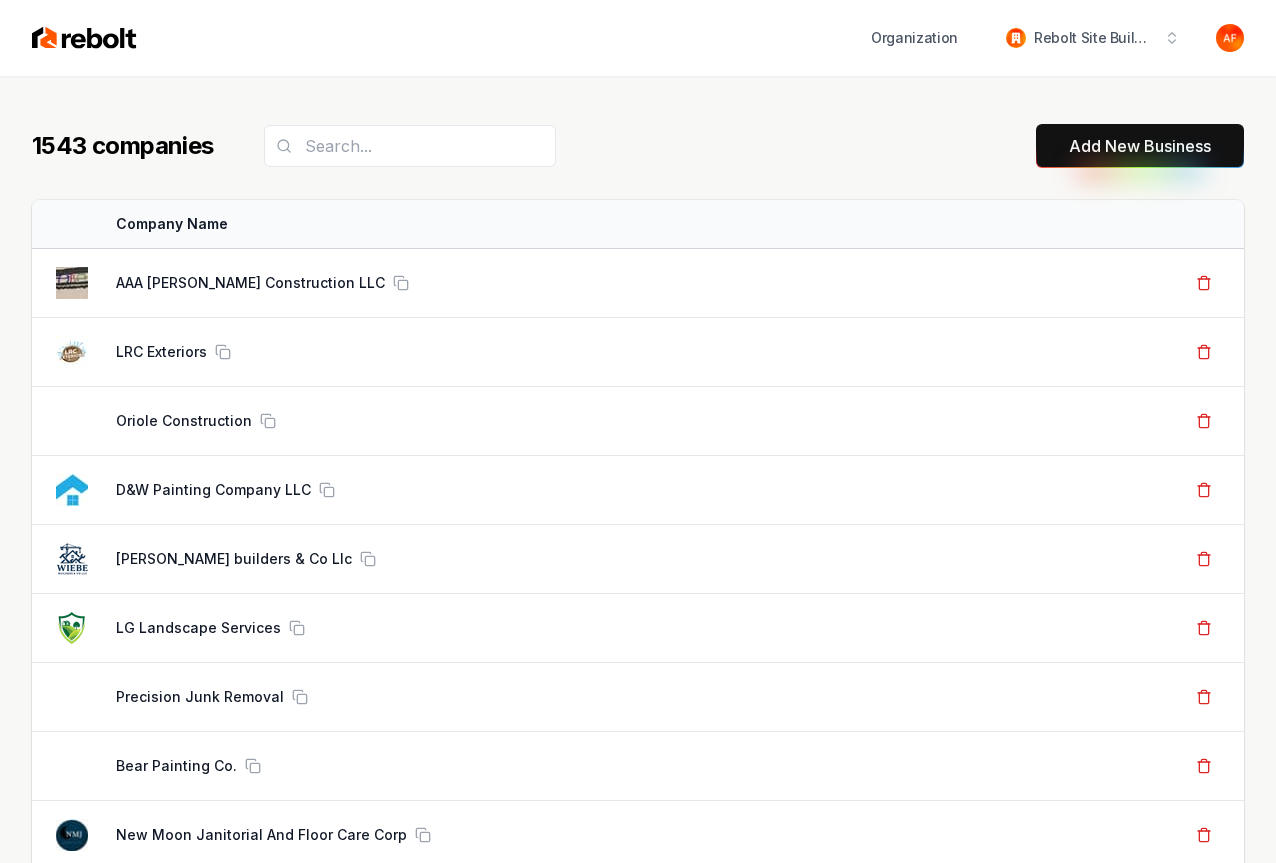 click at bounding box center (84, 38) 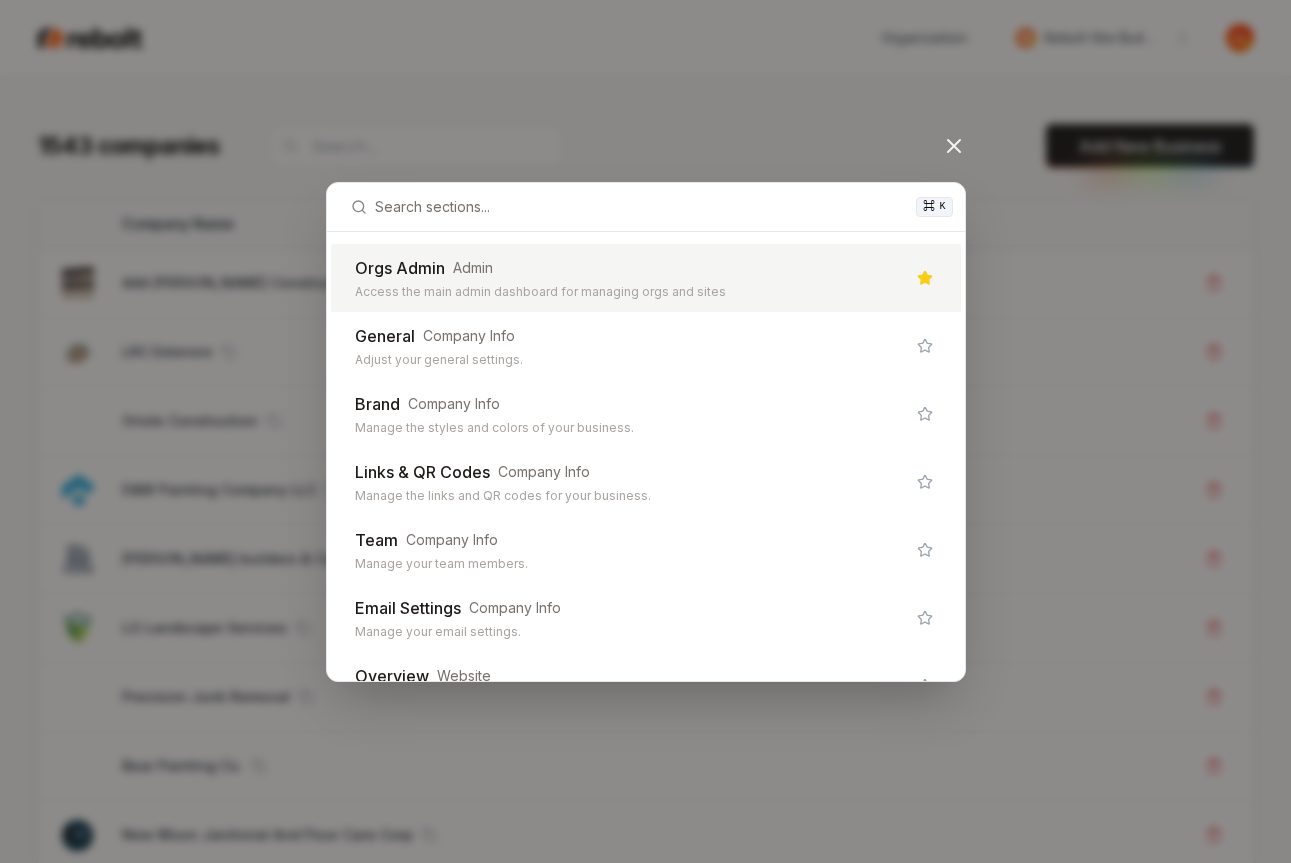 click on "Orgs Admin  Admin Access the main admin dashboard for managing orgs and sites" at bounding box center (646, 278) 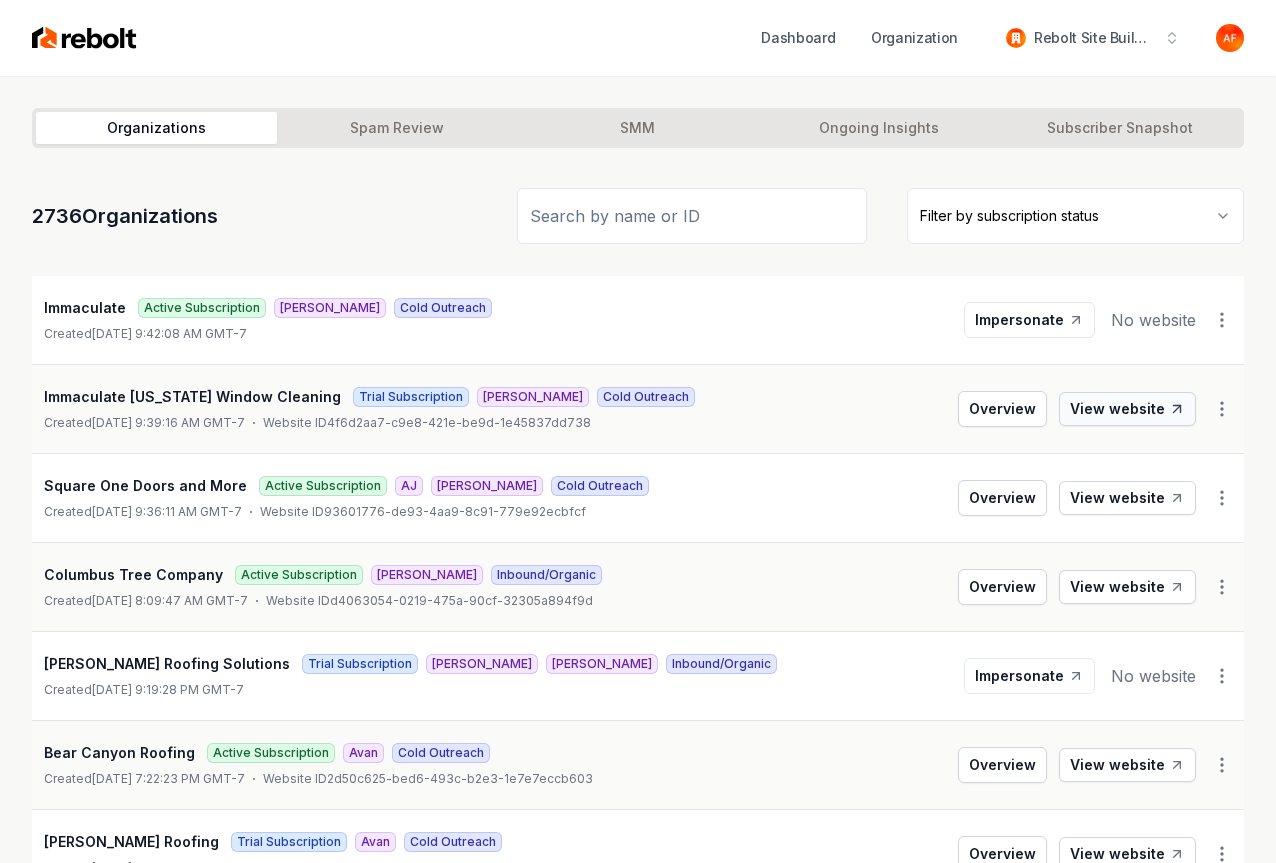 click on "View website" at bounding box center [1127, 409] 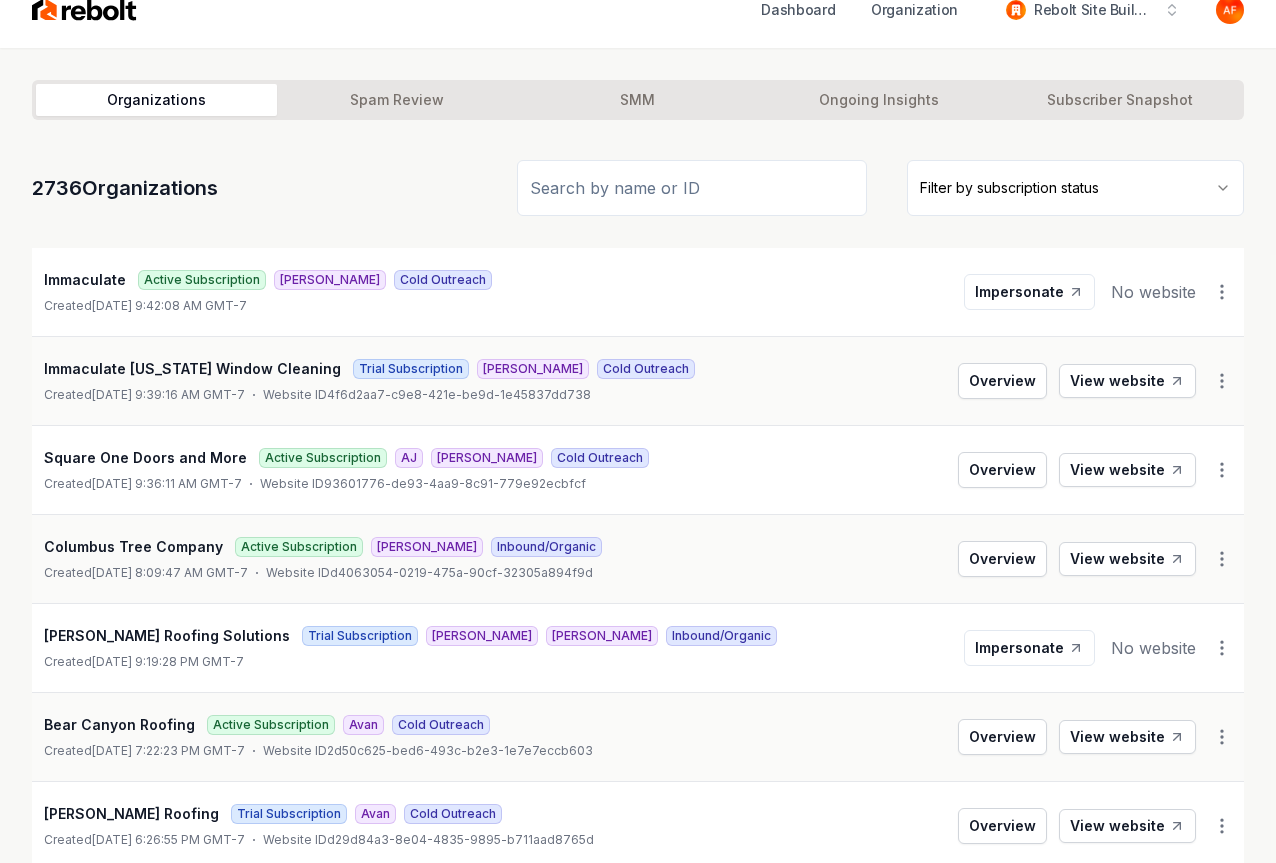 scroll, scrollTop: 29, scrollLeft: 0, axis: vertical 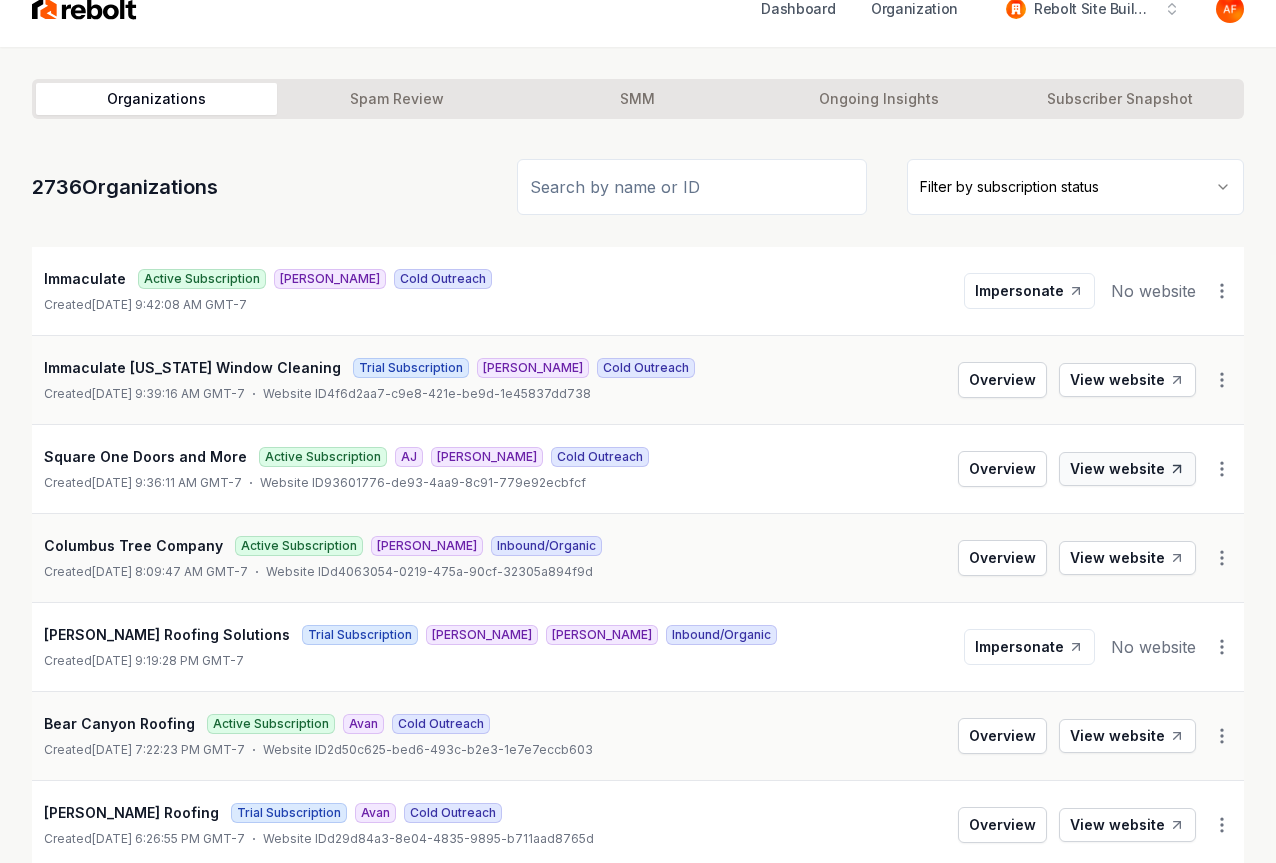 click 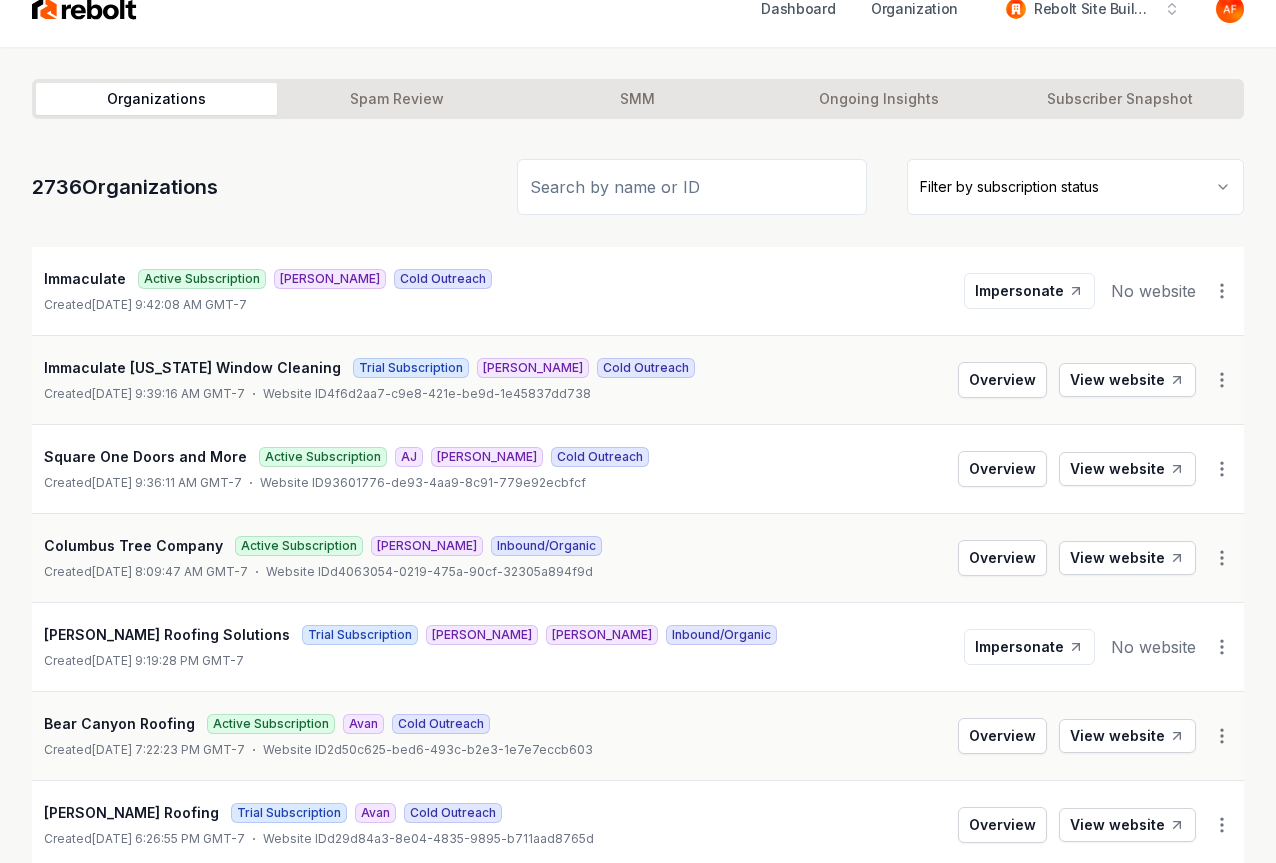 click at bounding box center (84, 9) 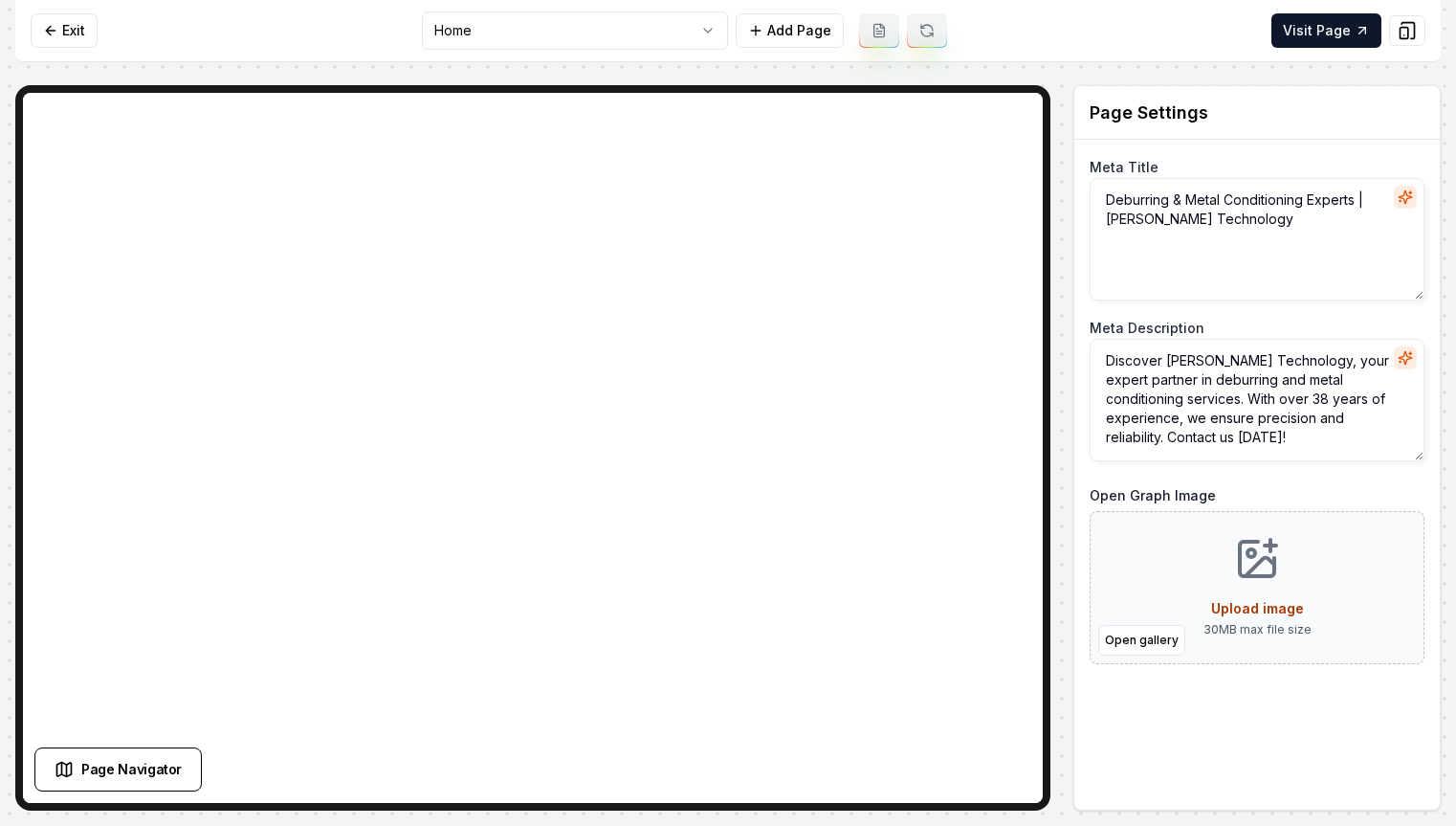 scroll, scrollTop: 0, scrollLeft: 0, axis: both 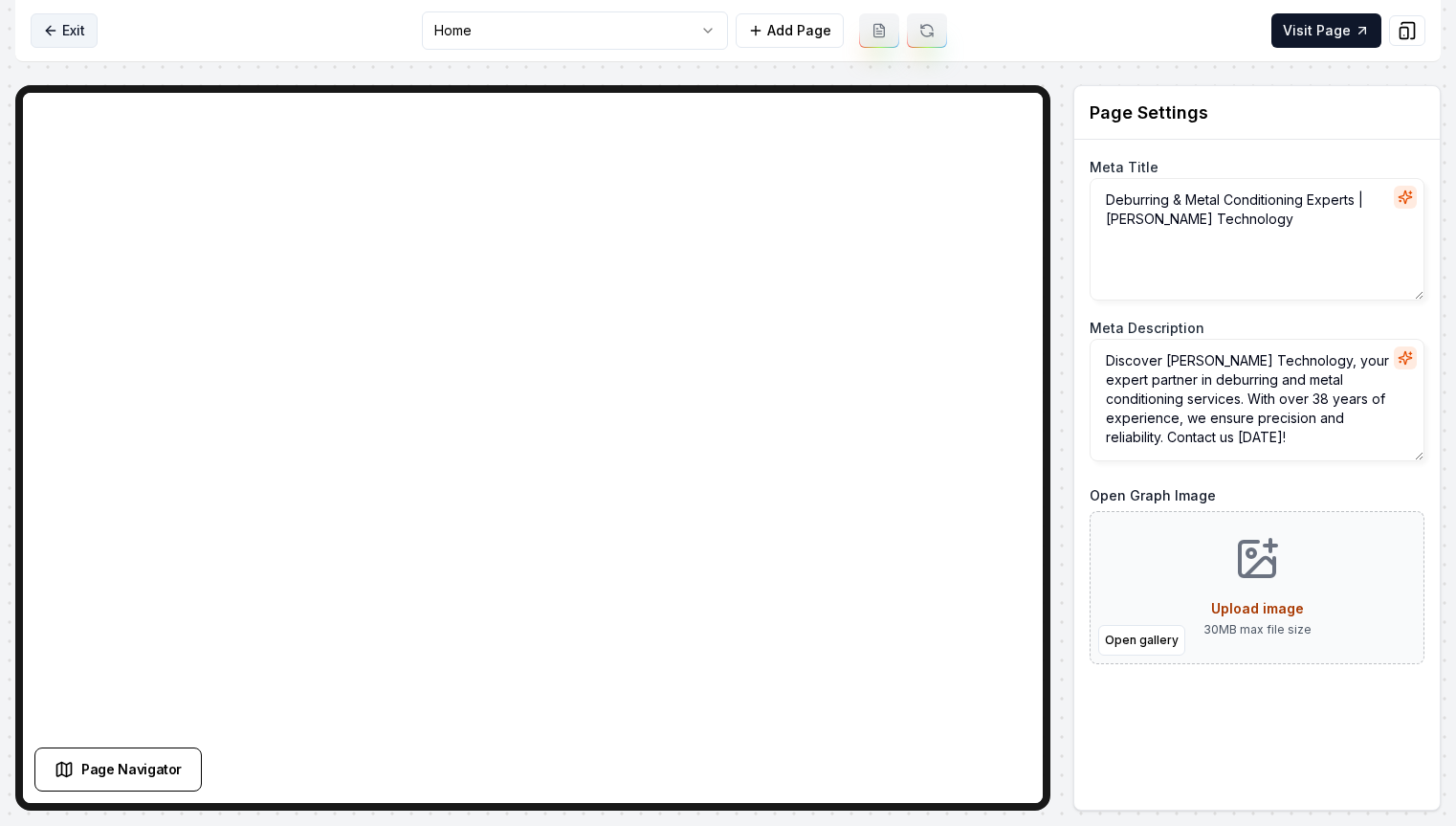 click on "Exit" at bounding box center [64, 31] 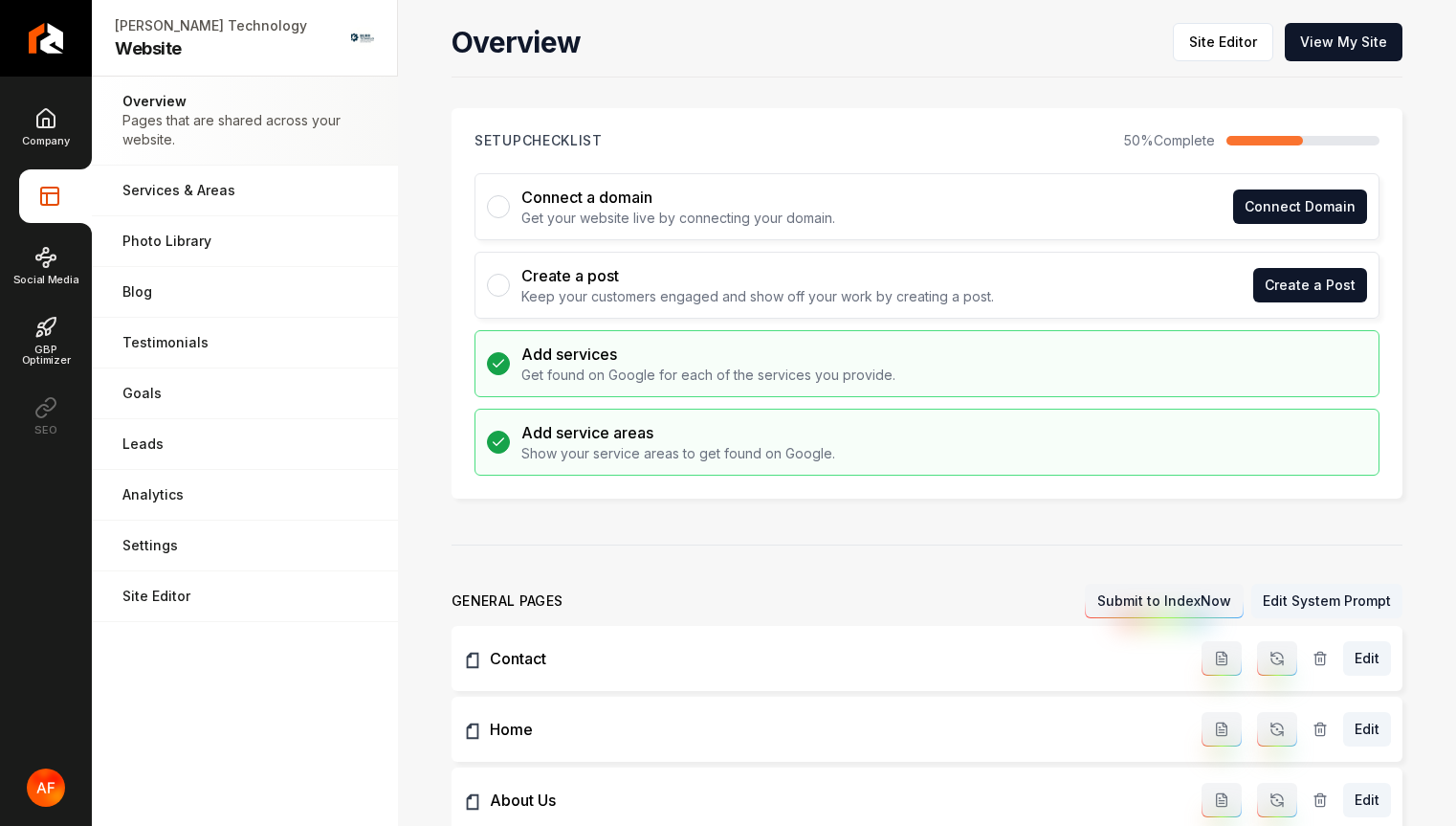 click at bounding box center (46, 38) 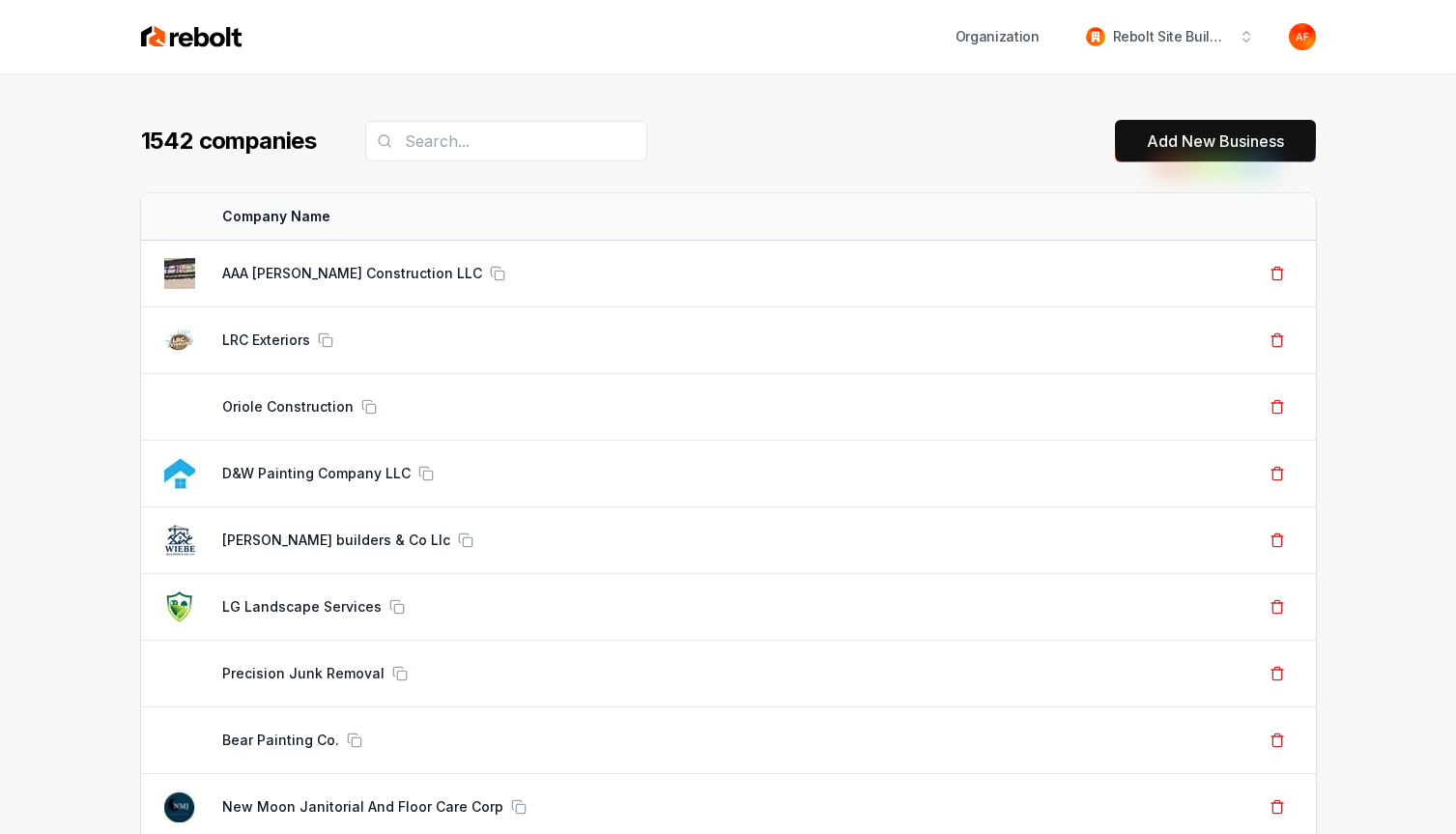 click on "1542   companies Add New Business" at bounding box center [728, 141] 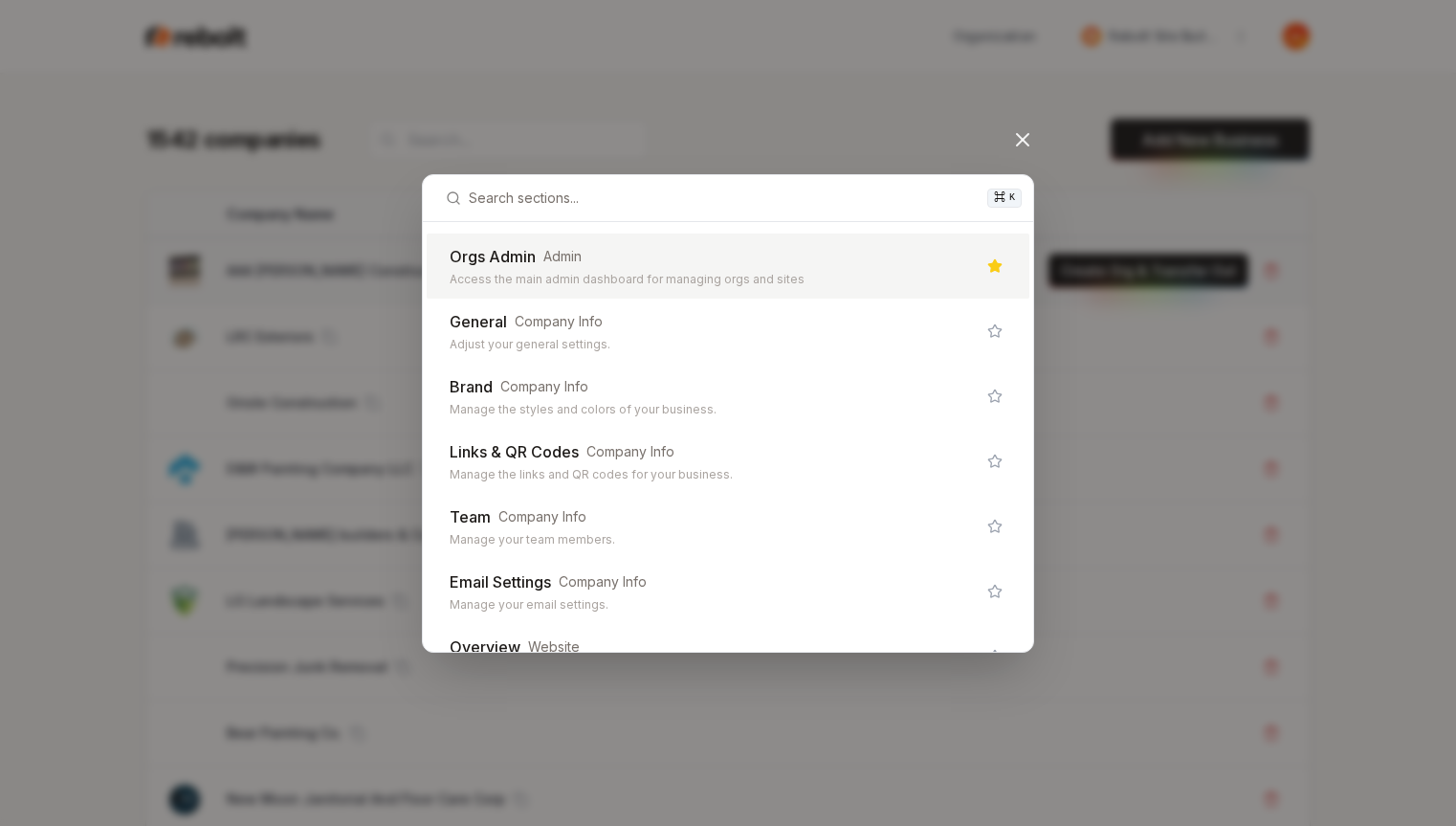 click on "Orgs Admin  Admin" at bounding box center [713, 257] 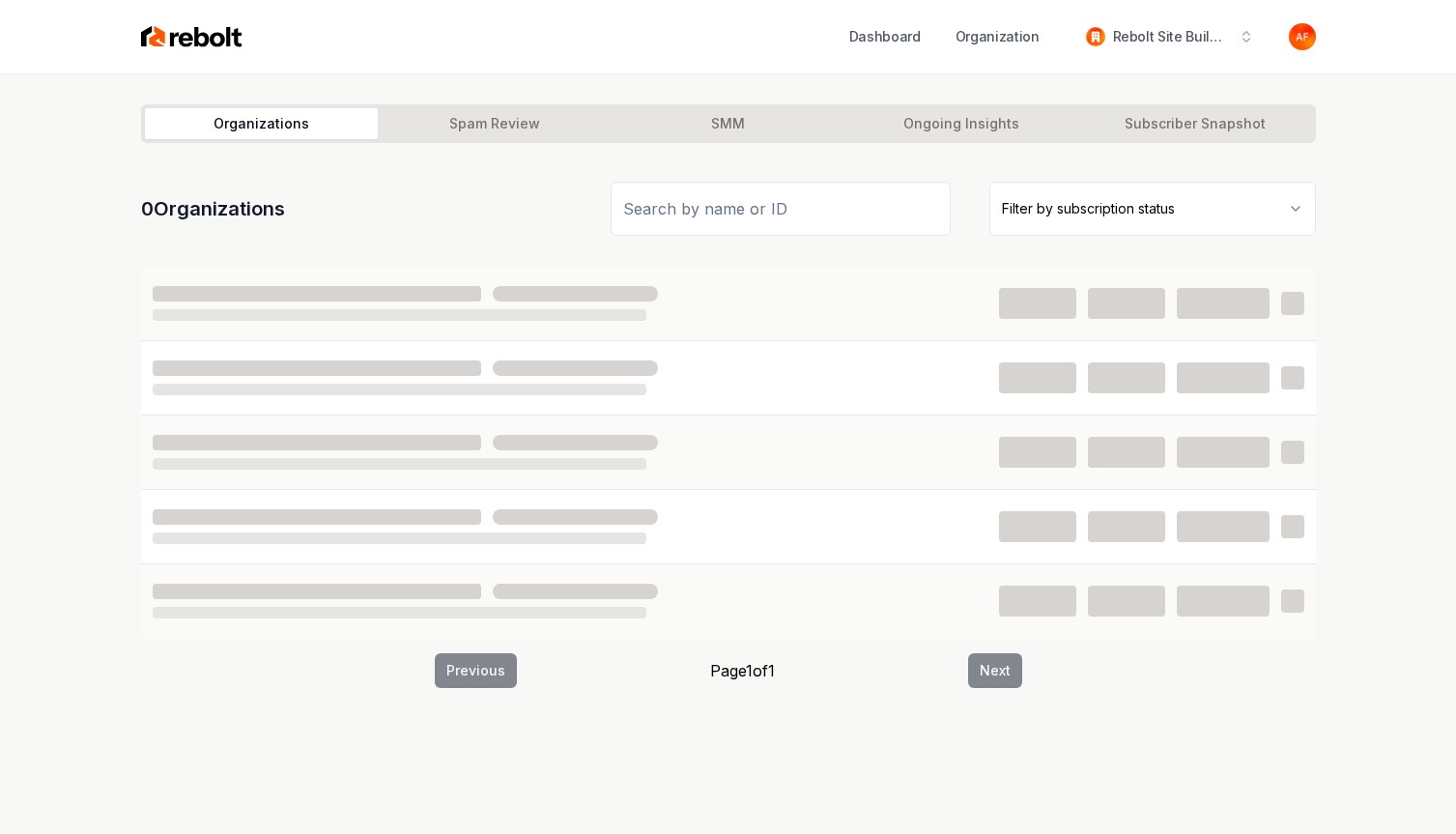click on "Dashboard Organization Rebolt Site Builder Organizations Spam Review SMM Ongoing Insights Subscriber Snapshot 0  Organizations Filter by subscription status Previous Page  1  of  1 Next /dashboard/admin" at bounding box center [728, 417] 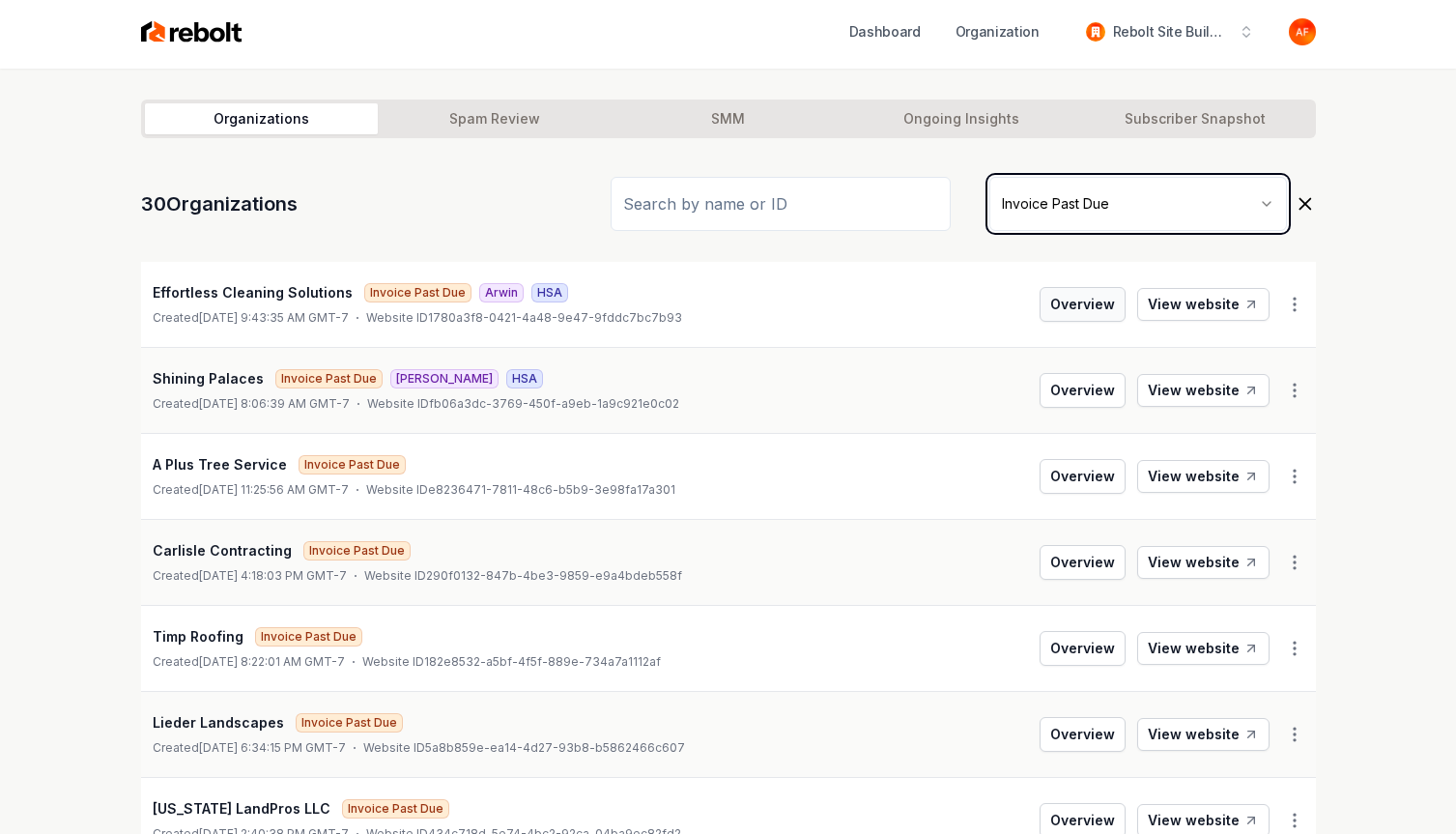 scroll, scrollTop: 0, scrollLeft: 0, axis: both 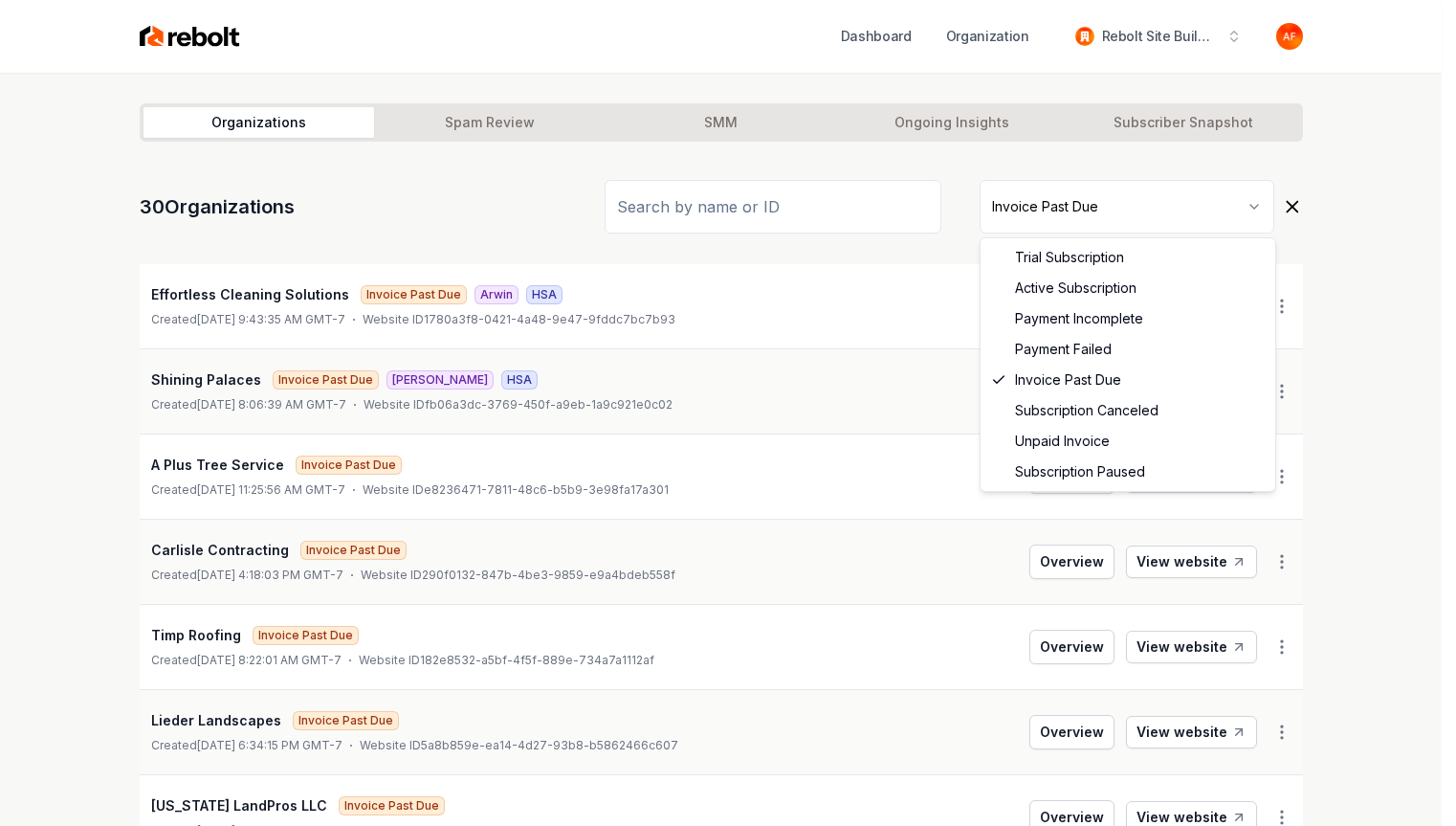 click on "Dashboard Organization Rebolt Site Builder Organizations Spam Review SMM Ongoing Insights Subscriber Snapshot 30  Organizations Invoice Past Due Effortless Cleaning Solutions Invoice Past Due Arwin HSA Created  [DATE] 9:43:35 AM GMT-7   Website ID  1780a3f8-0421-4a48-9e47-9fddc7bc7b93 Overview View website Shining Palaces Invoice Past Due [PERSON_NAME] HSA Created  [DATE] 8:06:39 AM GMT-7   Website ID  fb06a3dc-3769-450f-a9eb-1a9c921e0c02 Overview View website A Plus Tree Service Invoice Past Due Created  [DATE] 11:25:56 AM GMT-7   Website ID  e8236471-7811-48c6-b5b9-3e98fa17a301 Overview View website Carlisle Contracting Invoice Past Due Created  [DATE] 4:18:03 PM GMT-7   Website ID  290f0132-847b-4be3-9859-e9a4bdeb558f Overview View website Timp Roofing Invoice Past Due Created  [DATE] 8:22:01 AM GMT-7   Website ID  182e8532-a5bf-4f5f-889e-734a7a1112af Overview View website Lieder Landscapes Invoice Past Due Created  [DATE] 6:34:15 PM GMT-7   Website ID  Overview" at bounding box center [728, 413] 